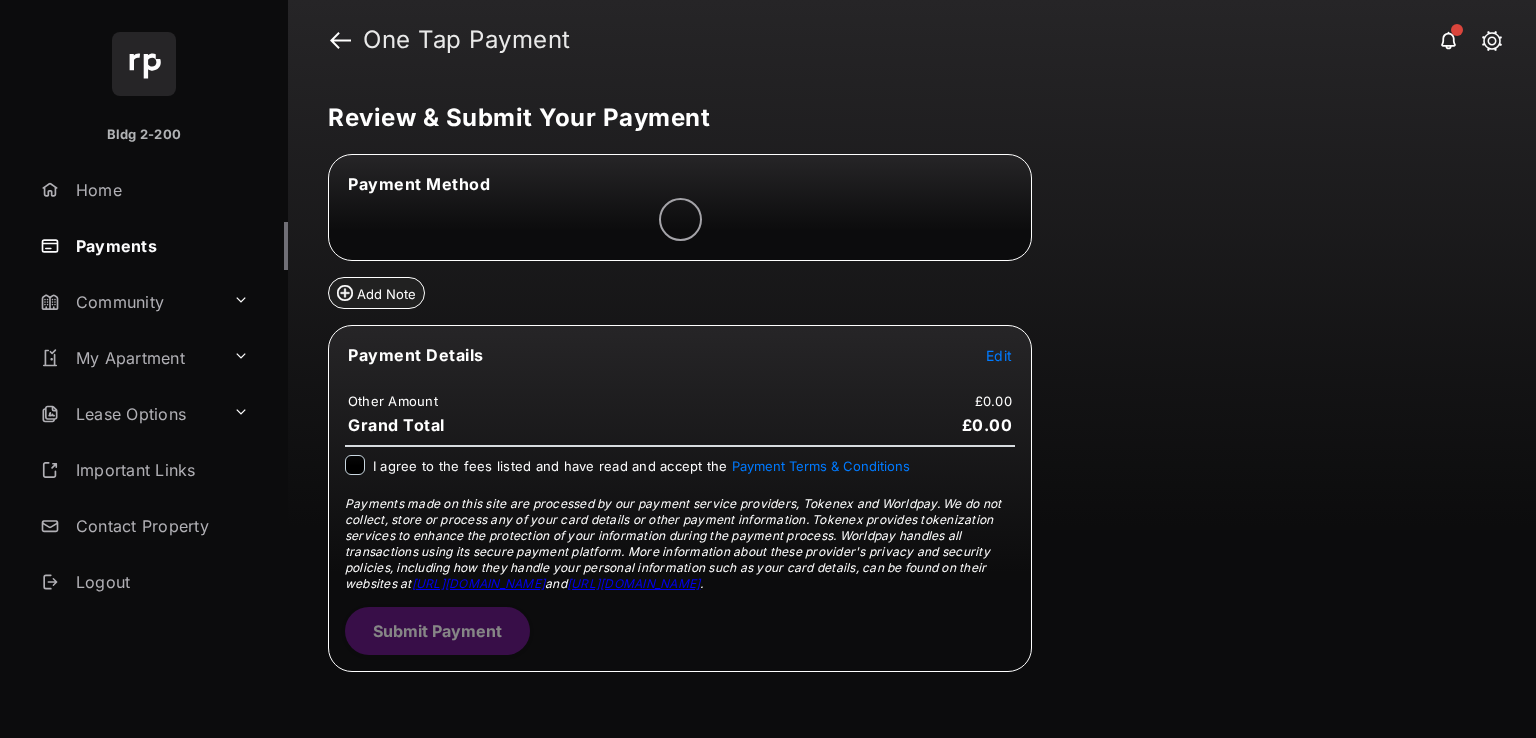 scroll, scrollTop: 0, scrollLeft: 0, axis: both 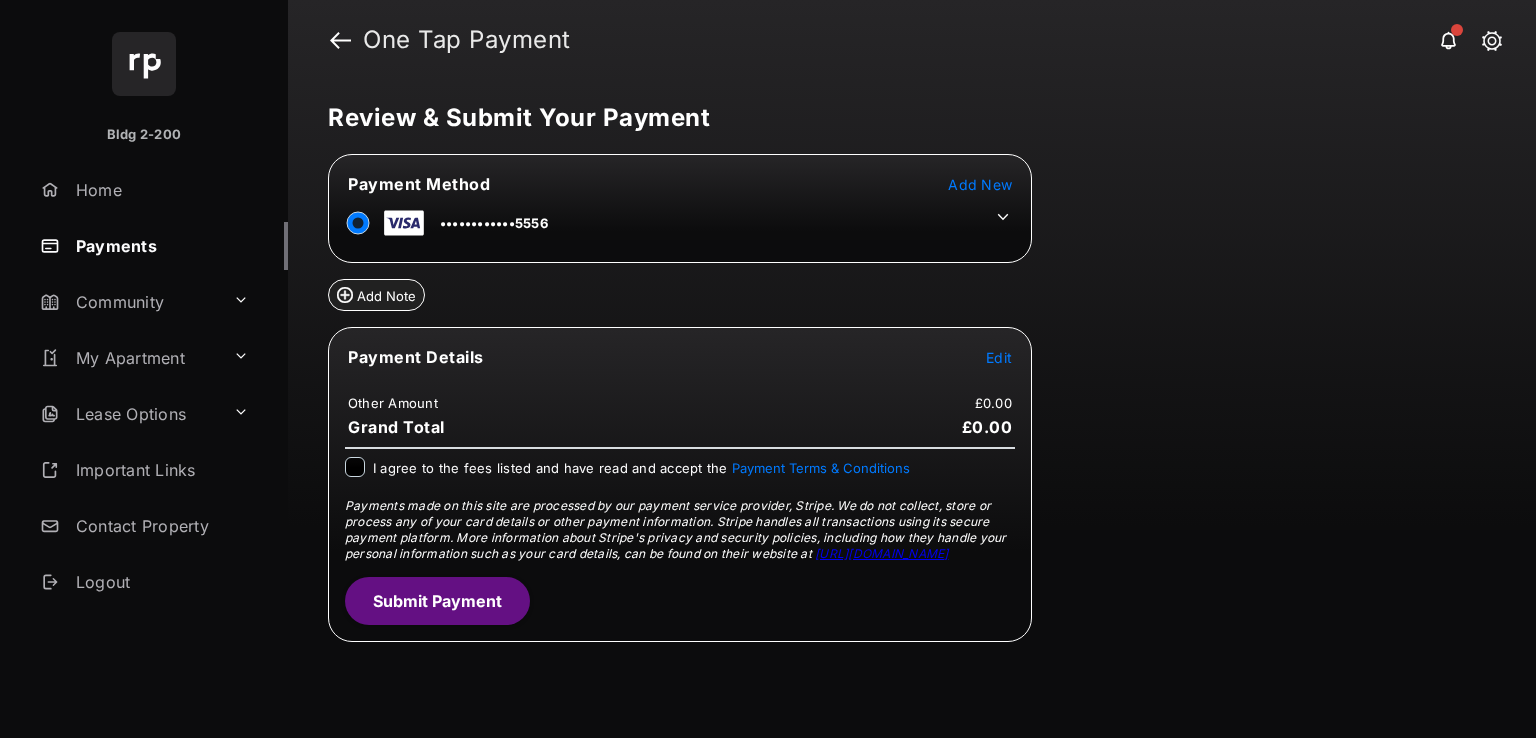 click 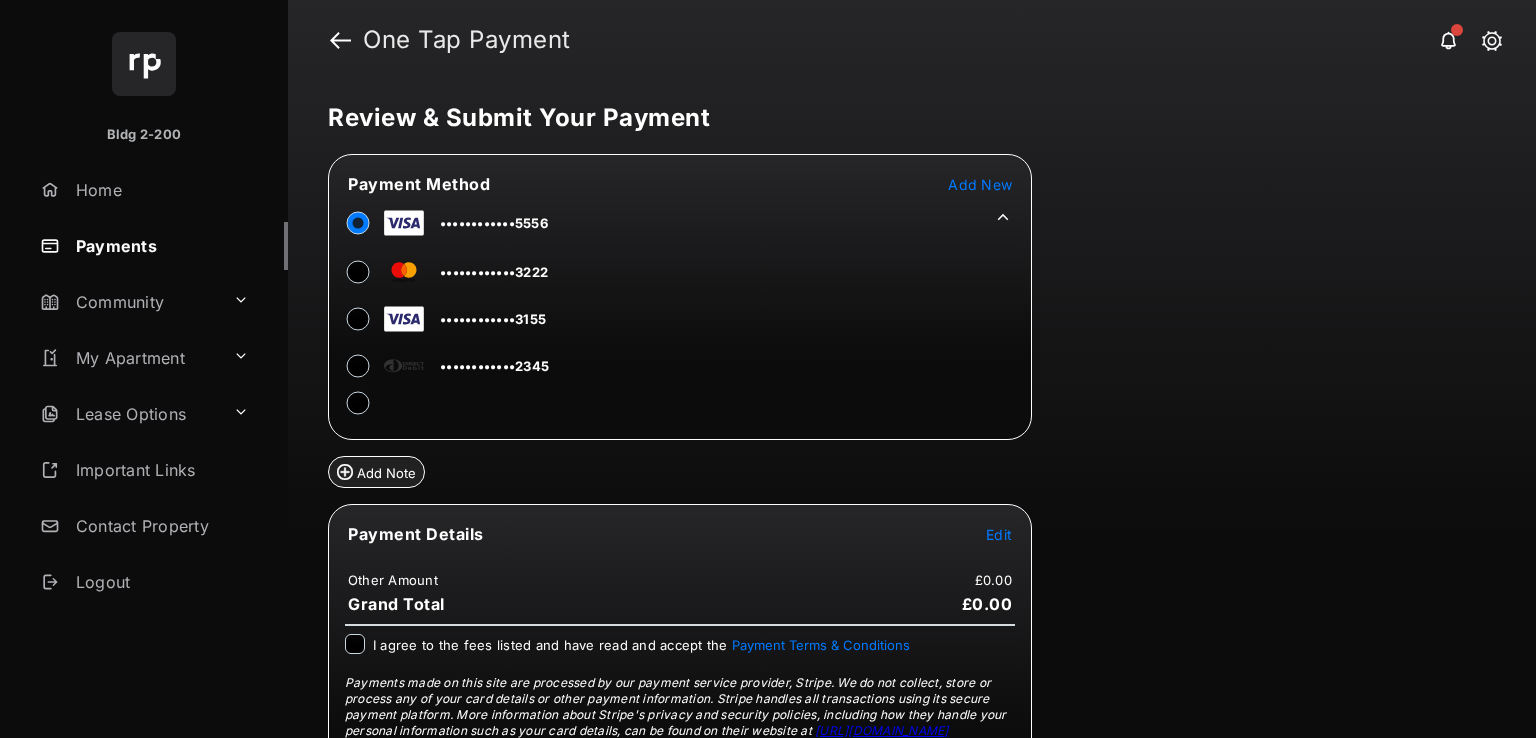 click 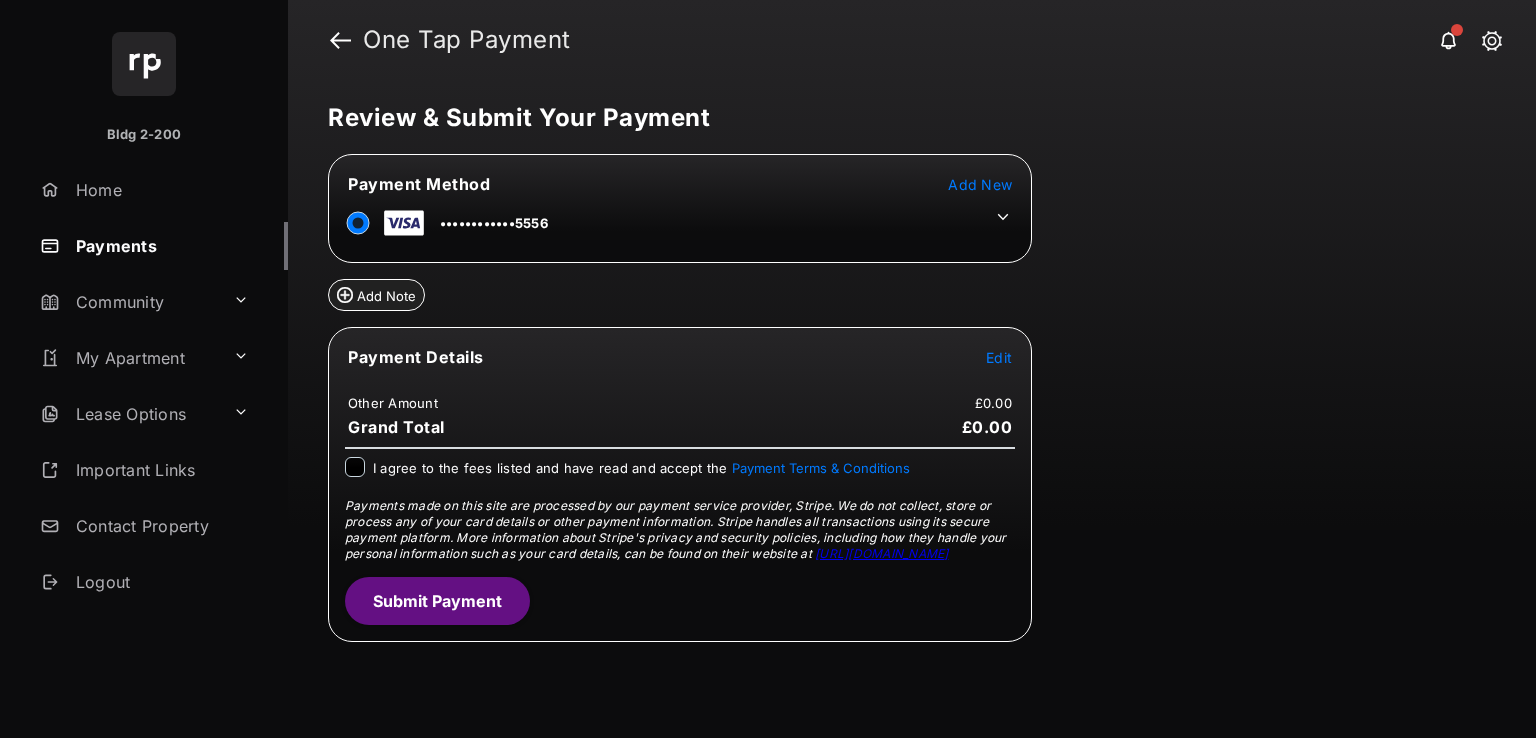 click on "Payments" at bounding box center [160, 246] 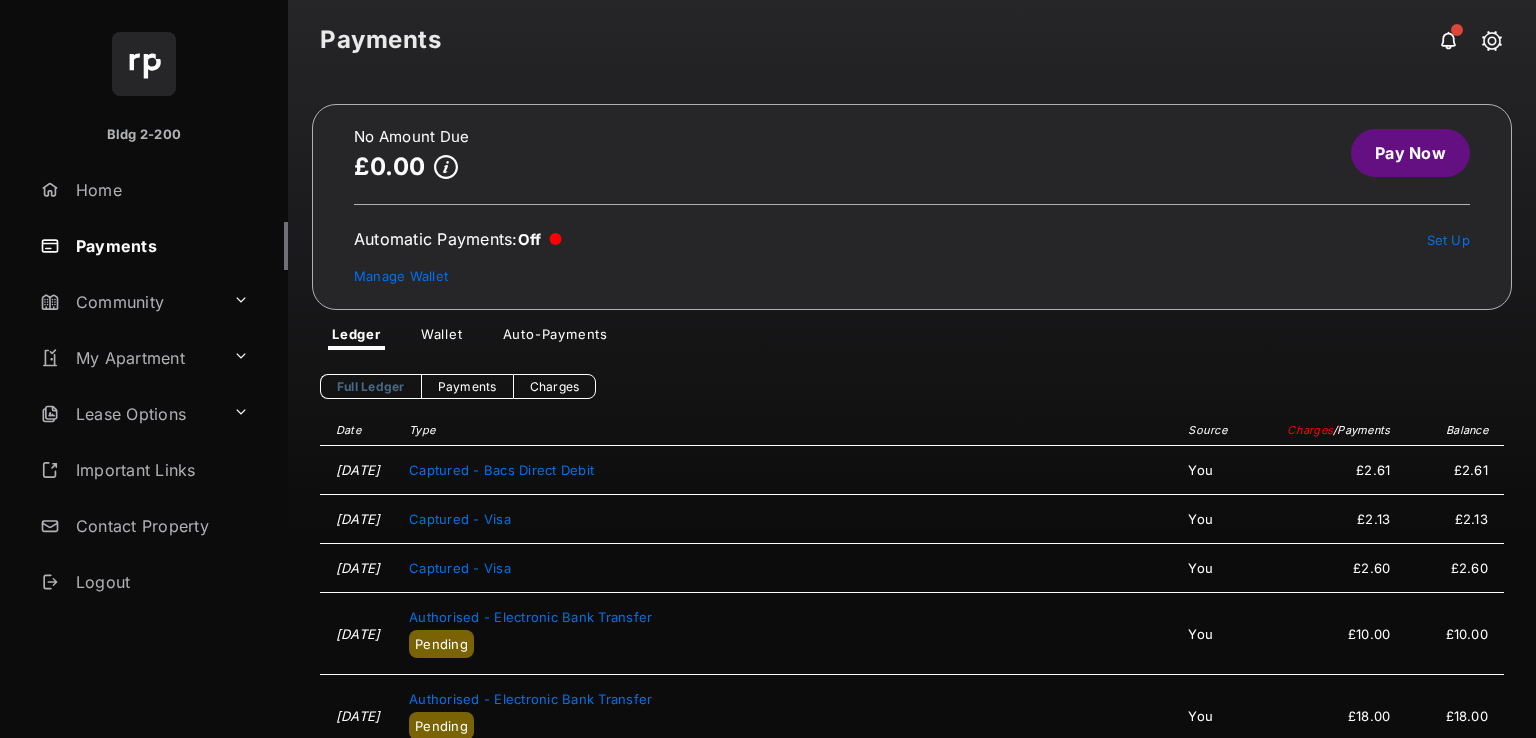 click on "No Amount Due £0.00 Pay Now Automatic Payments :  Off Set Up Manage Wallet Ledger Wallet Auto-Payments" at bounding box center (912, 227) 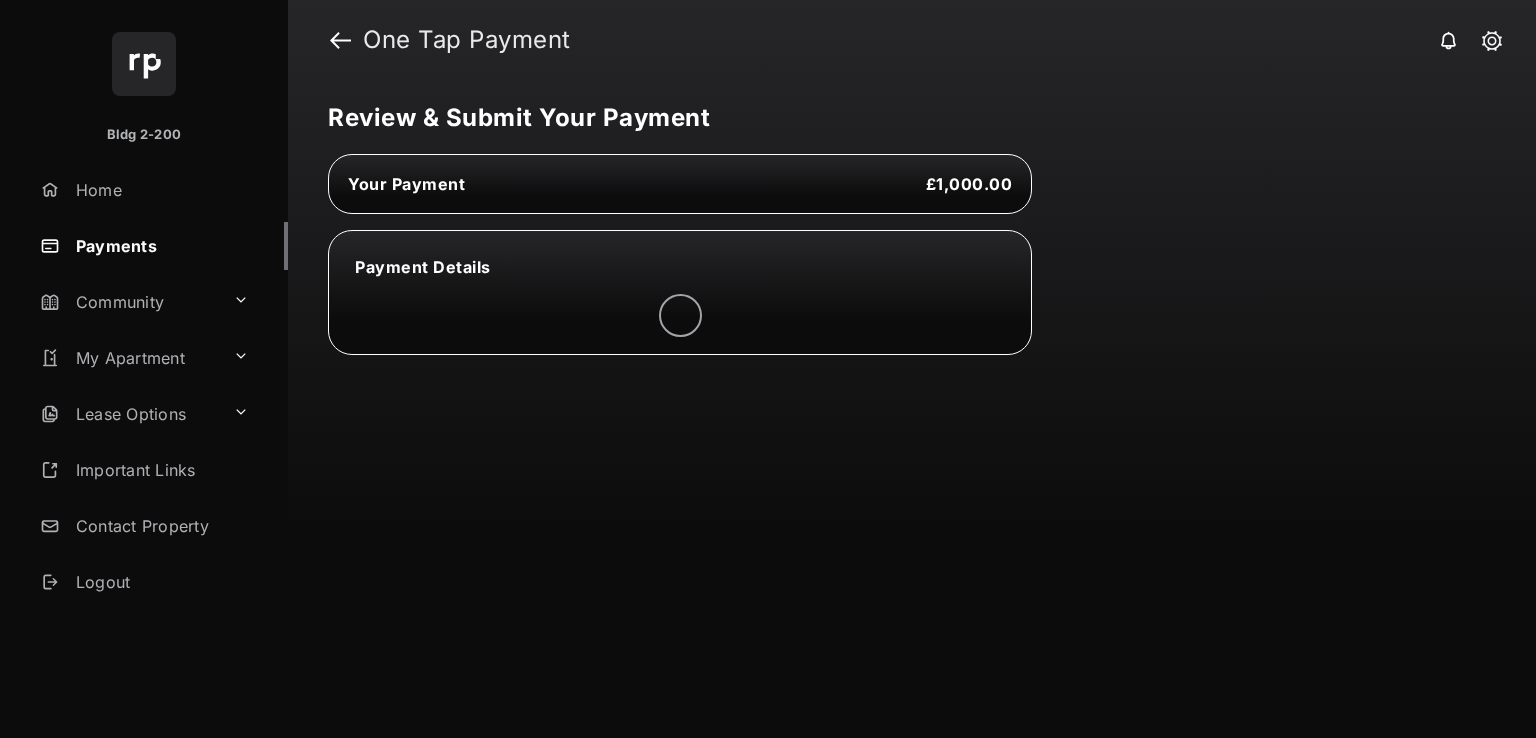scroll, scrollTop: 0, scrollLeft: 0, axis: both 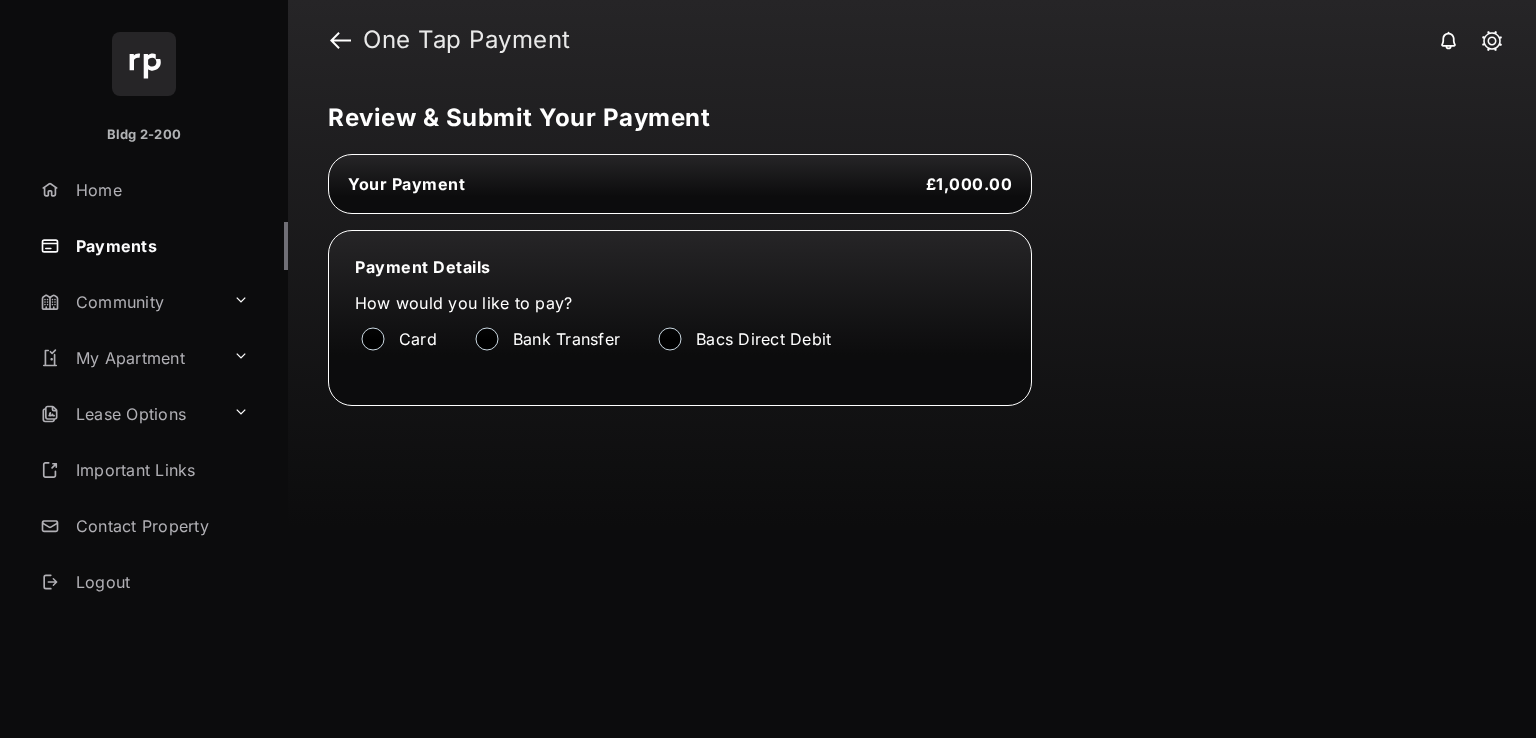 click on "Bank Transfer" at bounding box center [560, 339] 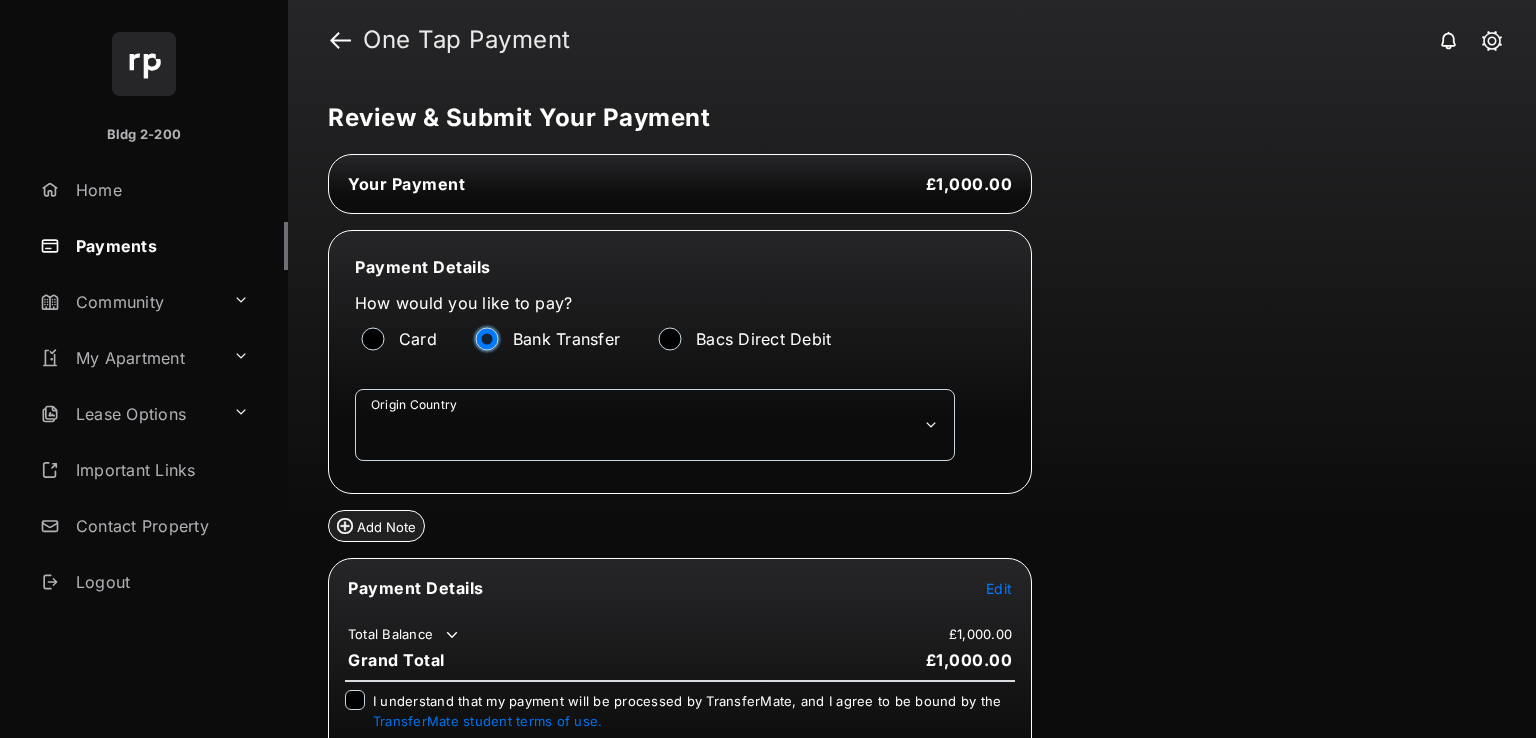click on "**********" at bounding box center [655, 425] 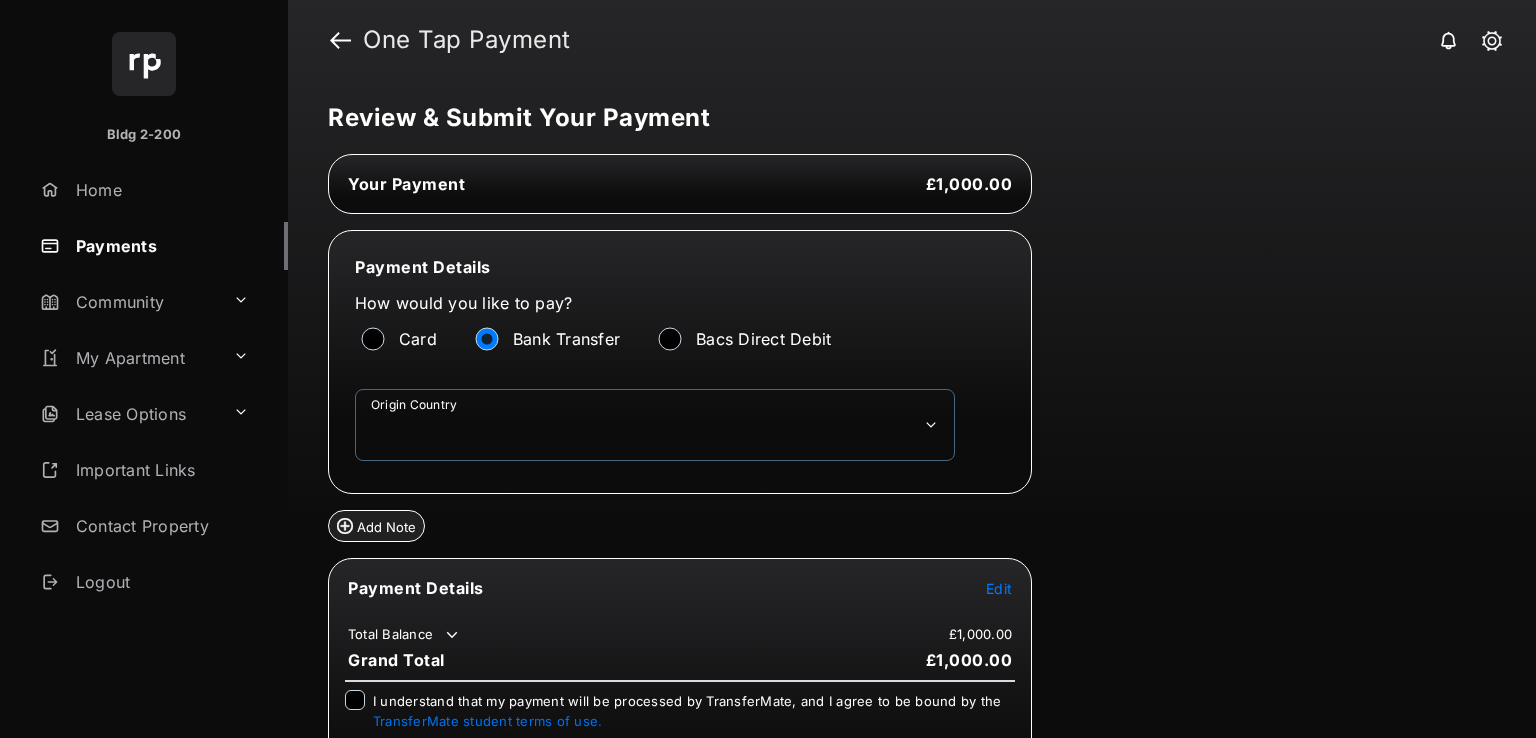 select on "**" 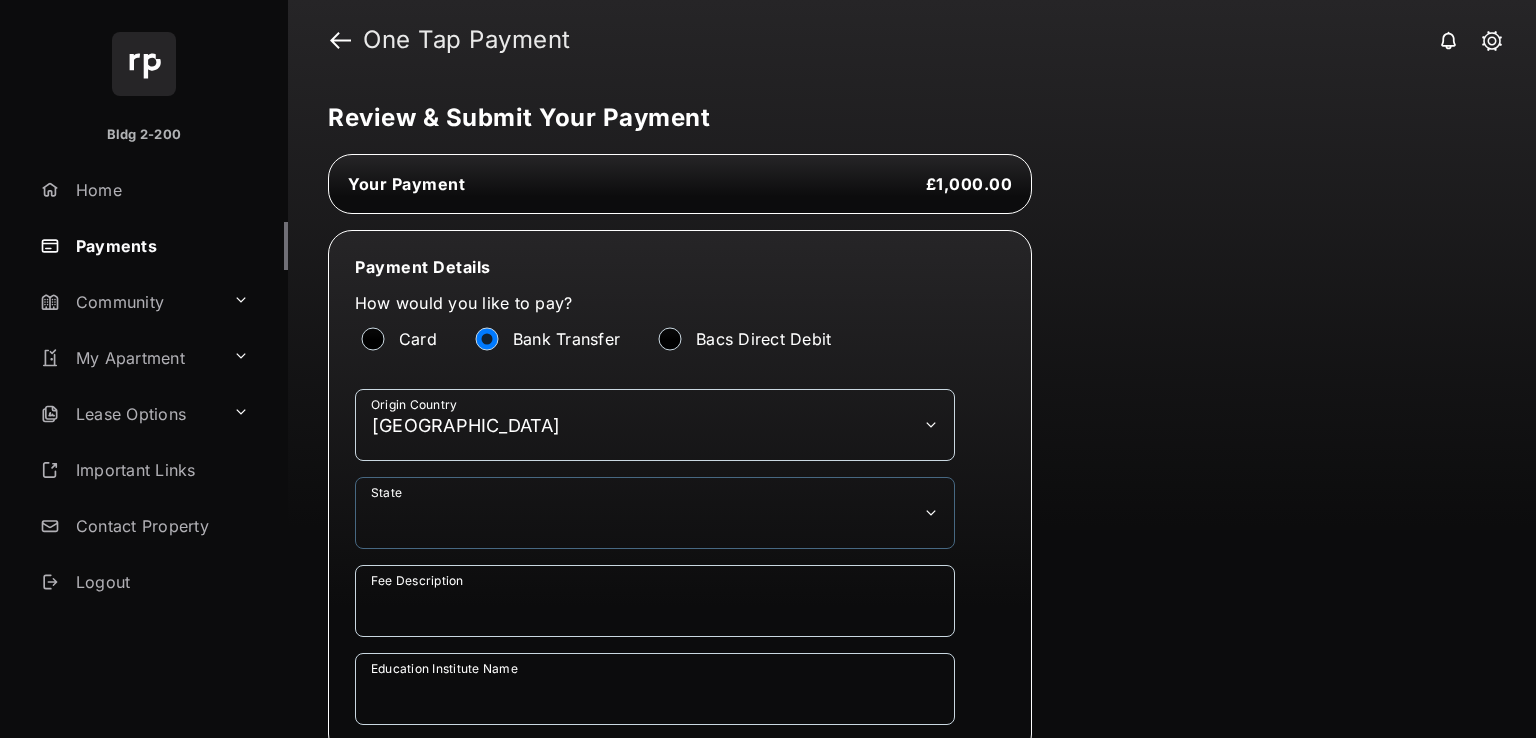 click on "**********" at bounding box center (655, 513) 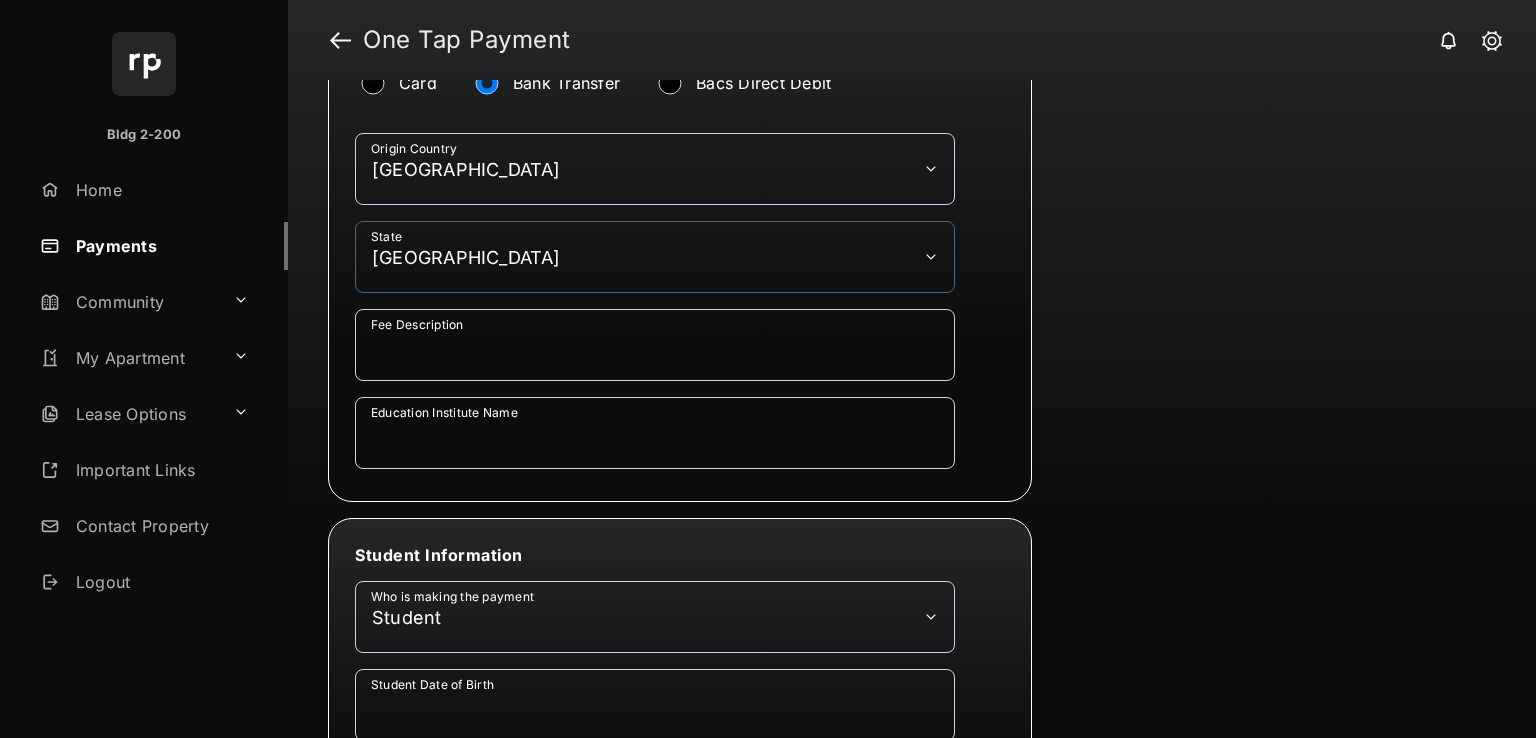 scroll, scrollTop: 400, scrollLeft: 0, axis: vertical 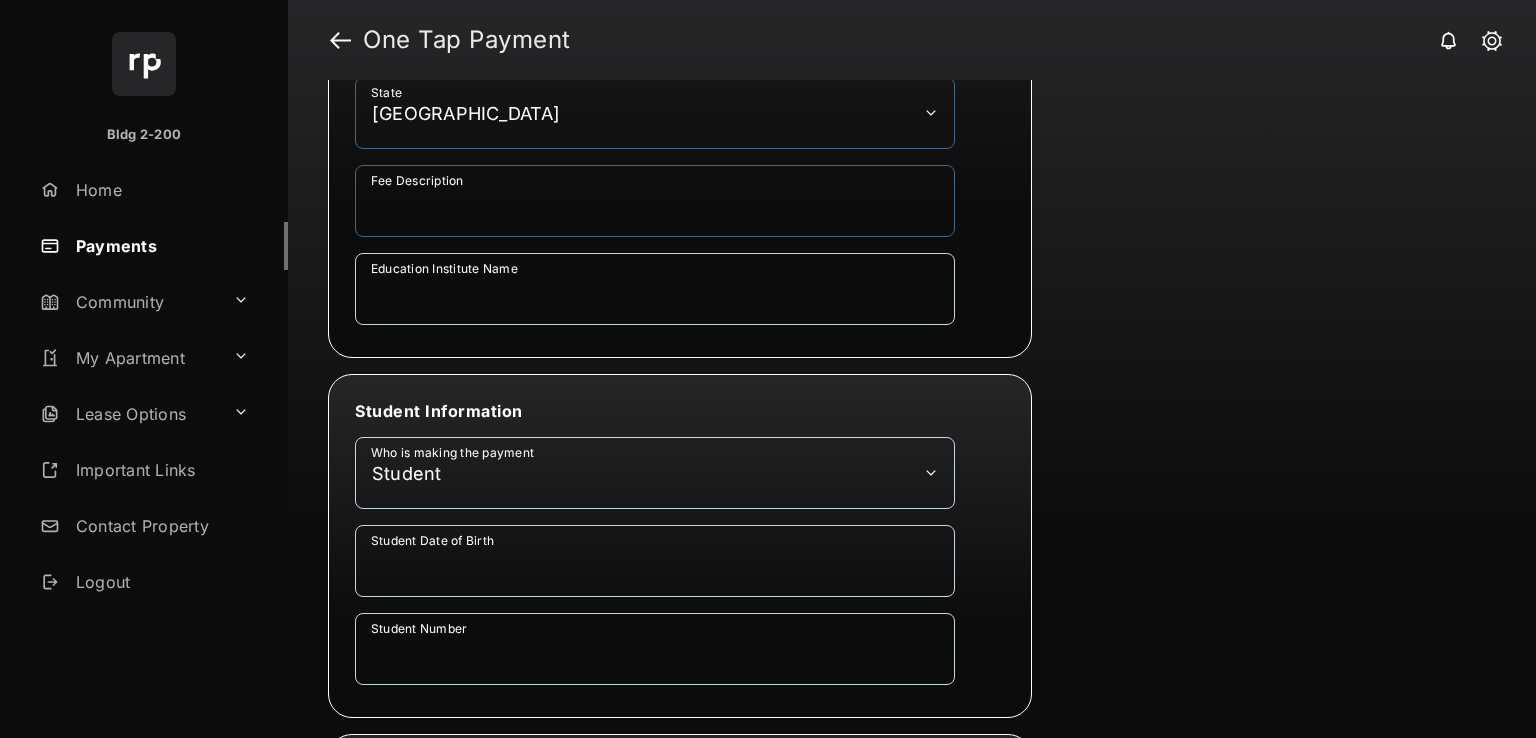 drag, startPoint x: 520, startPoint y: 186, endPoint x: 515, endPoint y: 228, distance: 42.296574 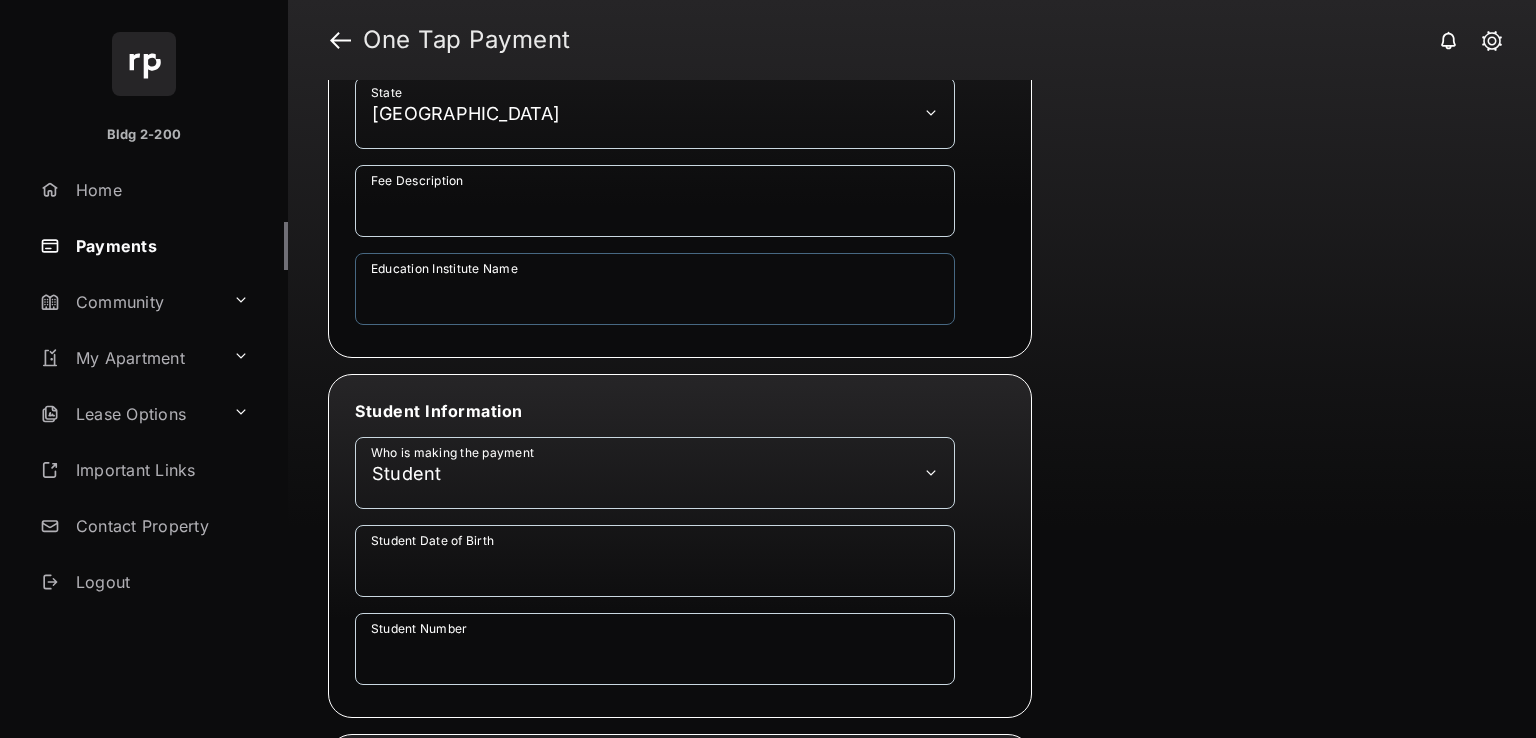 click on "Education Institute Name" at bounding box center [655, 289] 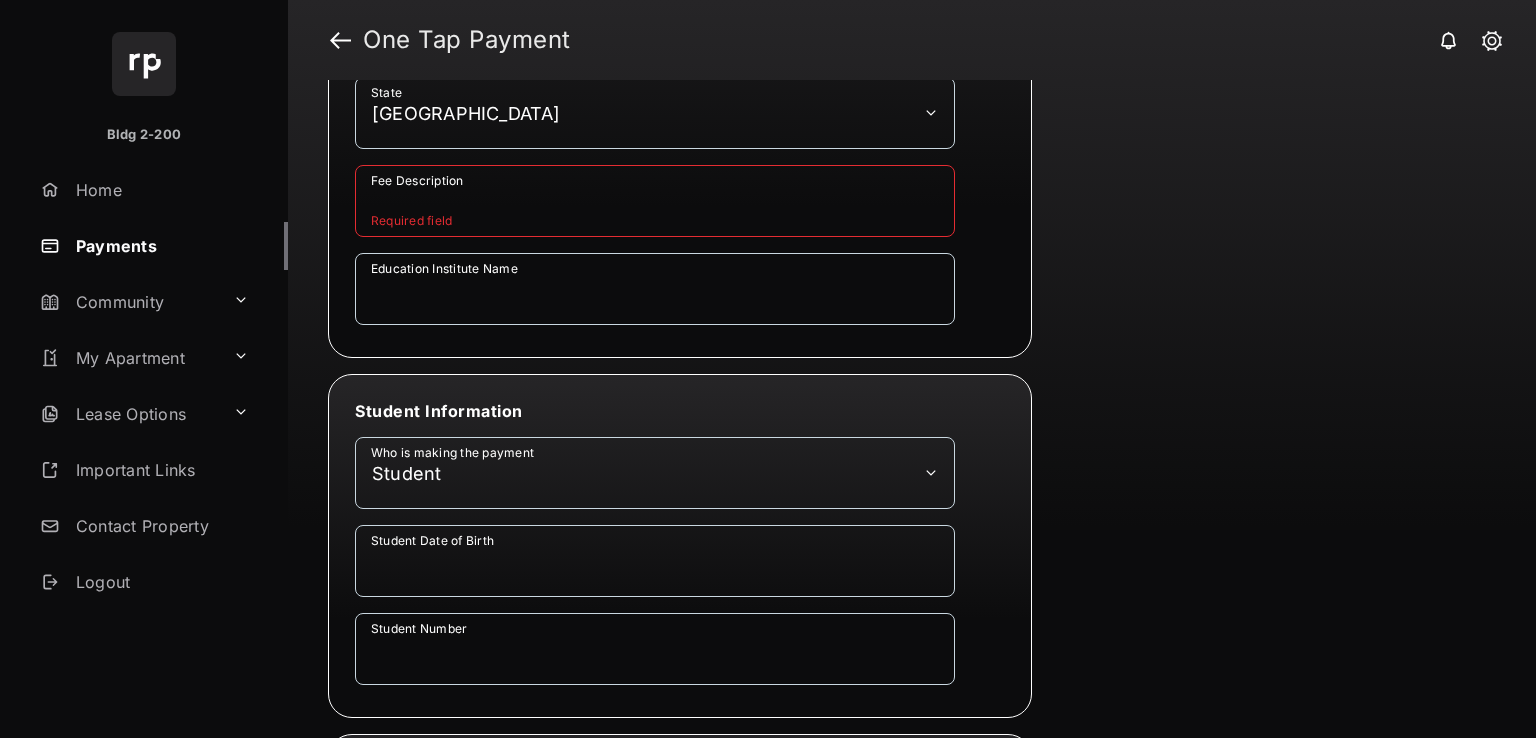 drag, startPoint x: 514, startPoint y: 215, endPoint x: 517, endPoint y: 232, distance: 17.262676 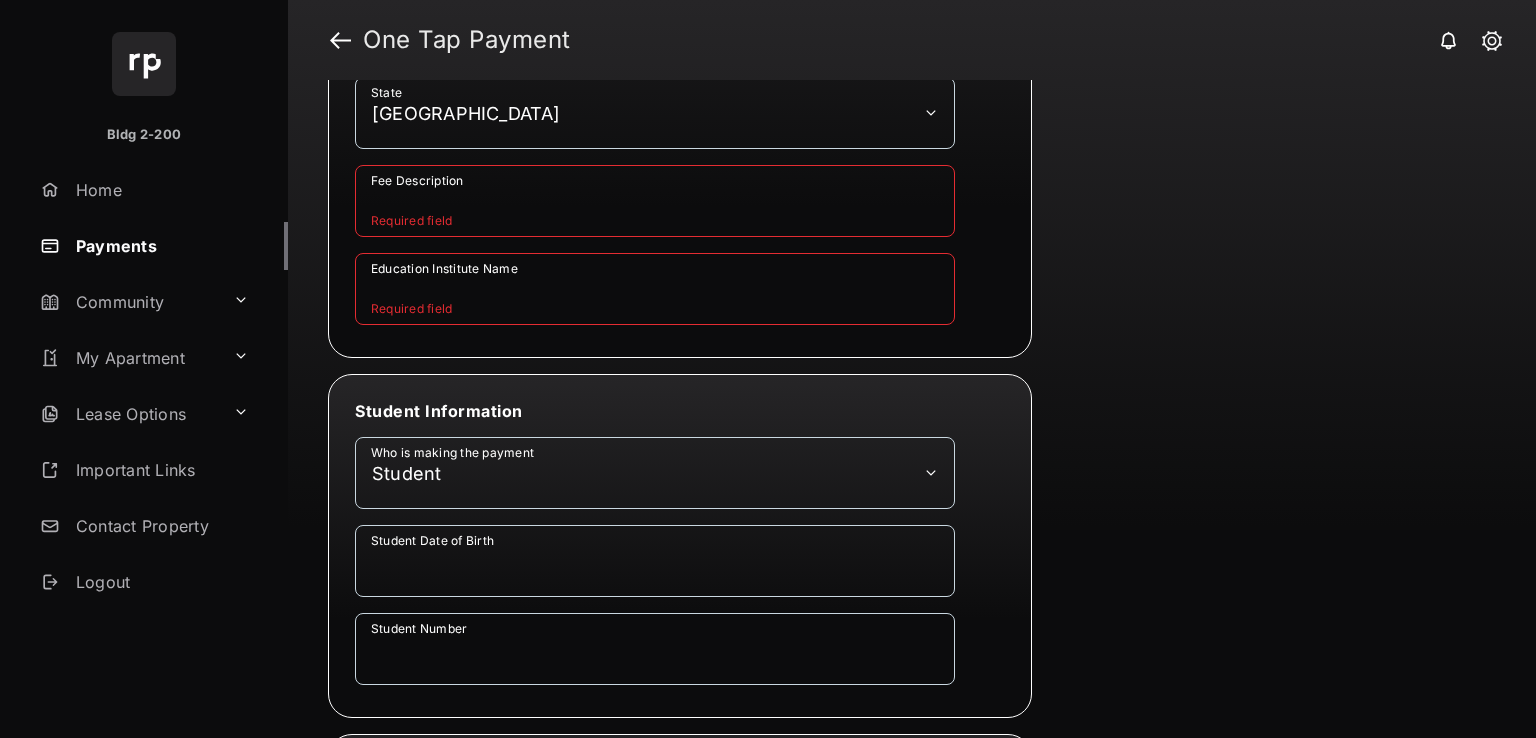 type on "****" 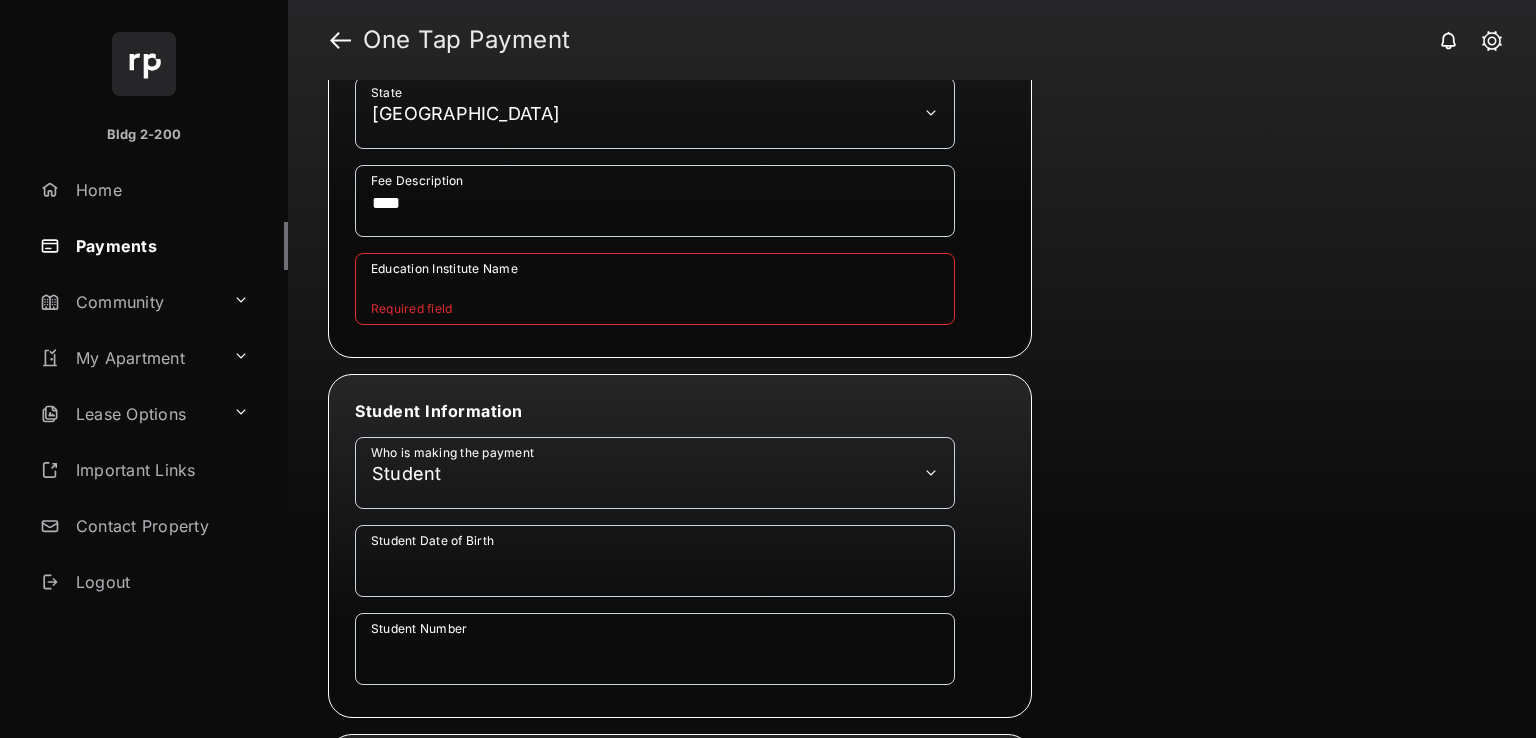 click on "Education Institute Name" at bounding box center [655, 289] 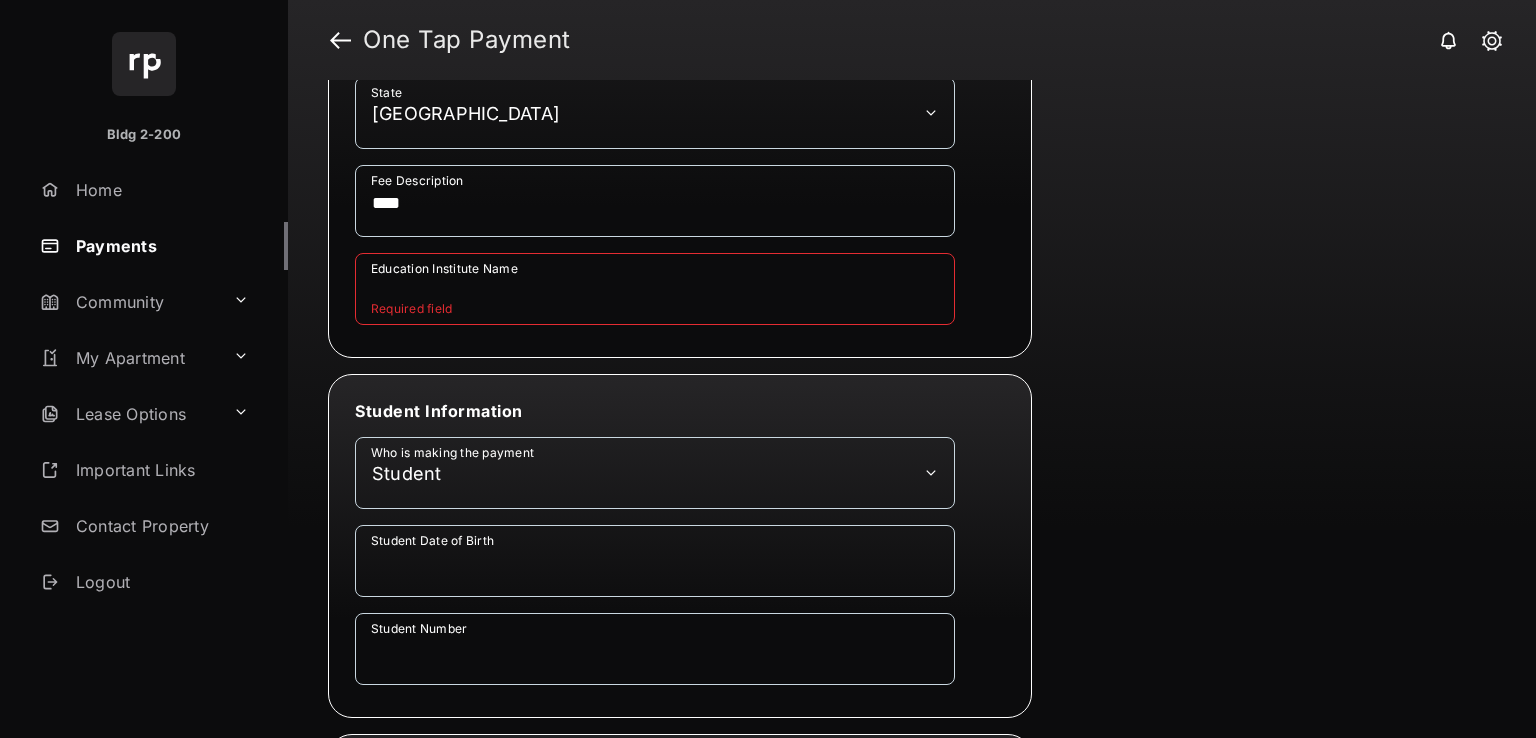 type on "**********" 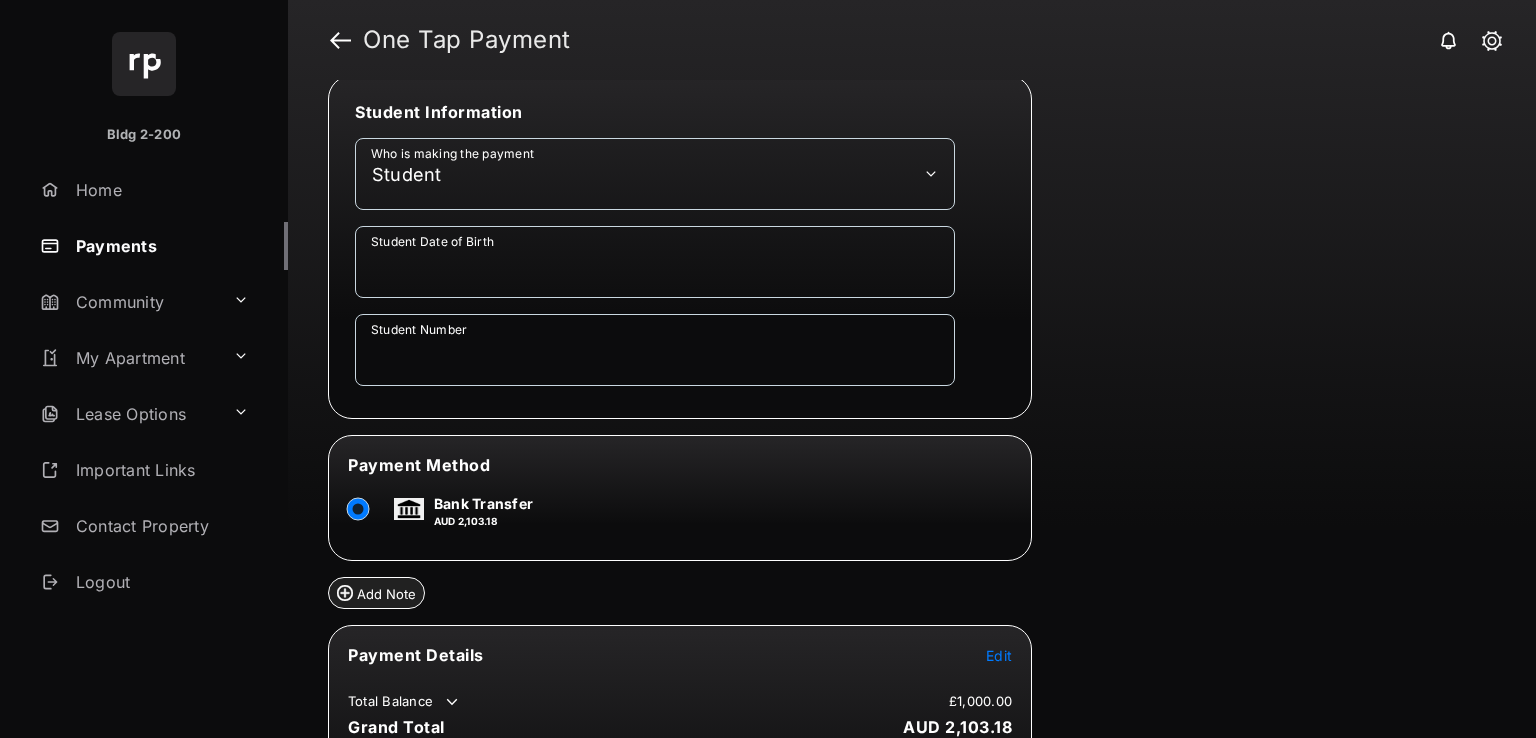 scroll, scrollTop: 700, scrollLeft: 0, axis: vertical 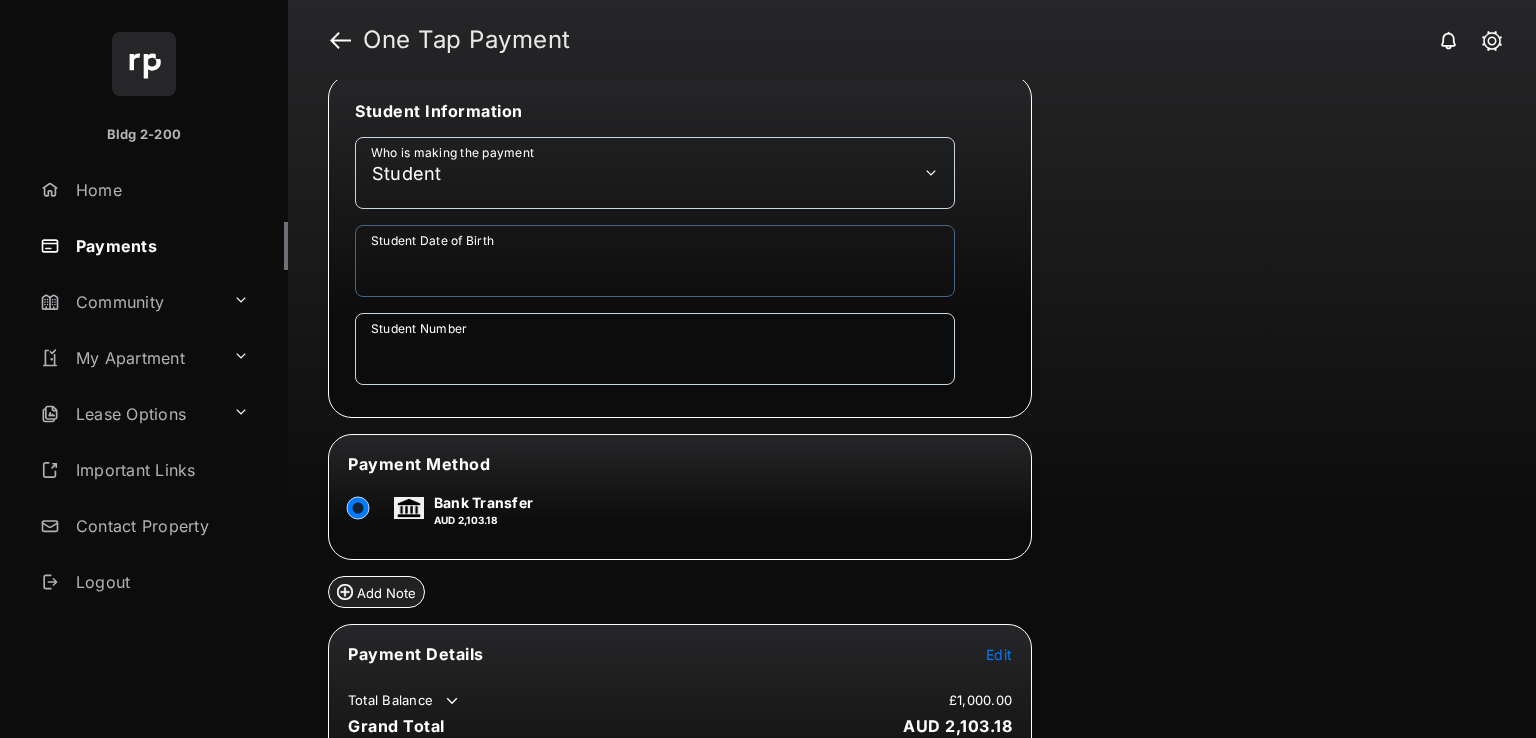 click on "Student Date of Birth" at bounding box center [655, 261] 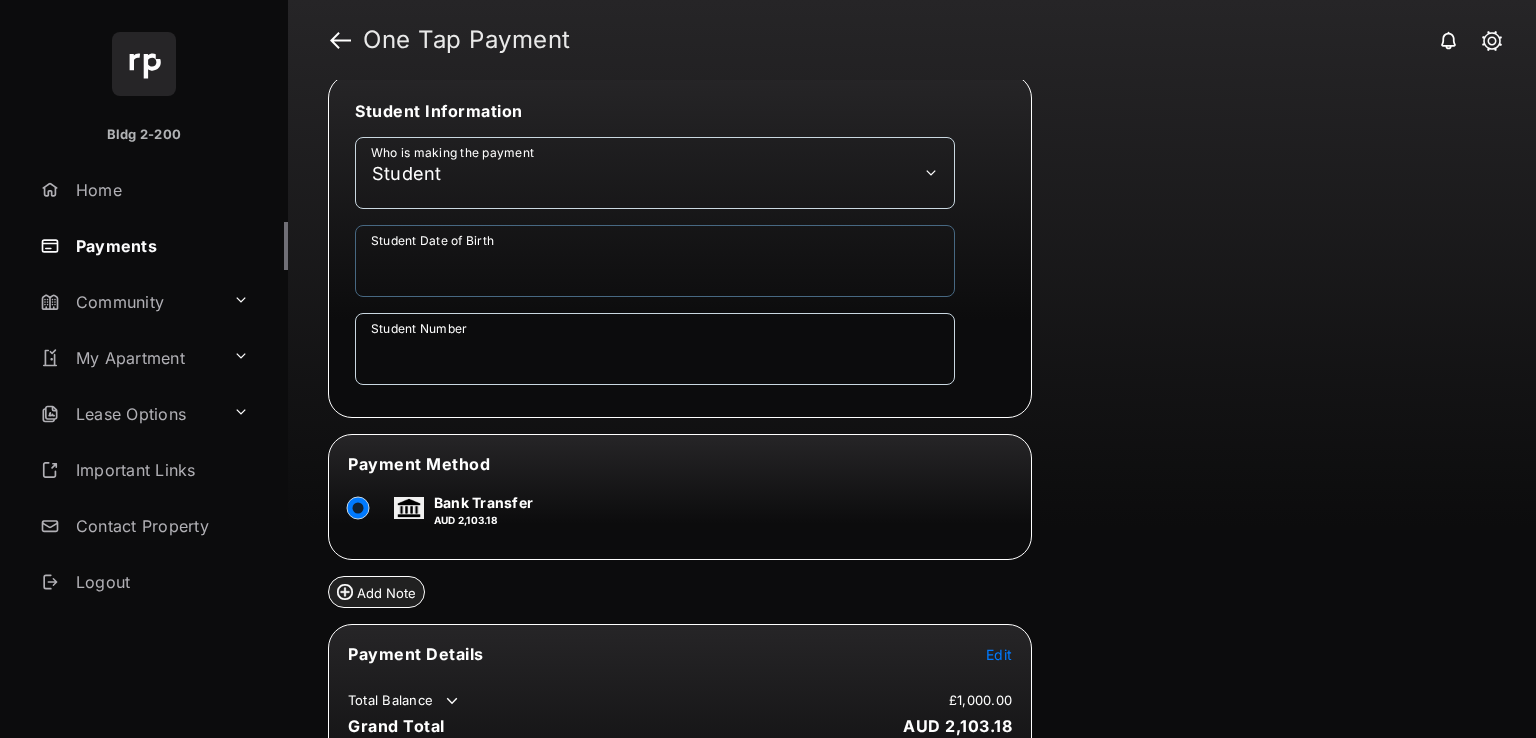 click on "Student Date of Birth" at bounding box center (655, 261) 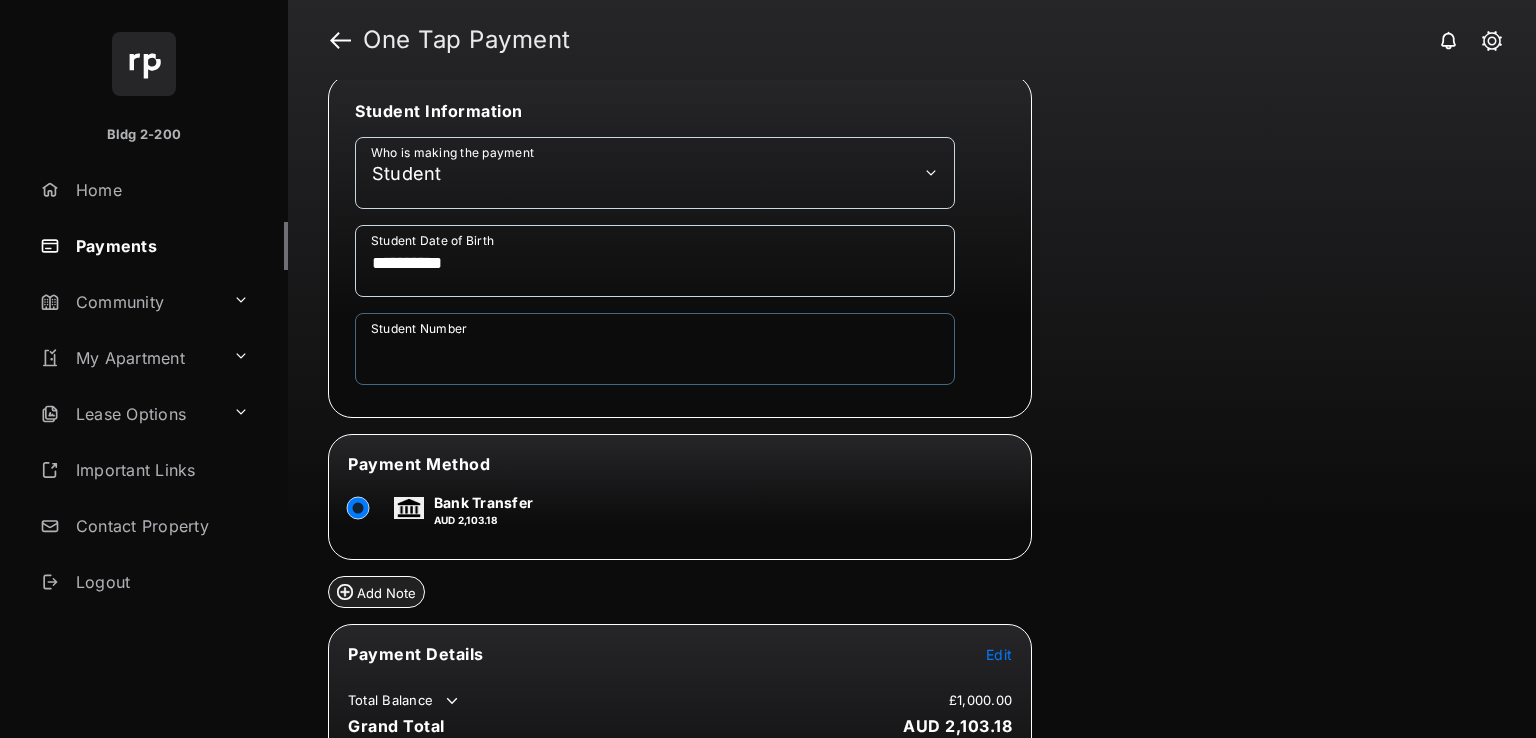type on "**********" 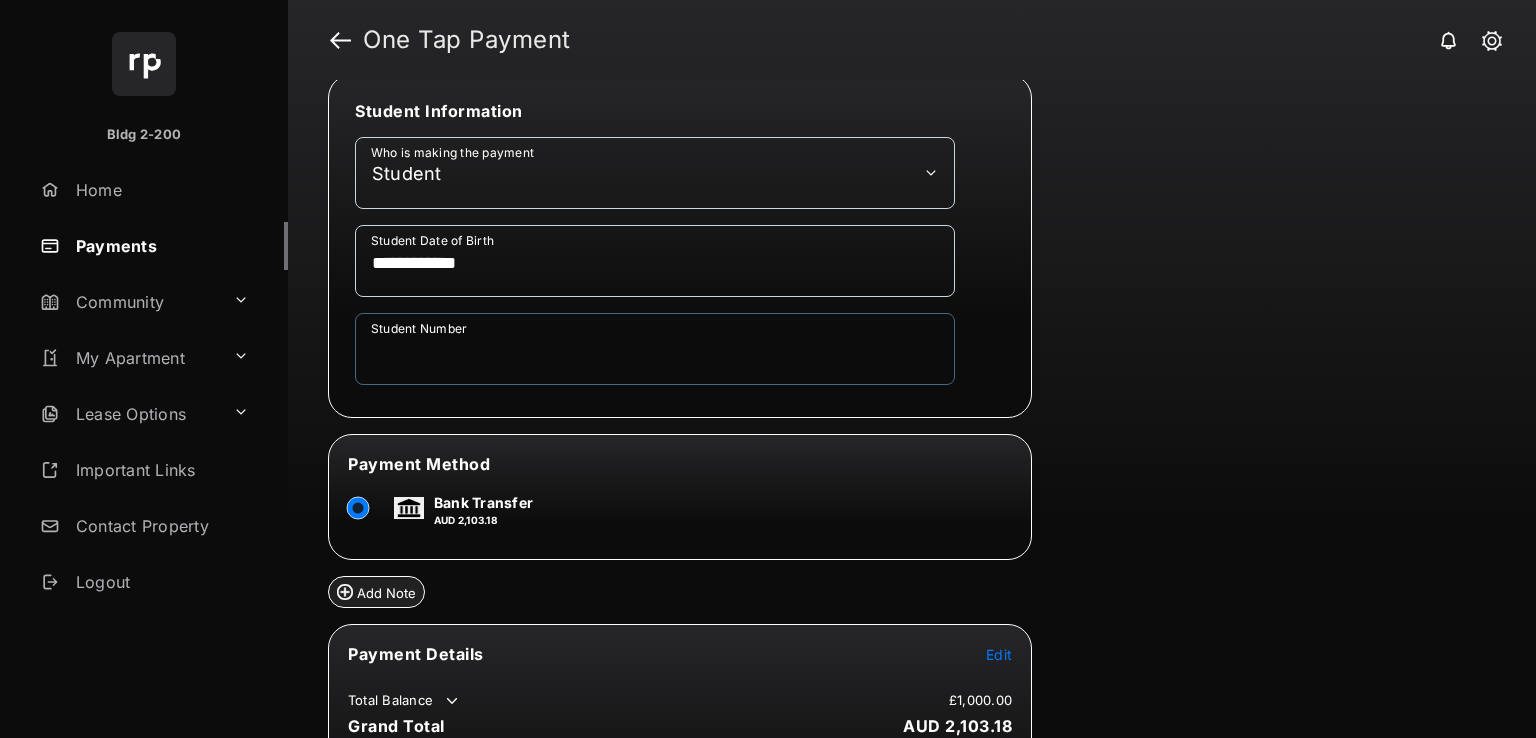drag, startPoint x: 514, startPoint y: 358, endPoint x: 515, endPoint y: 339, distance: 19.026299 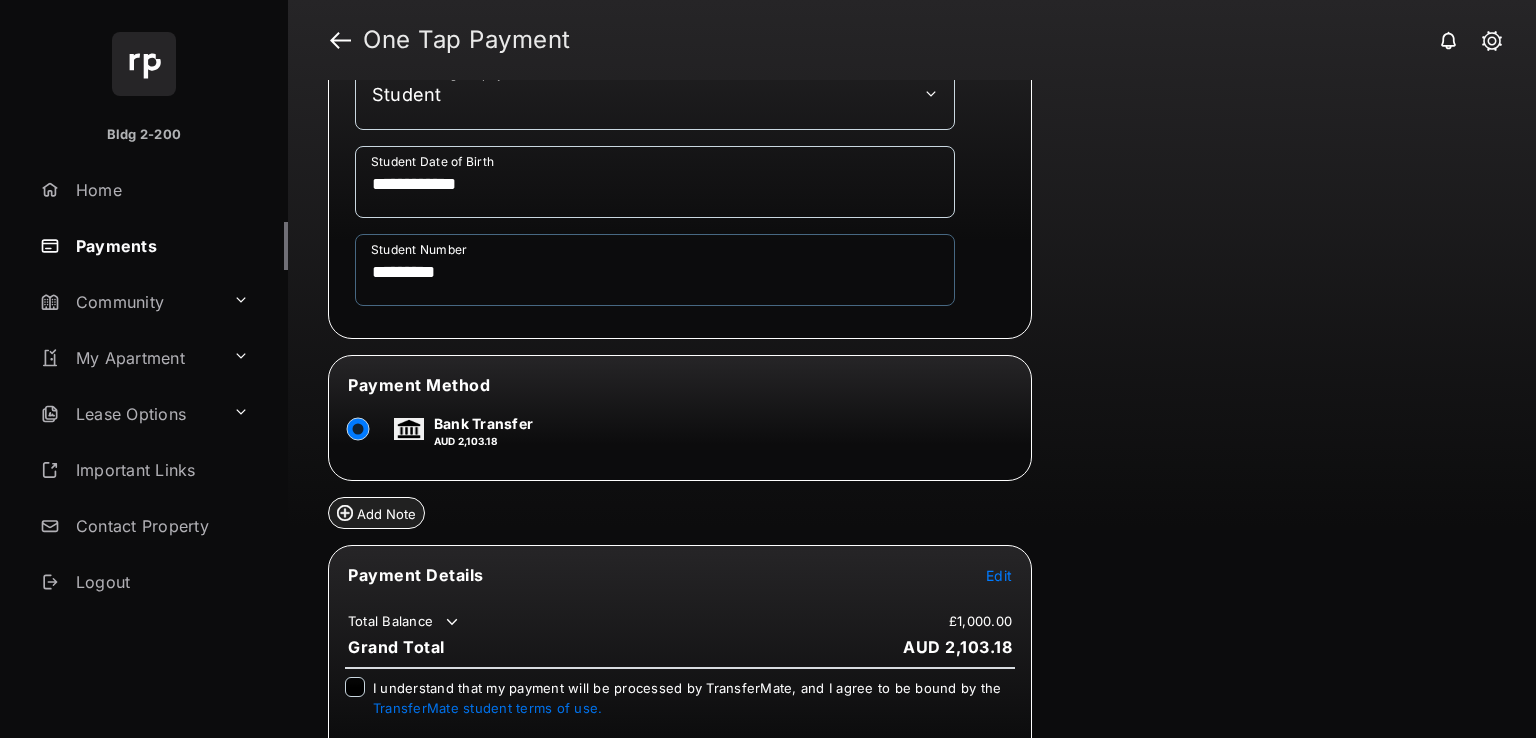 scroll, scrollTop: 852, scrollLeft: 0, axis: vertical 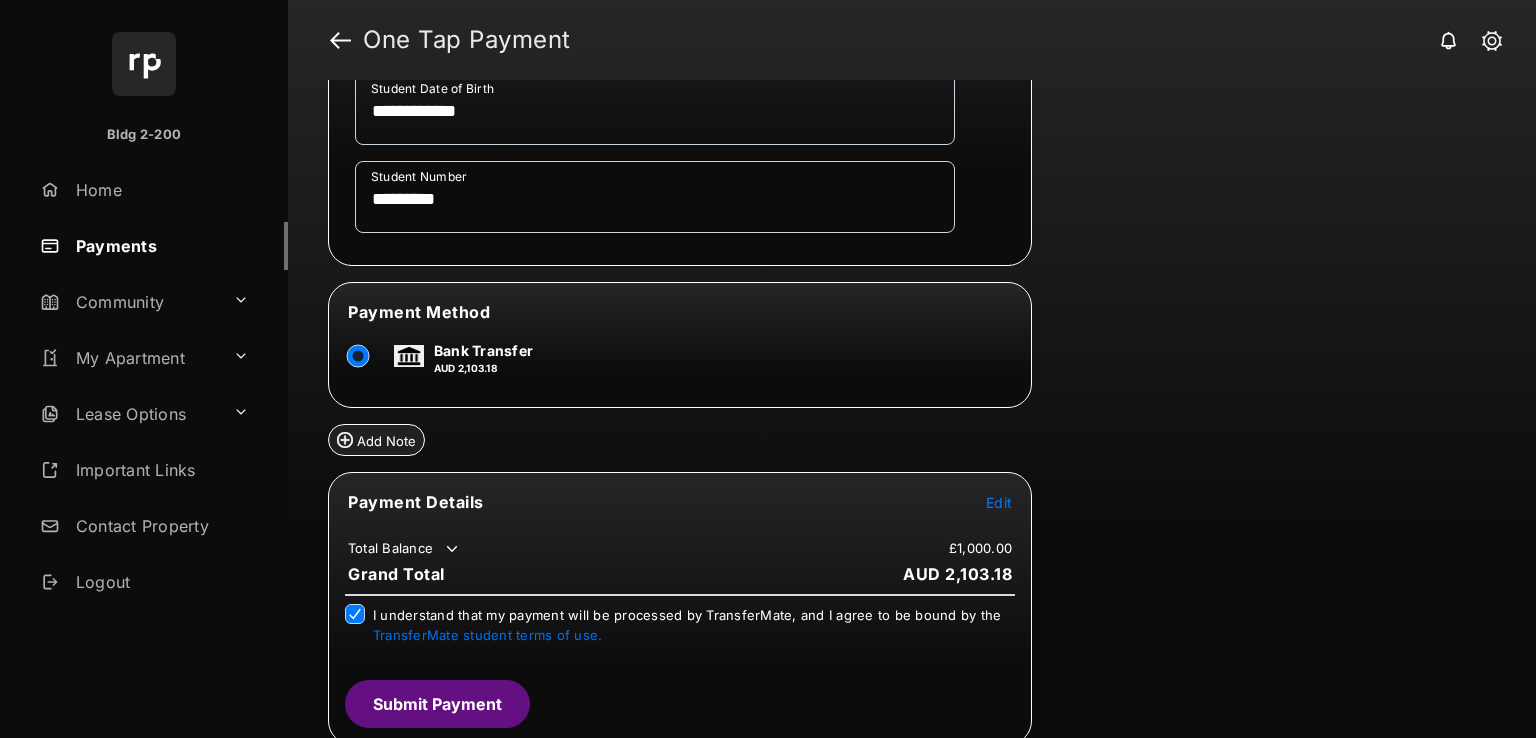 click on "Payment Details Edit" at bounding box center [680, 514] 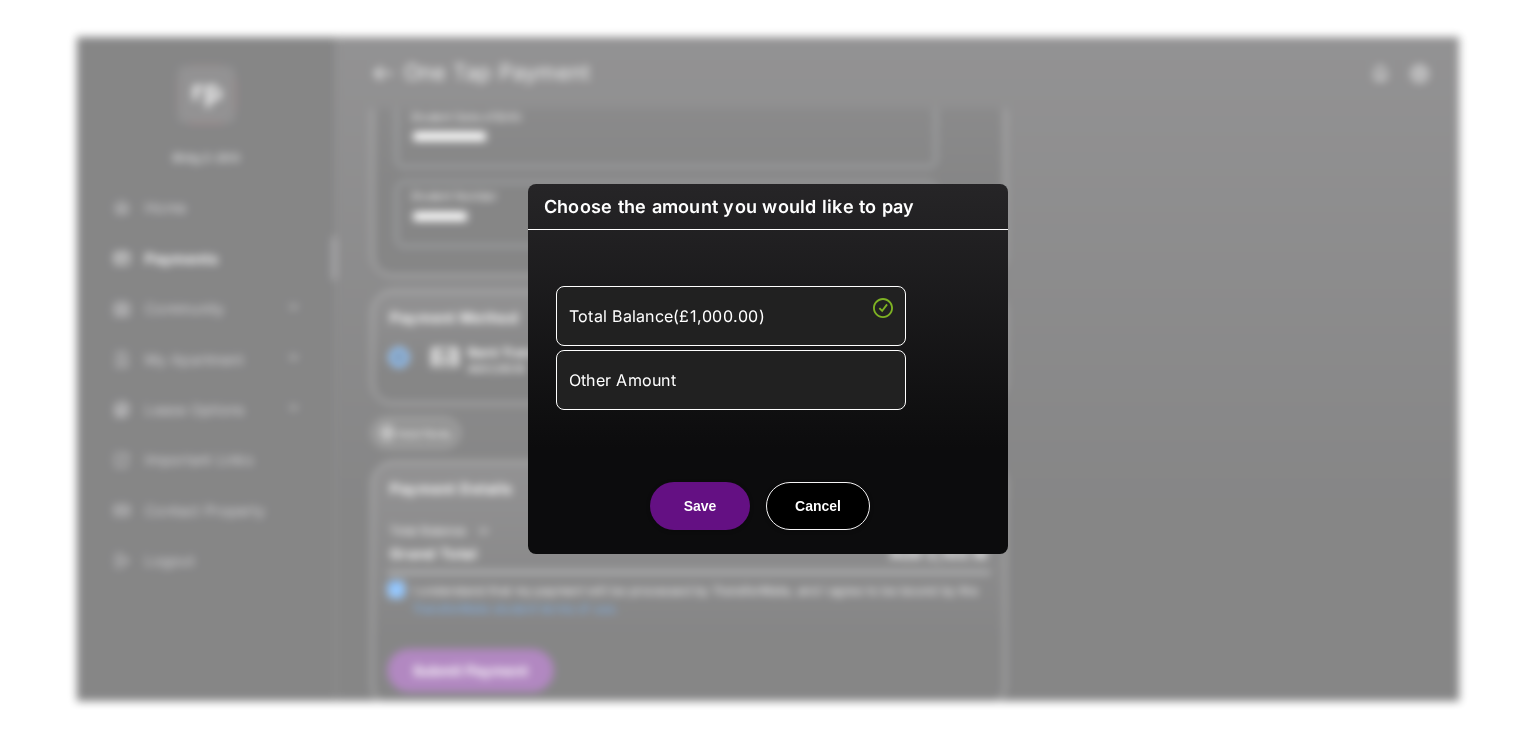 click on "Other Amount" at bounding box center (731, 380) 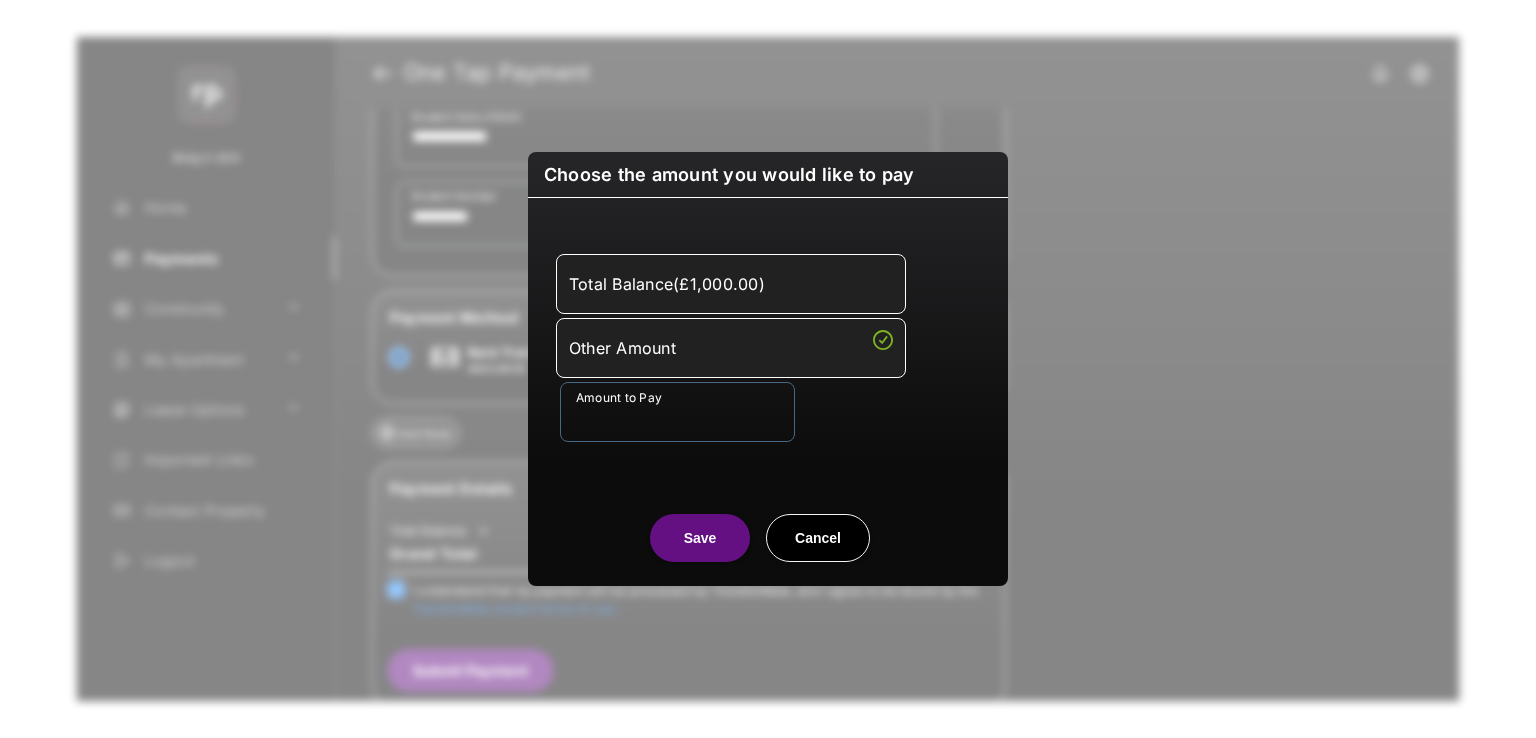 click on "Amount to Pay" at bounding box center (677, 412) 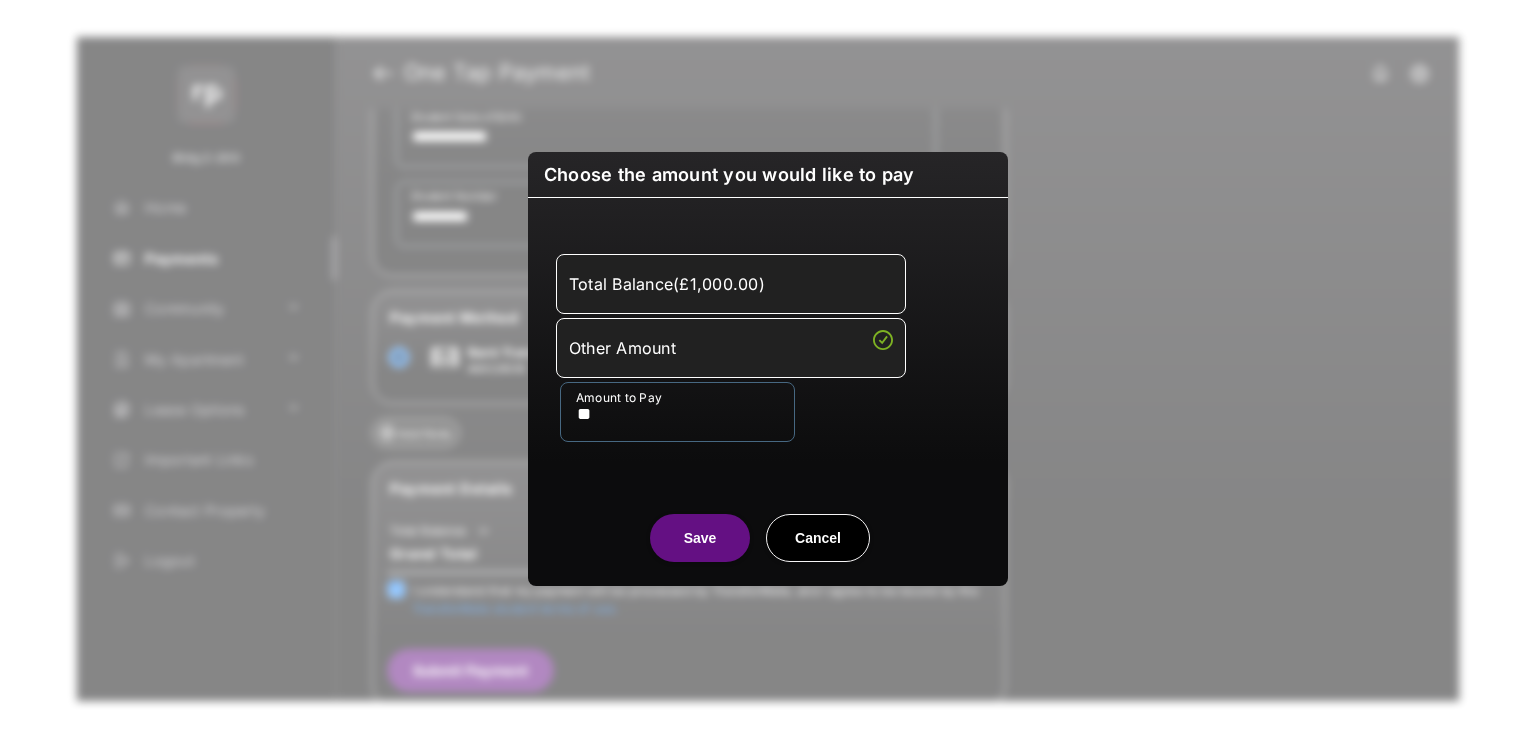 type on "**" 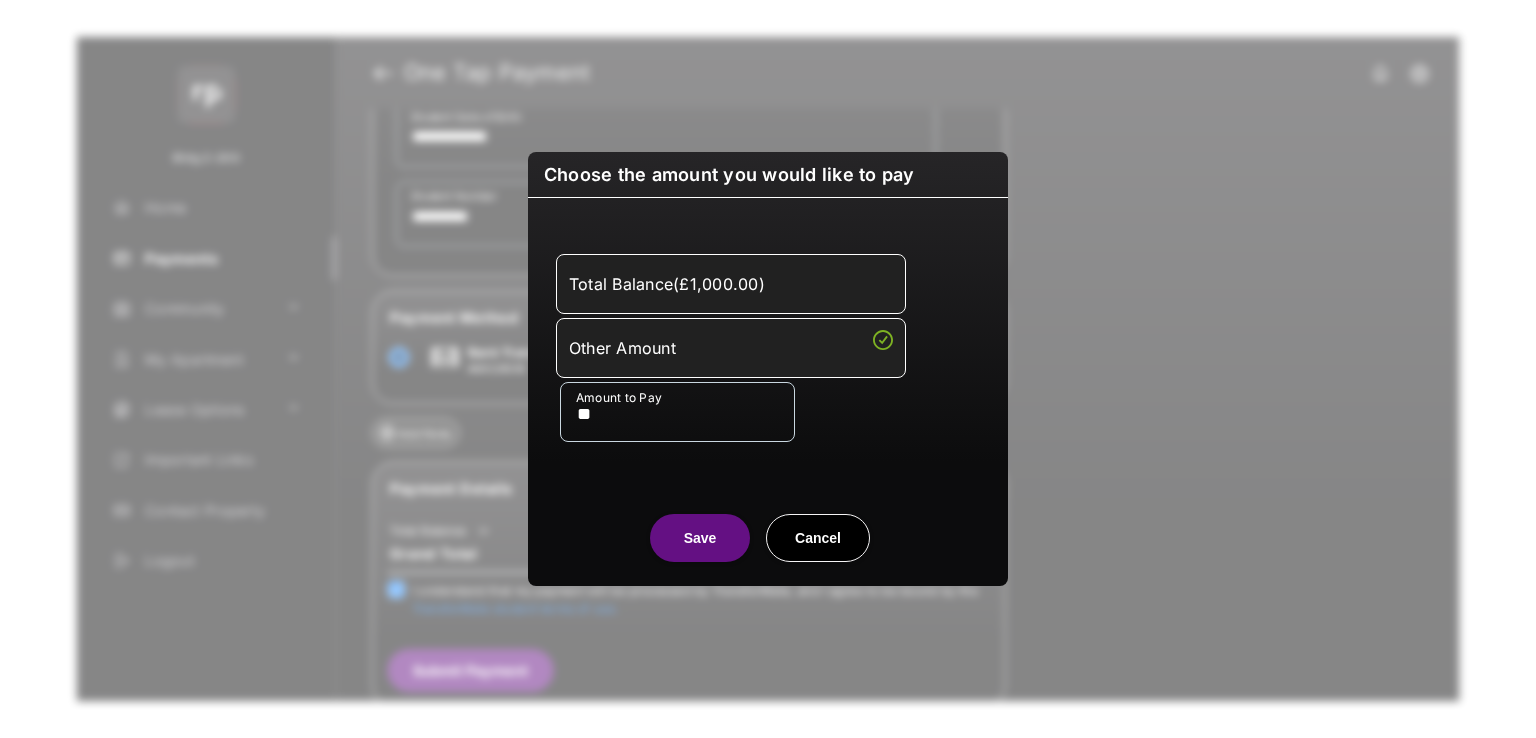 click on "Save Cancel" at bounding box center (768, 518) 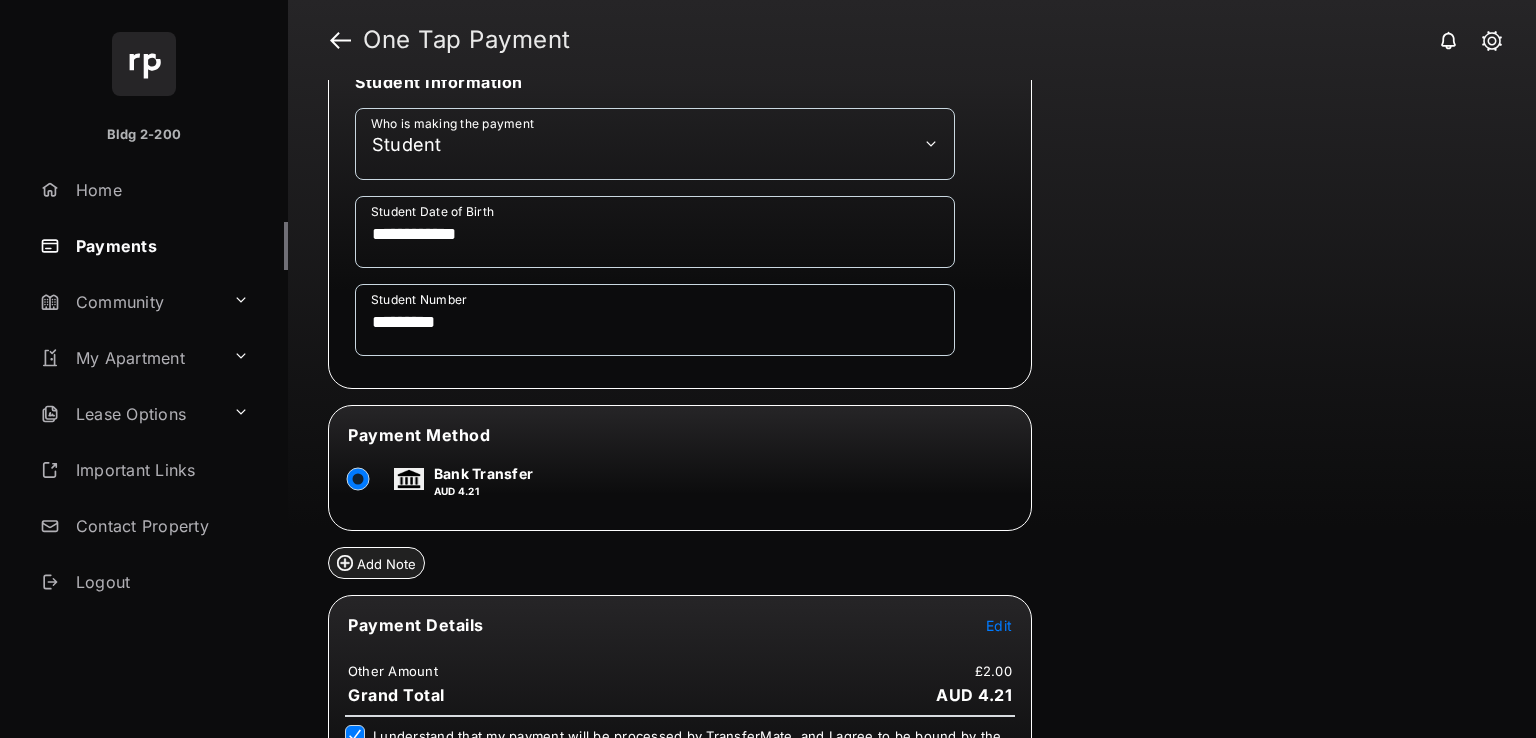scroll, scrollTop: 849, scrollLeft: 0, axis: vertical 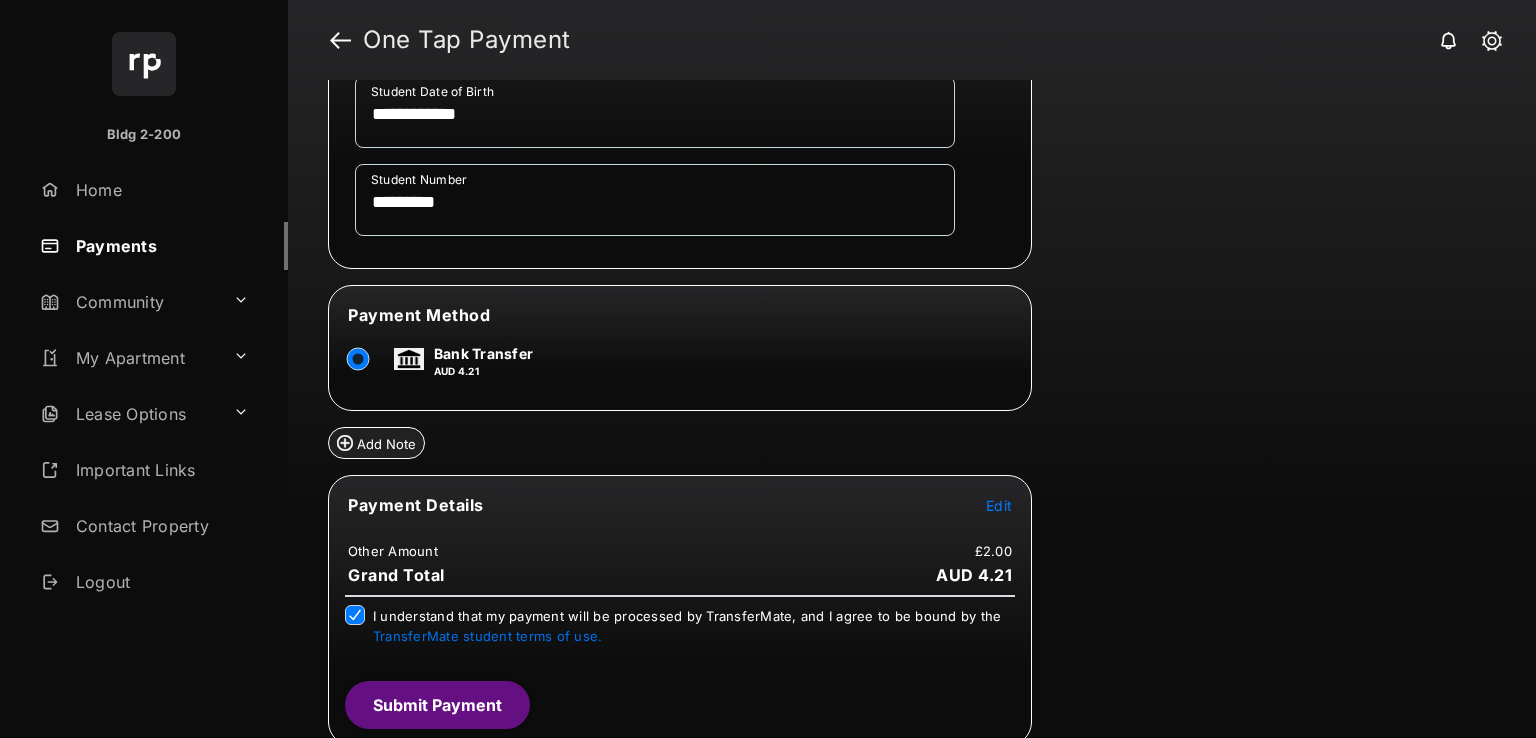 click on "Submit Payment" at bounding box center [437, 705] 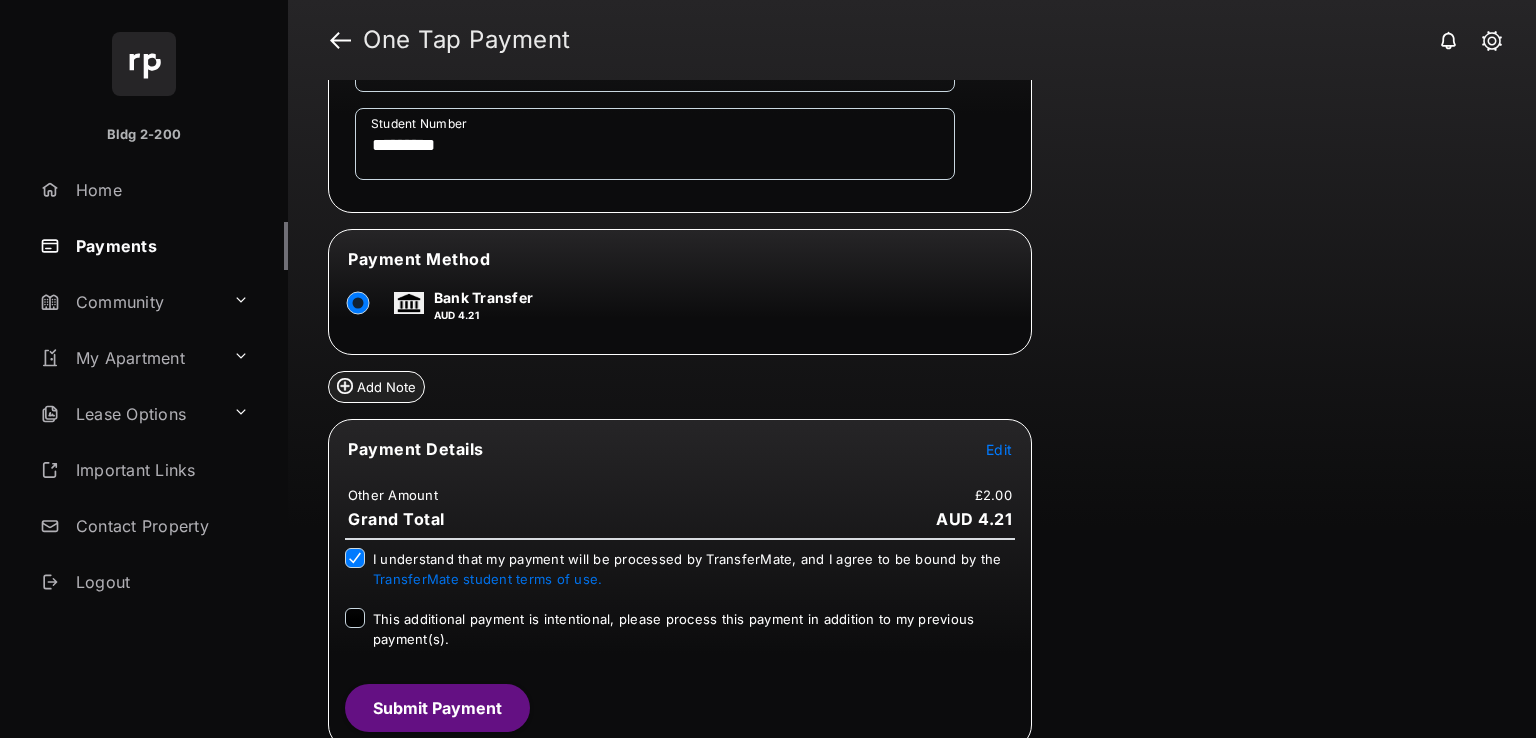 scroll, scrollTop: 1006, scrollLeft: 0, axis: vertical 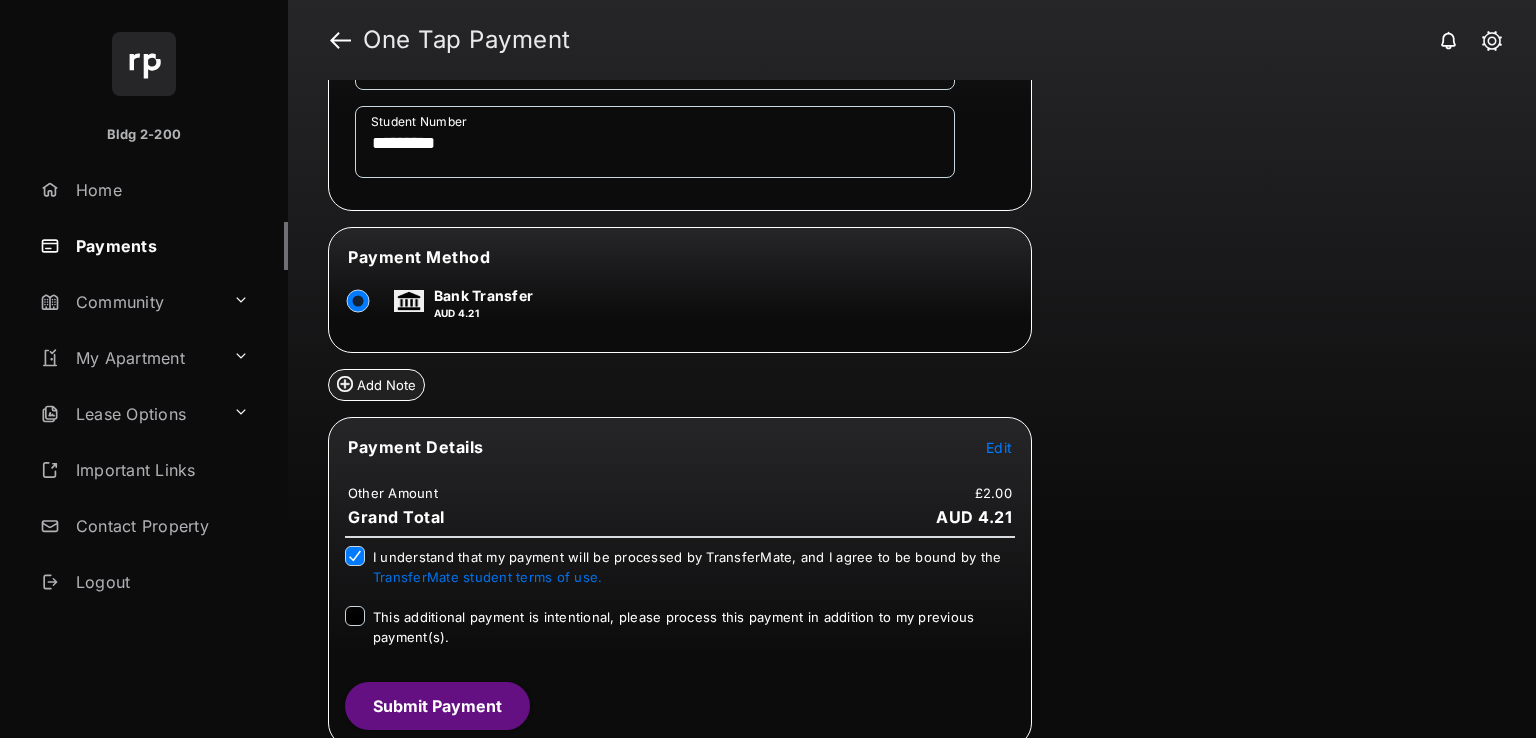 click on "This additional payment is intentional, please process this payment in addition to my previous payment(s)." at bounding box center (694, 626) 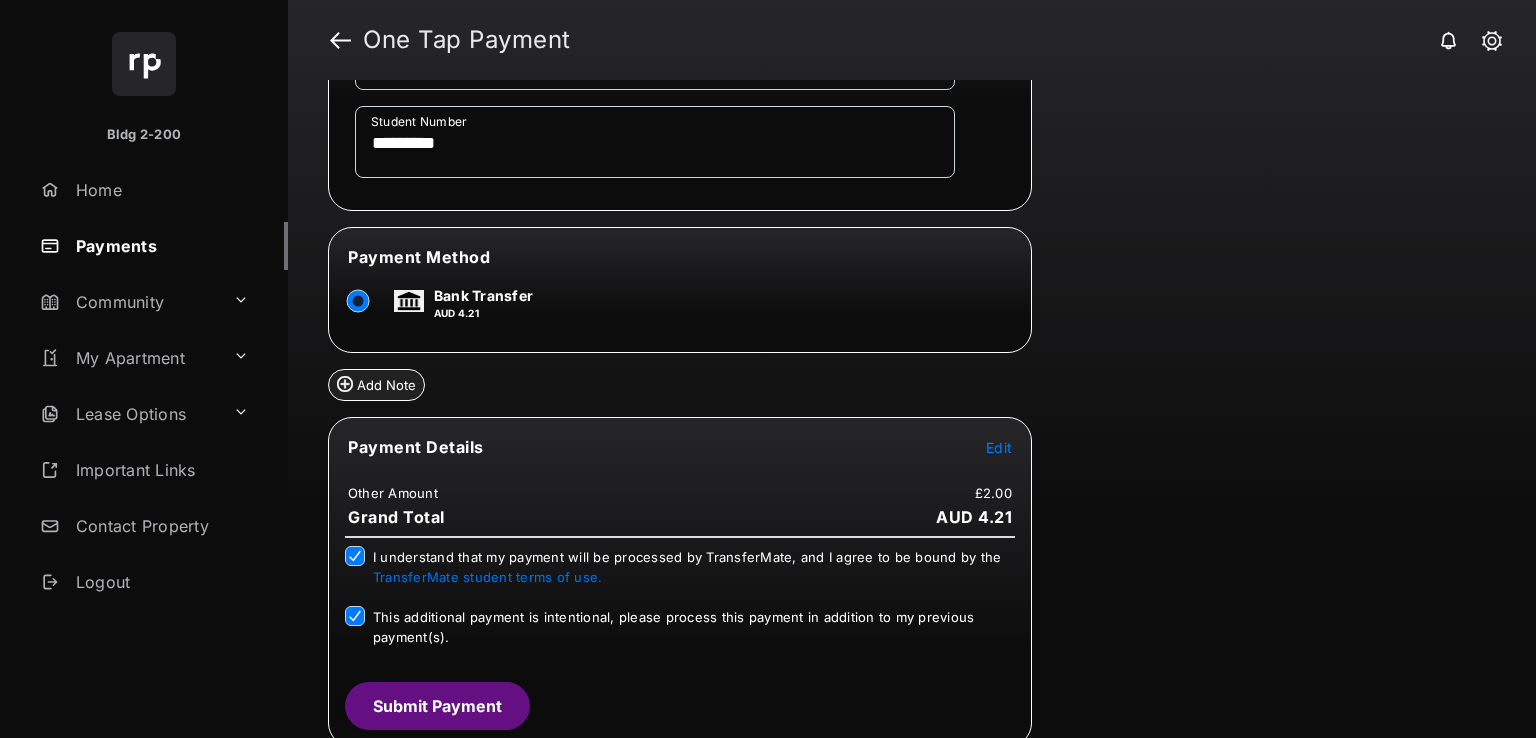 drag, startPoint x: 416, startPoint y: 655, endPoint x: 419, endPoint y: 684, distance: 29.15476 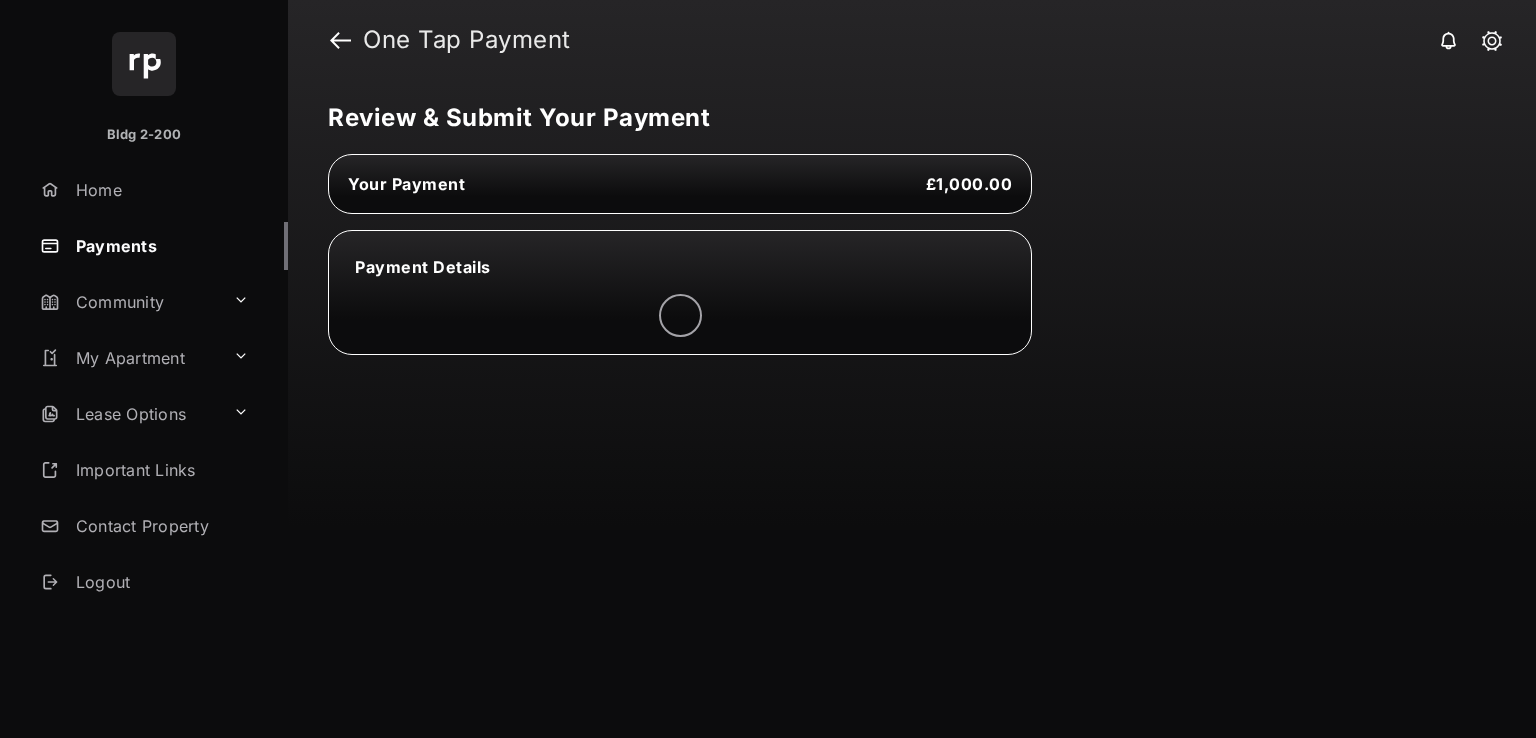 scroll, scrollTop: 0, scrollLeft: 0, axis: both 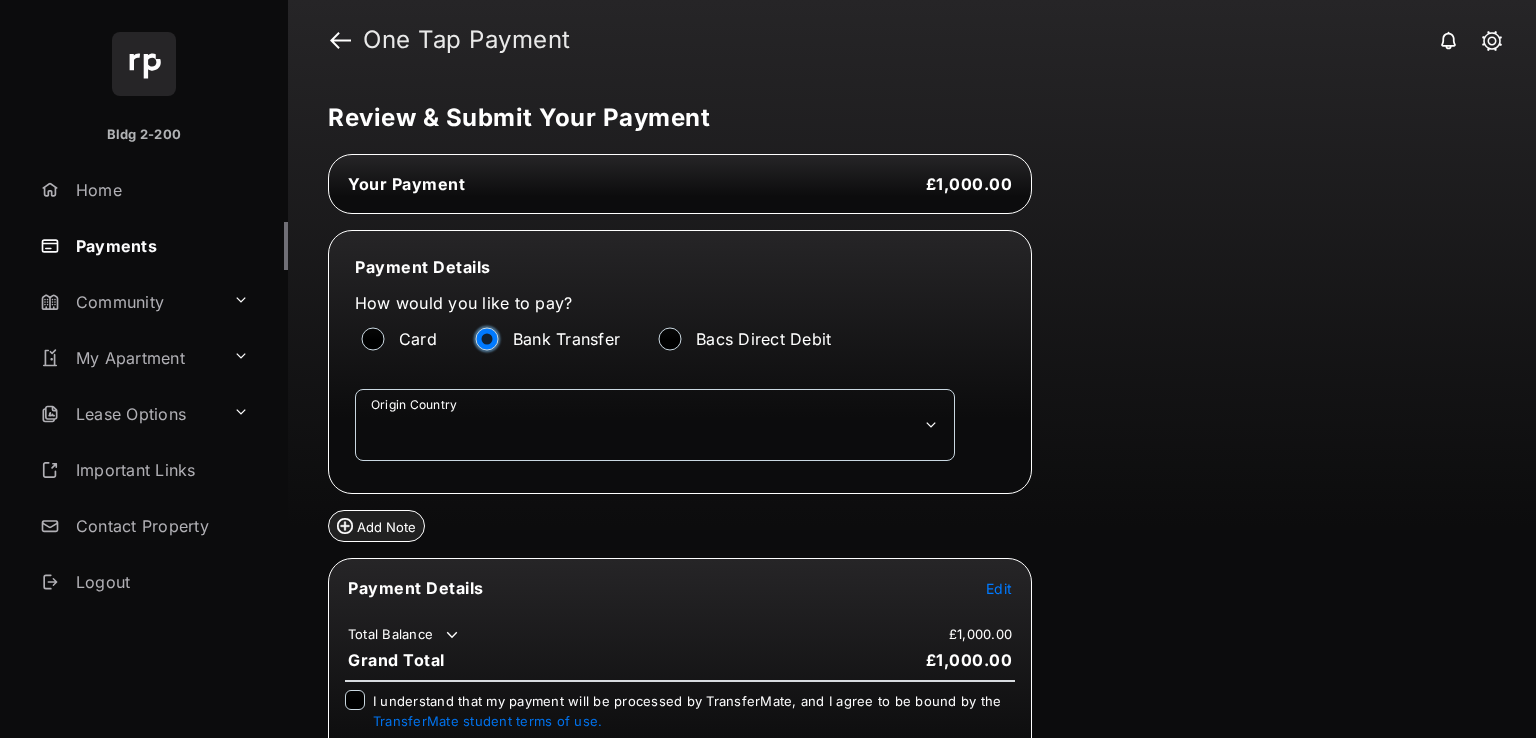 click on "**********" at bounding box center (655, 425) 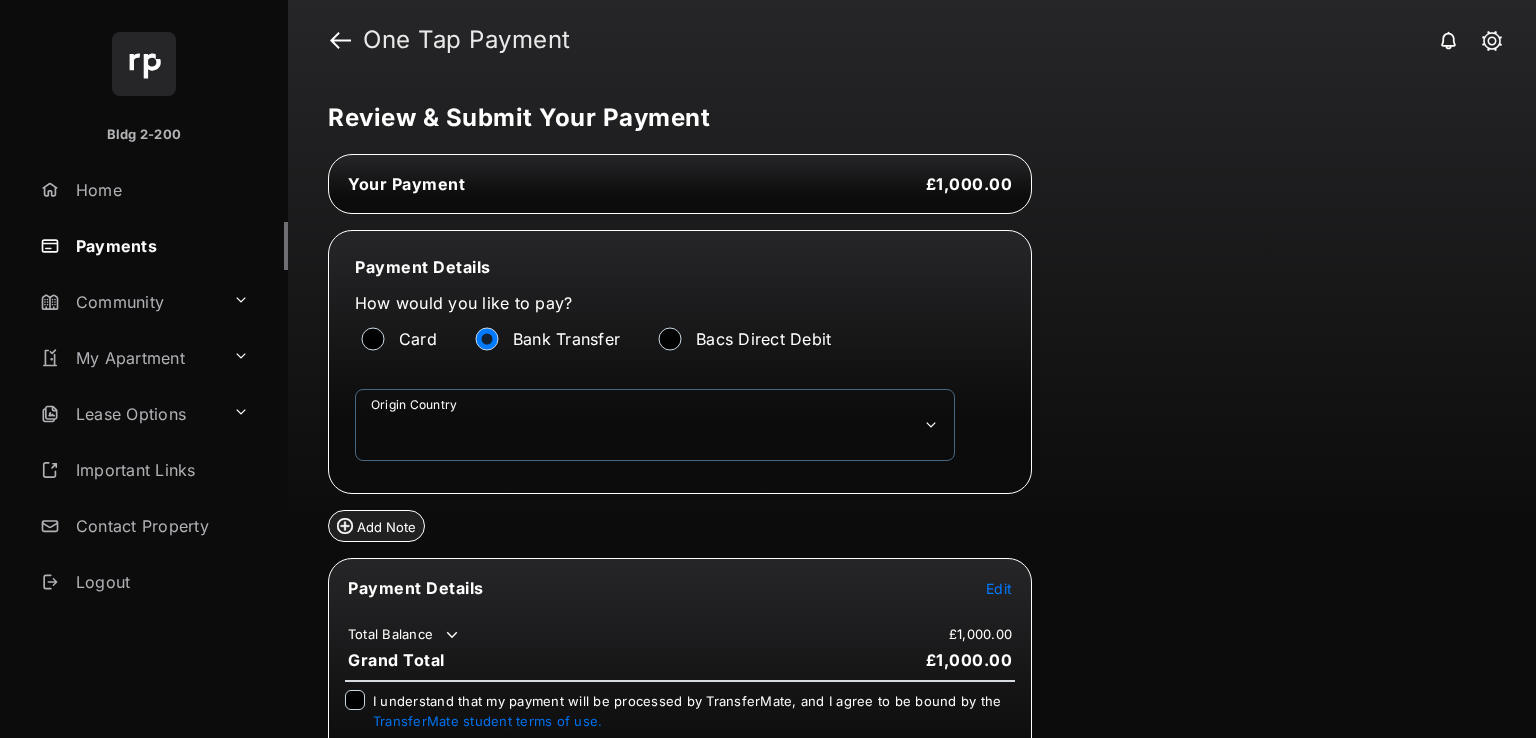 select on "**" 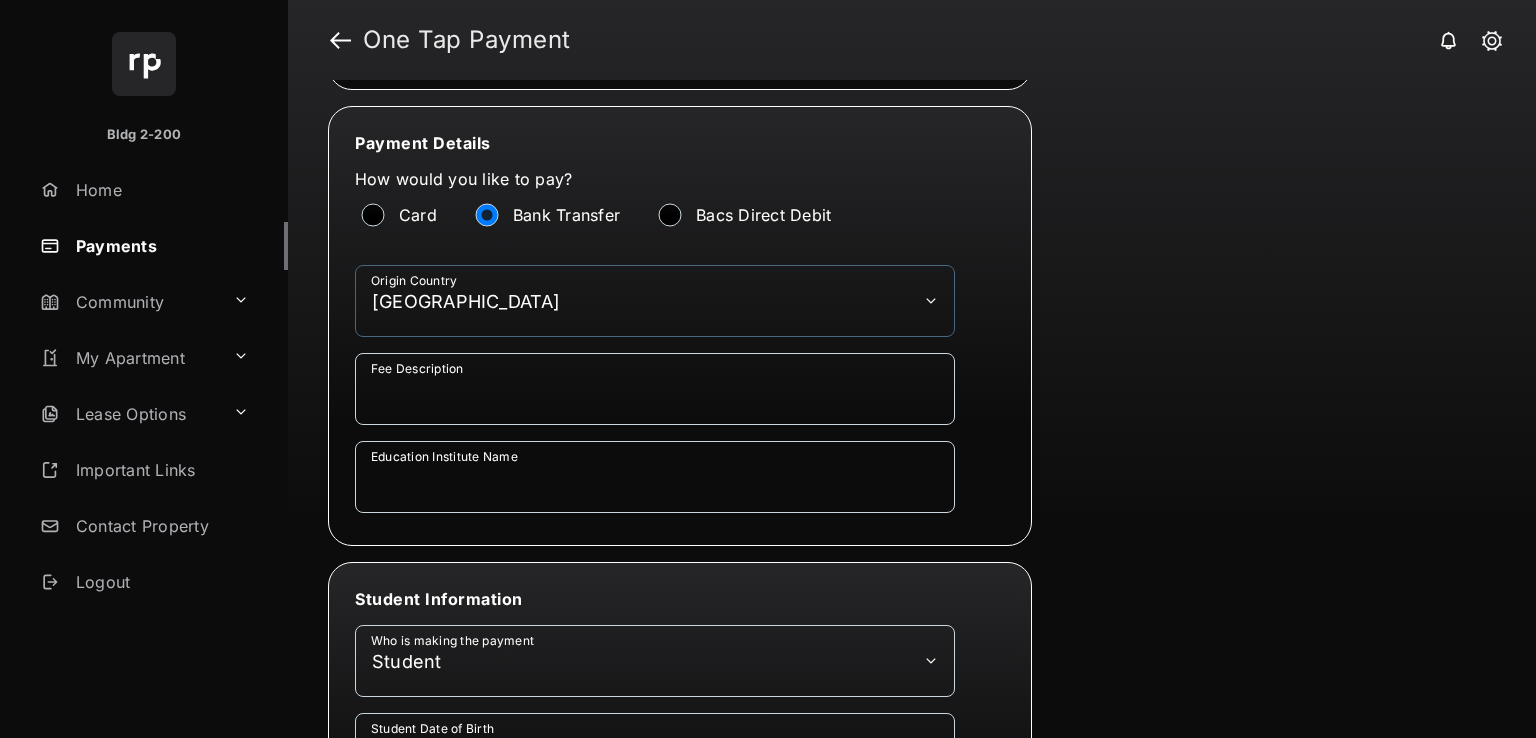 scroll, scrollTop: 300, scrollLeft: 0, axis: vertical 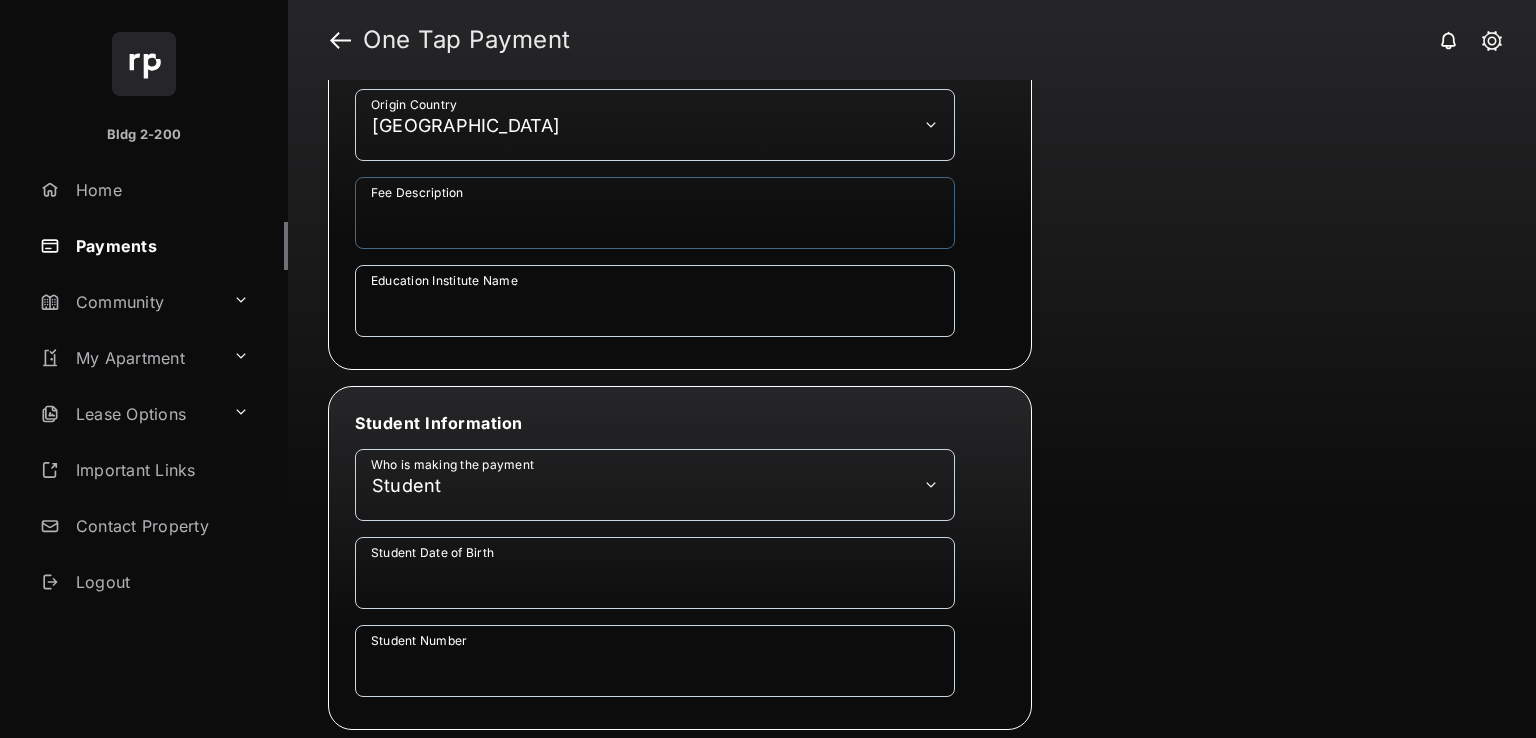 click on "Fee Description" at bounding box center [655, 213] 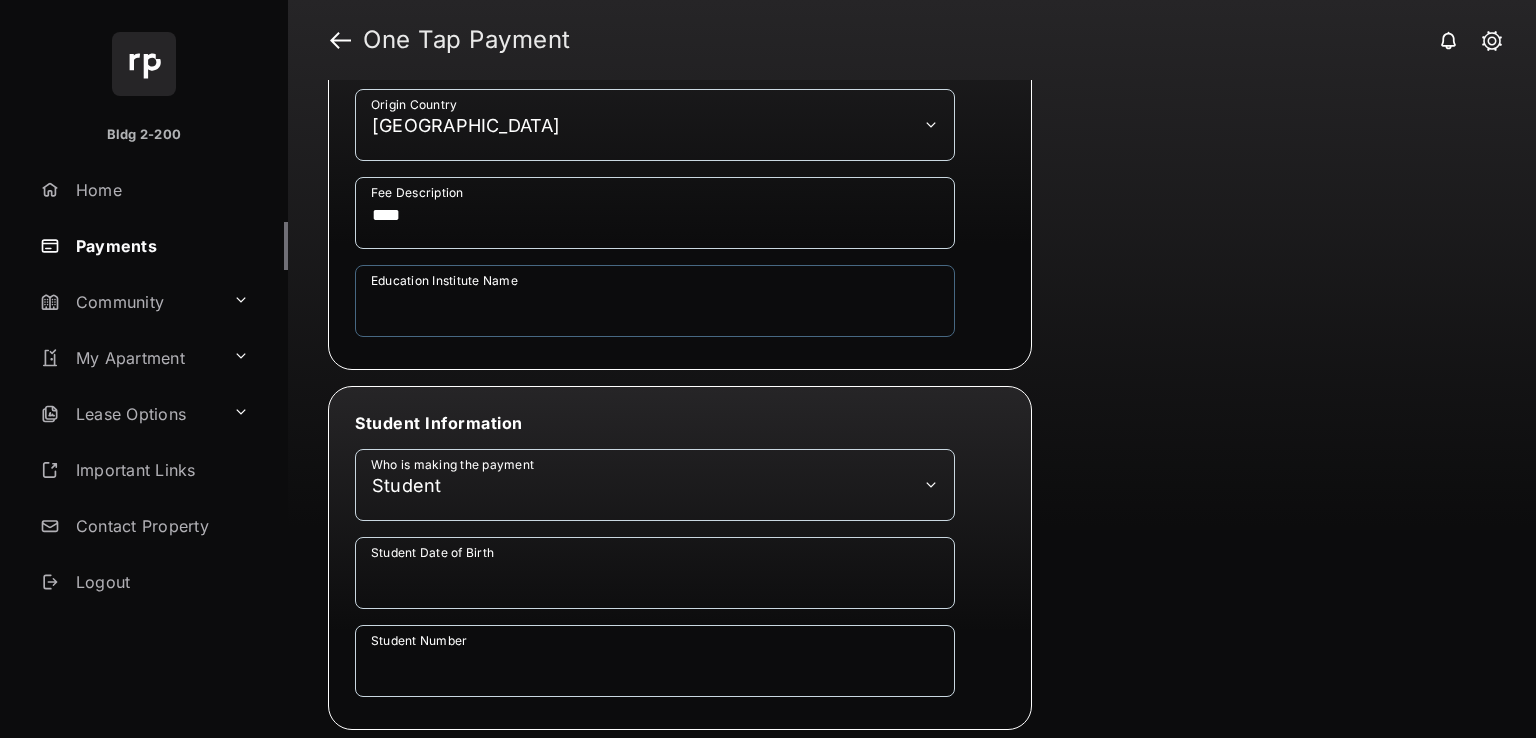 click on "Education Institute Name" at bounding box center [655, 301] 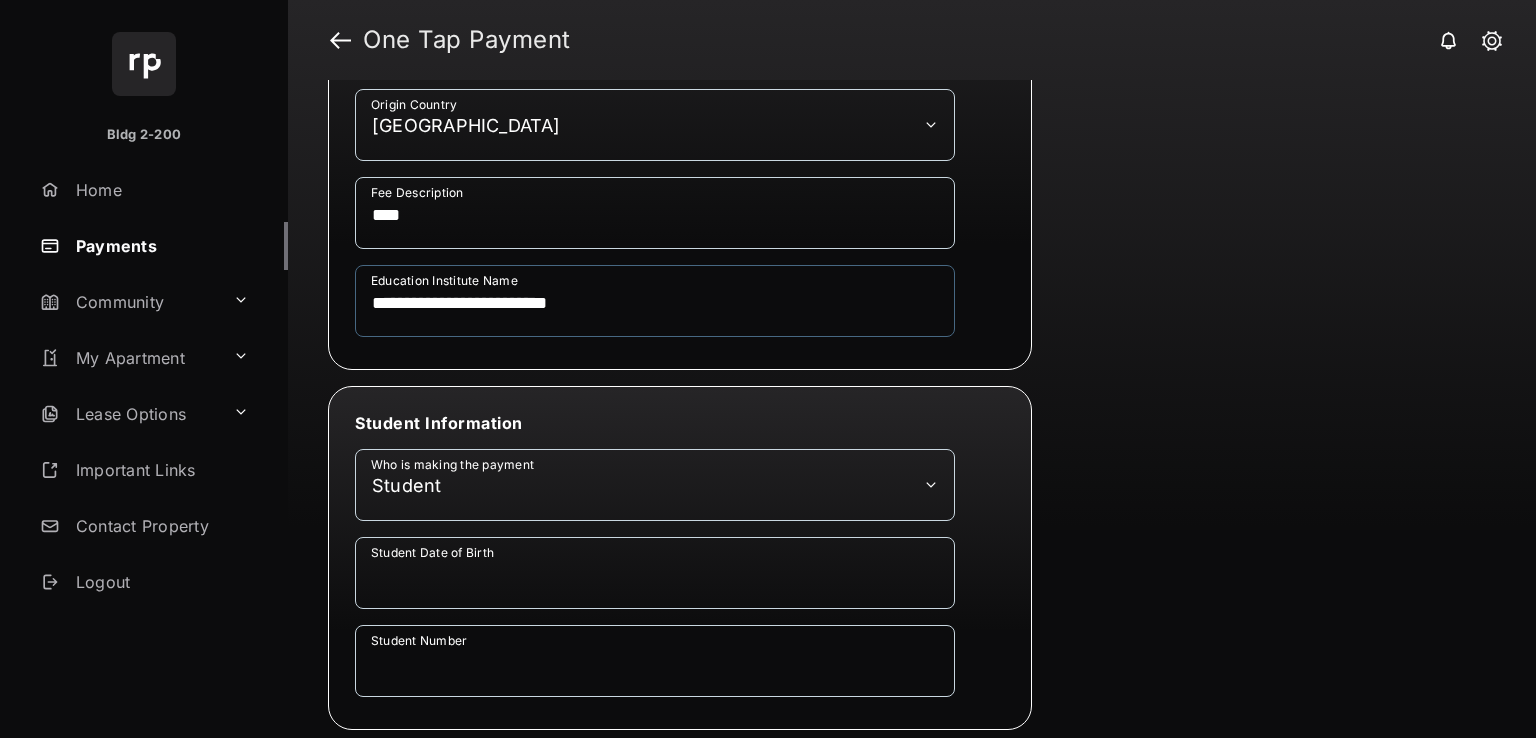 scroll, scrollTop: 500, scrollLeft: 0, axis: vertical 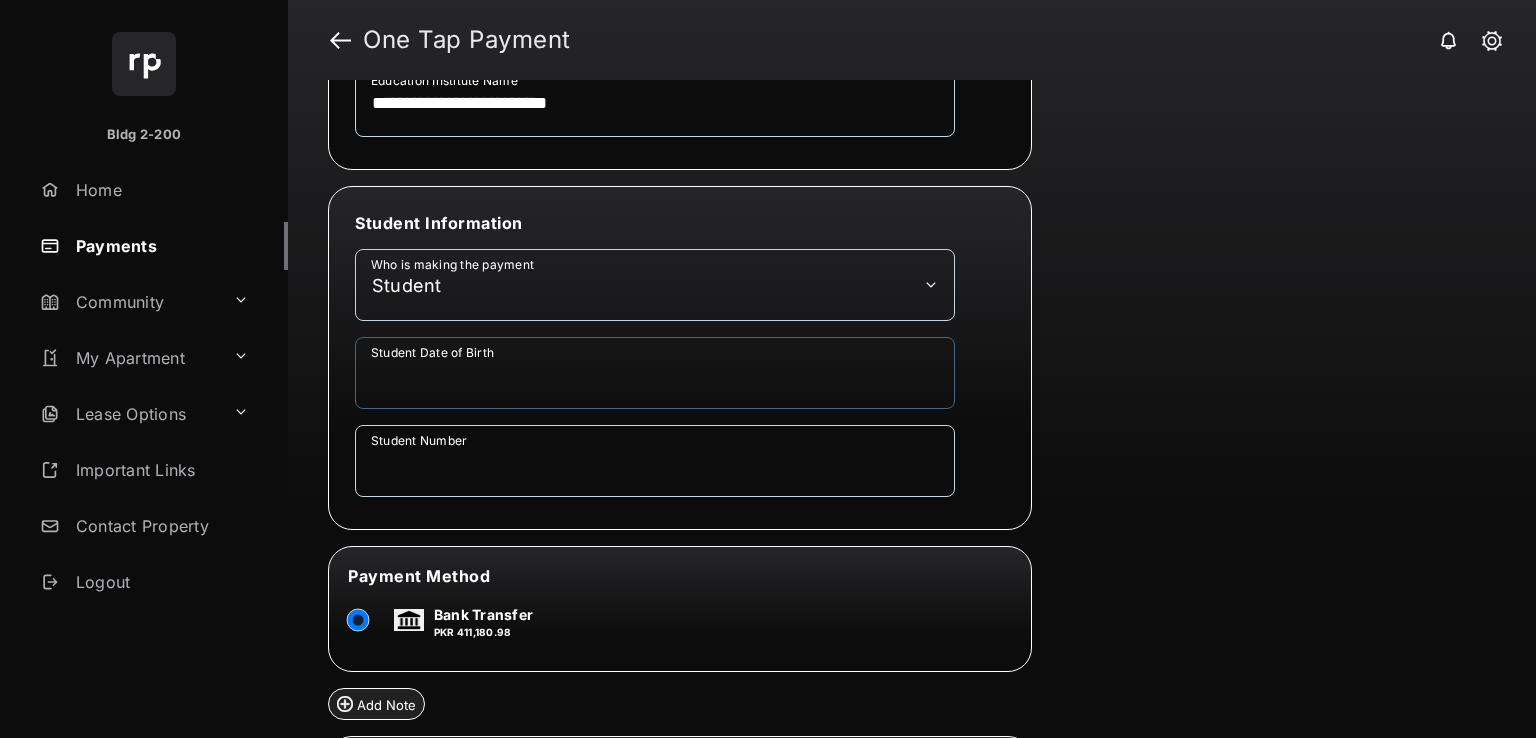 click on "Student Date of Birth" at bounding box center [655, 373] 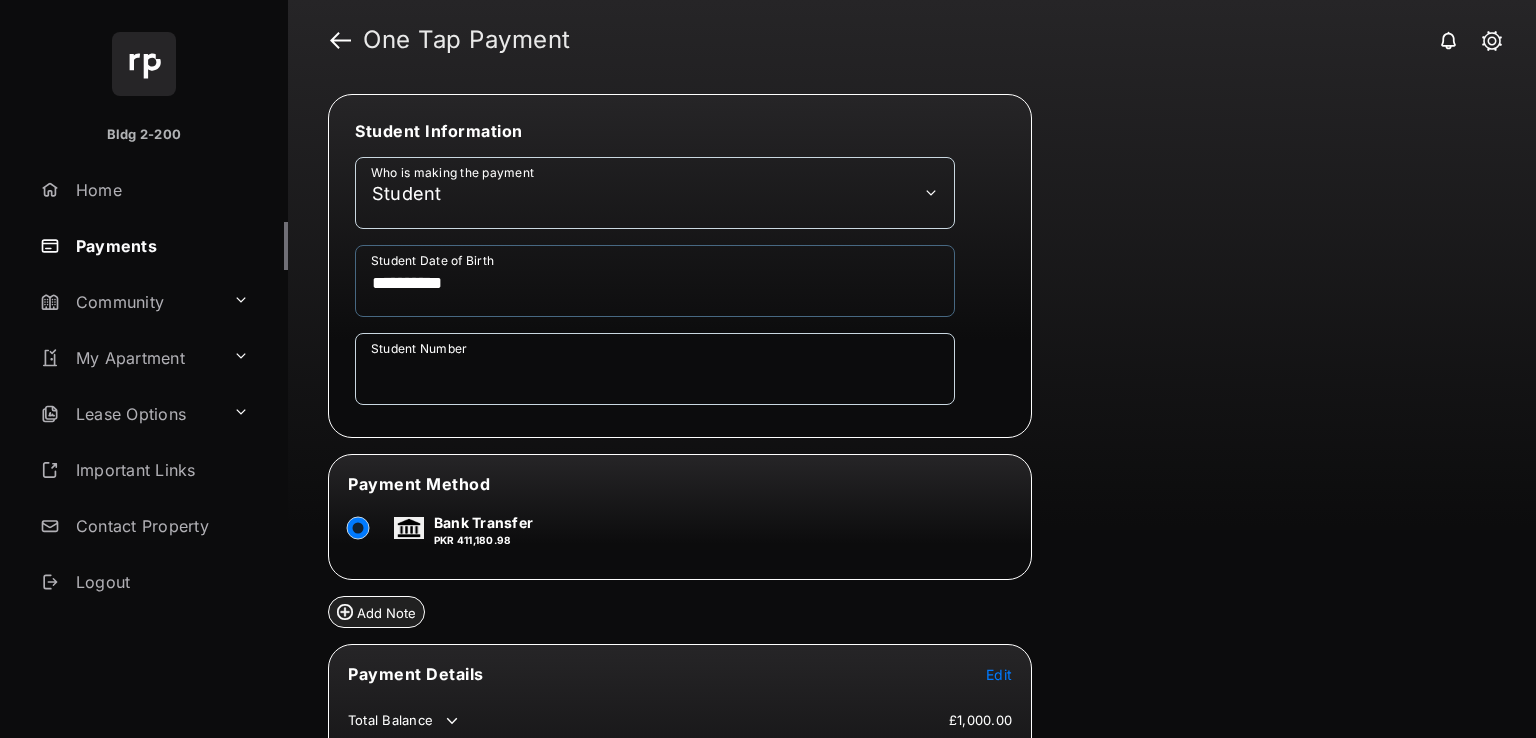 scroll, scrollTop: 700, scrollLeft: 0, axis: vertical 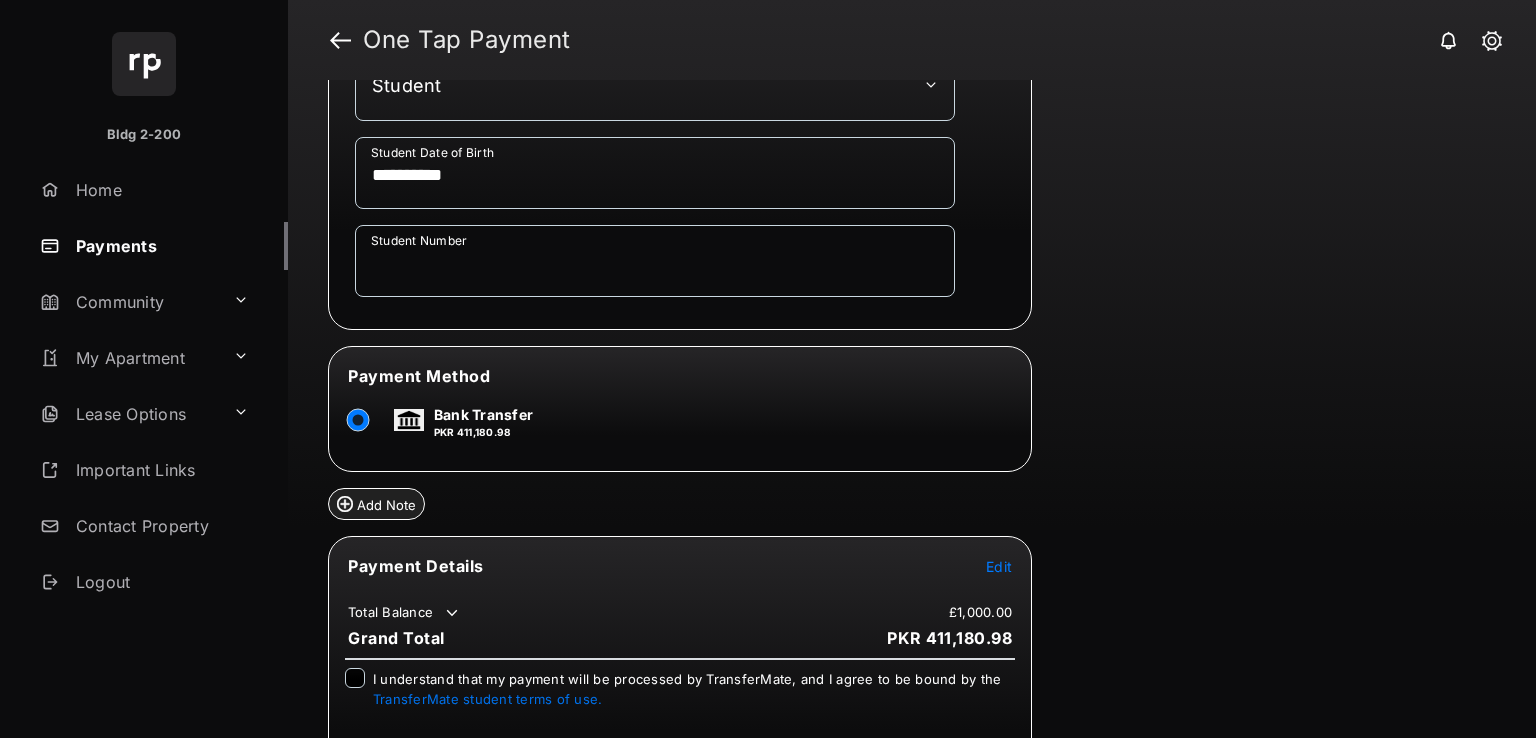 type on "**********" 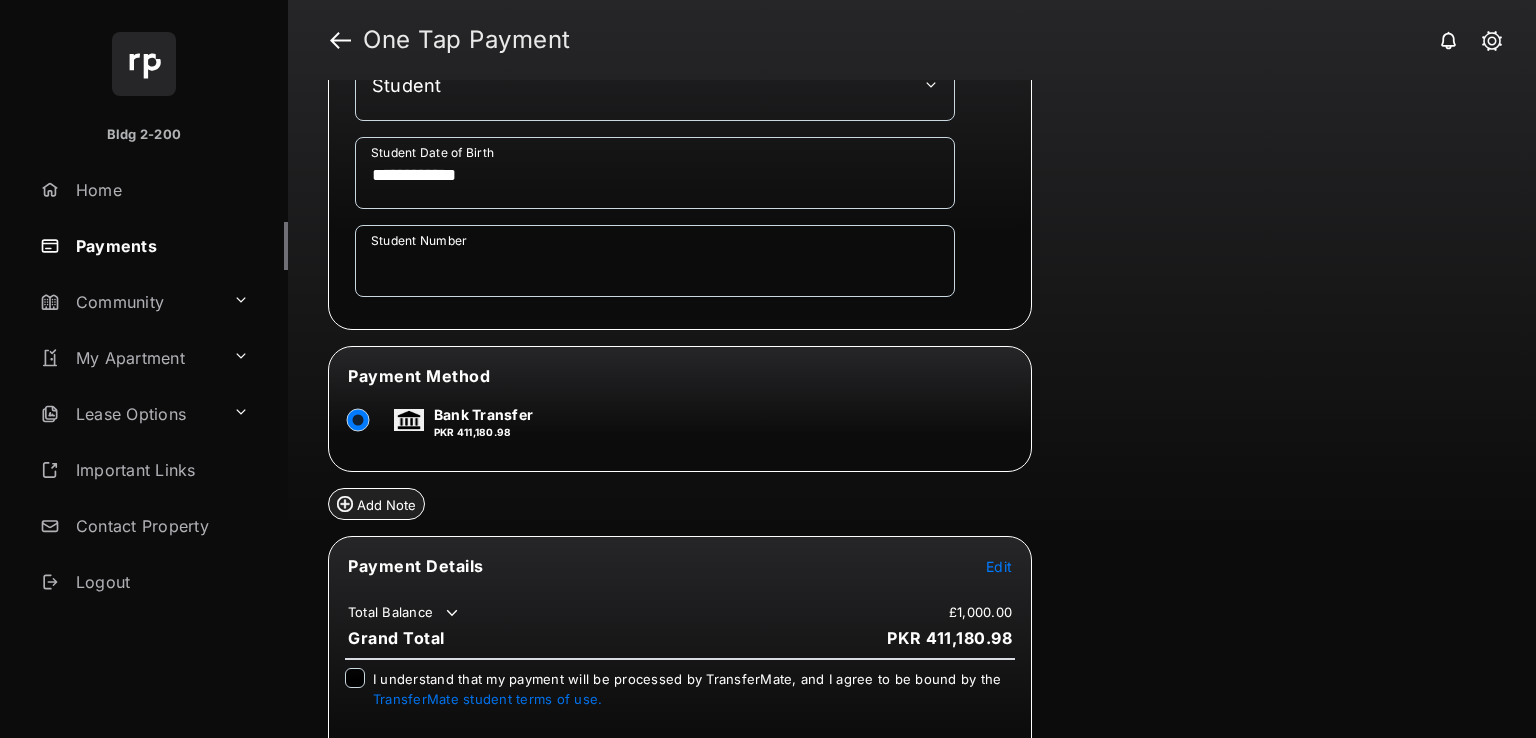 click on "Student Number Required field" at bounding box center (680, 269) 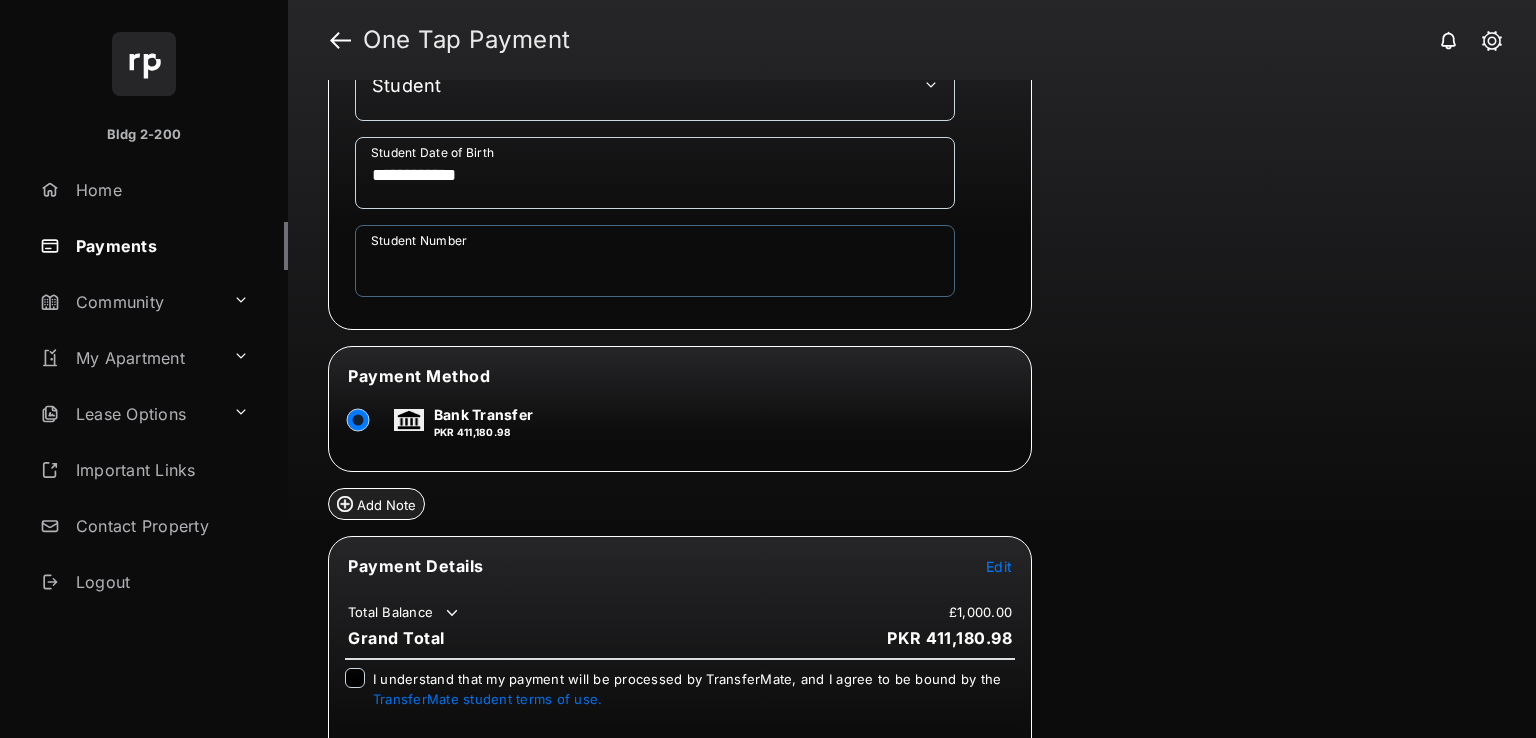 click on "Student Number" at bounding box center (655, 261) 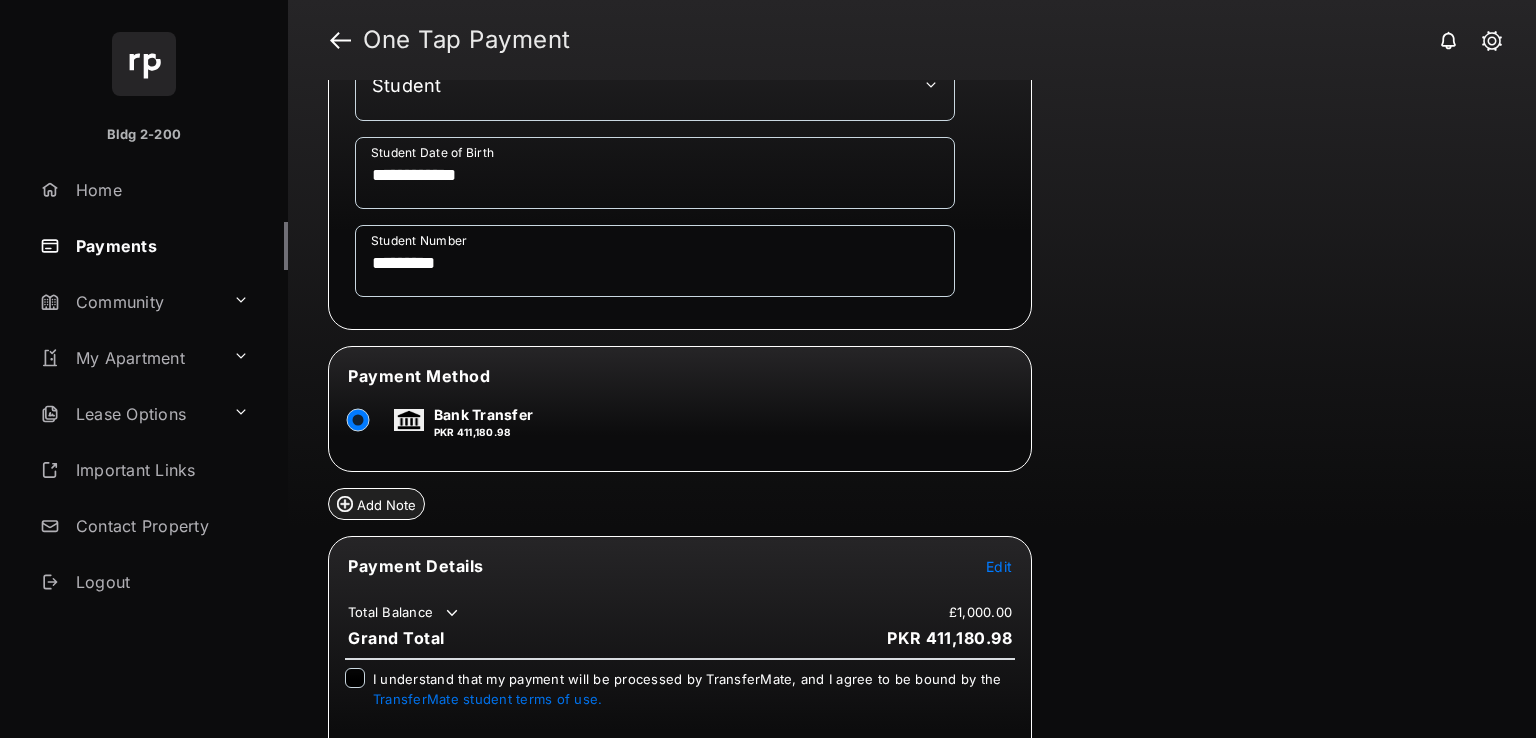 click on "Edit" at bounding box center [999, 566] 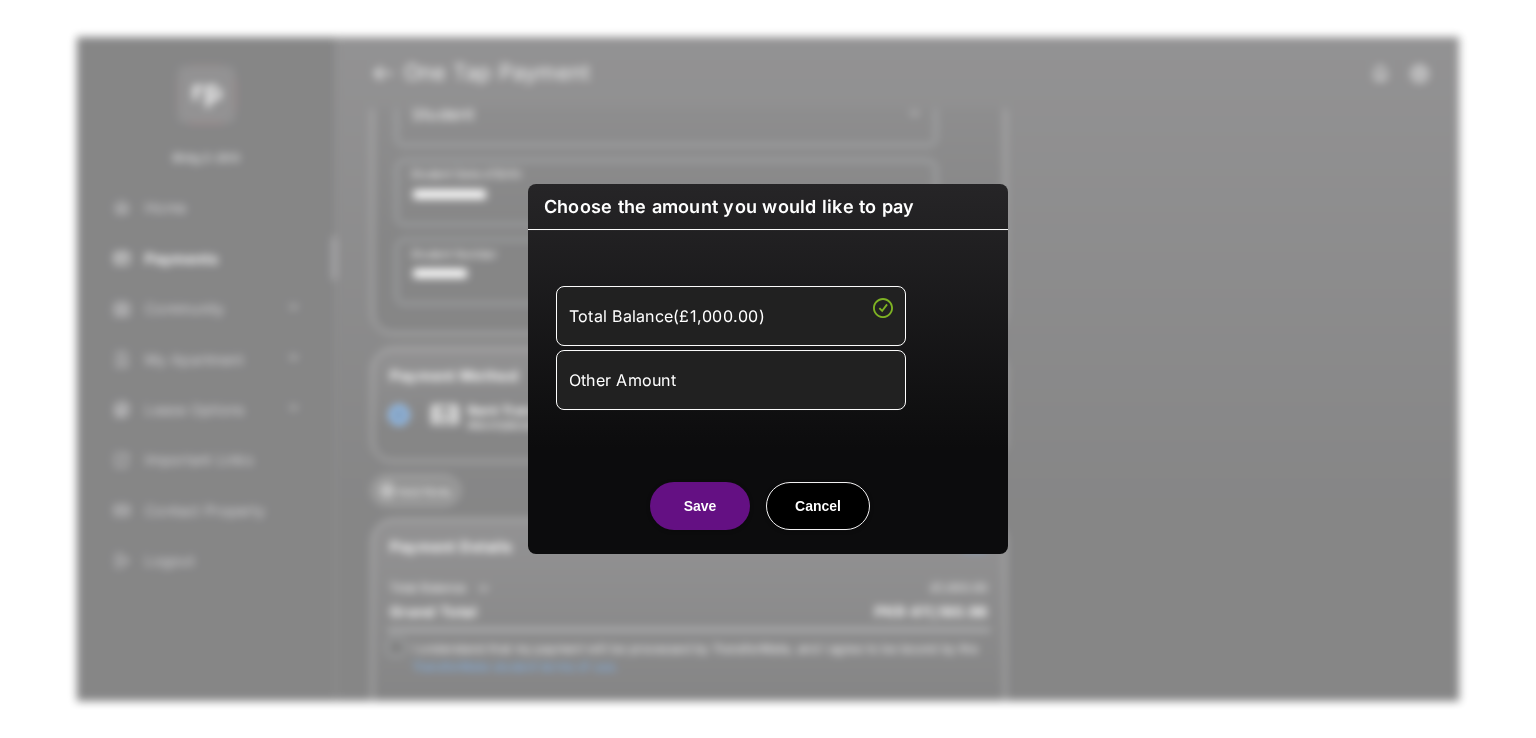 click on "Other Amount" at bounding box center [731, 380] 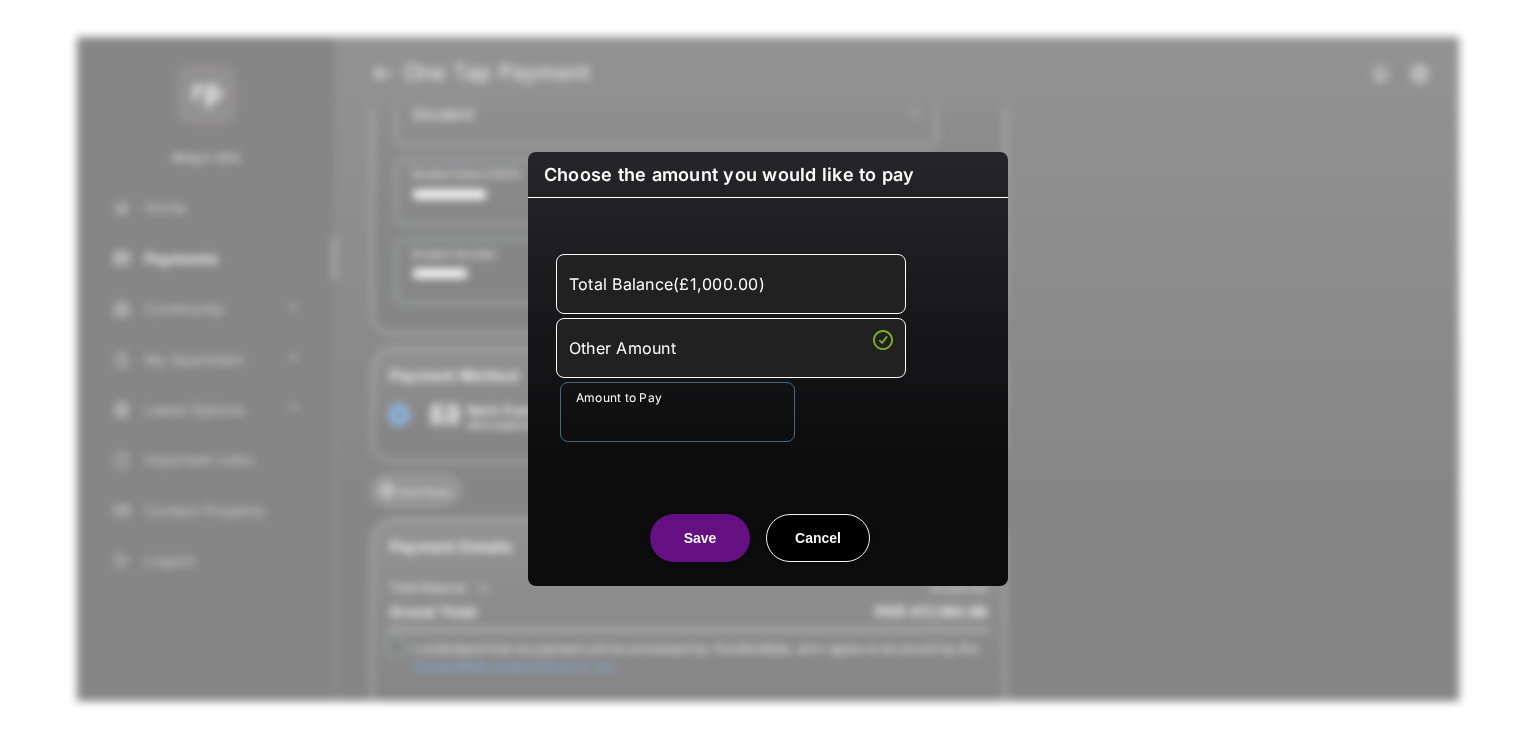 click on "Amount to Pay" at bounding box center (677, 412) 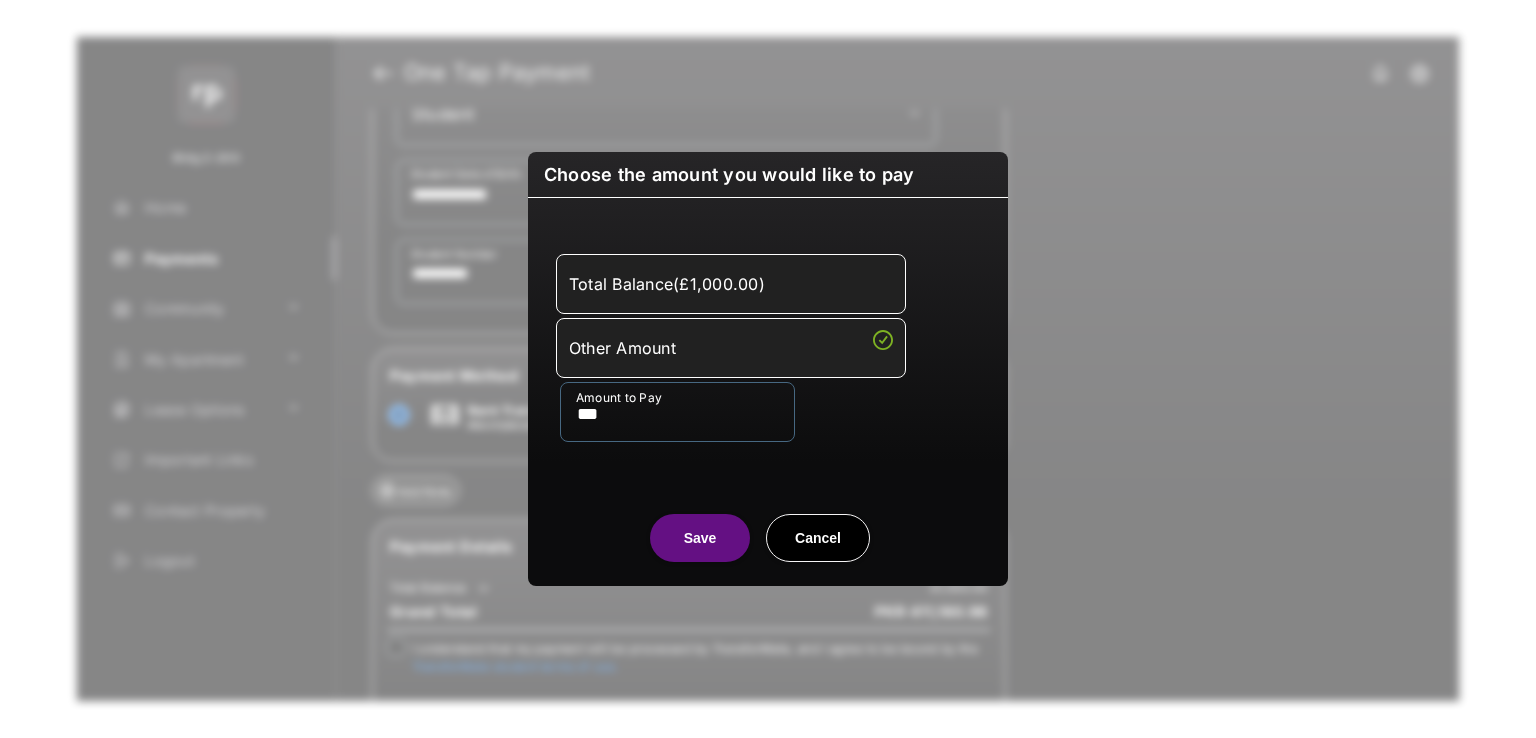 click on "***" at bounding box center [677, 412] 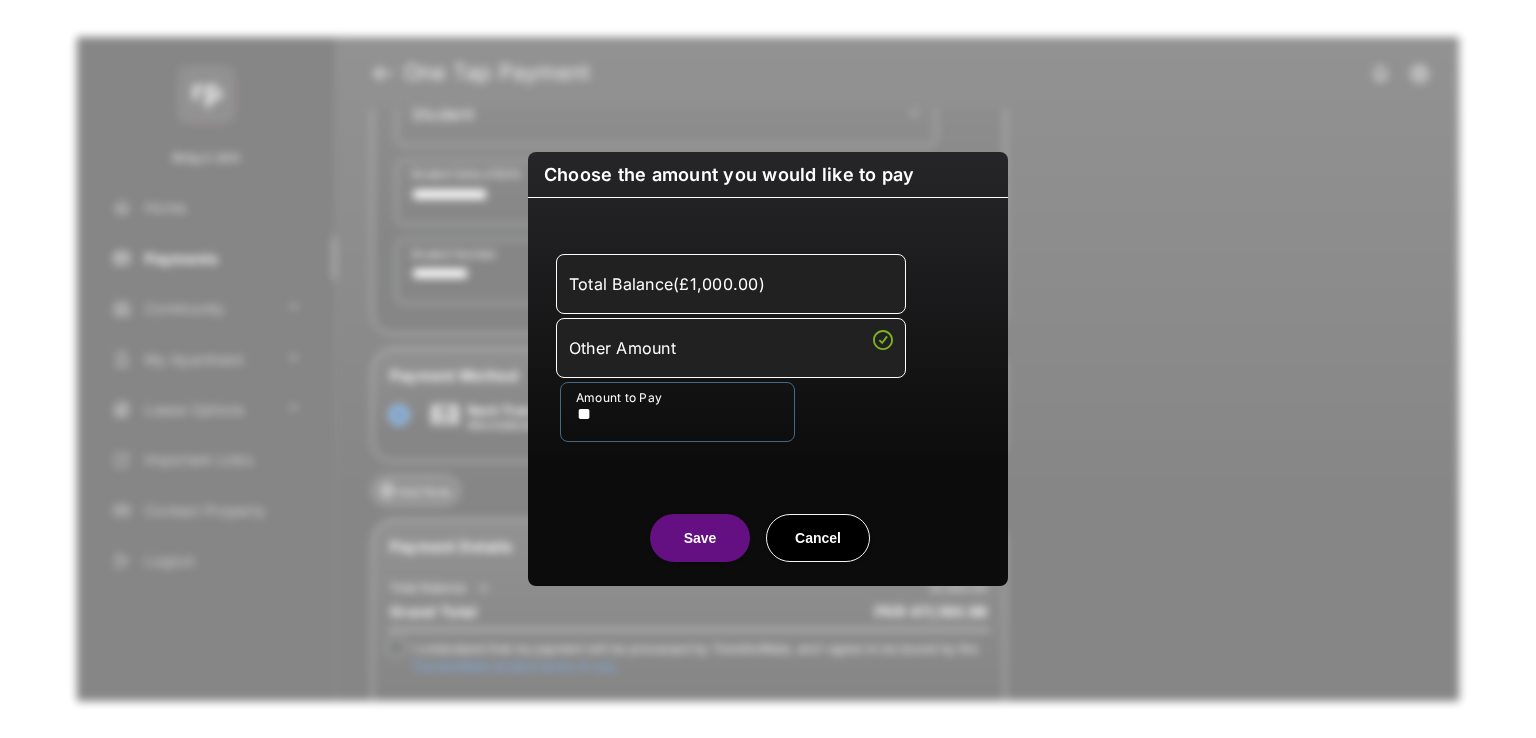 type on "**" 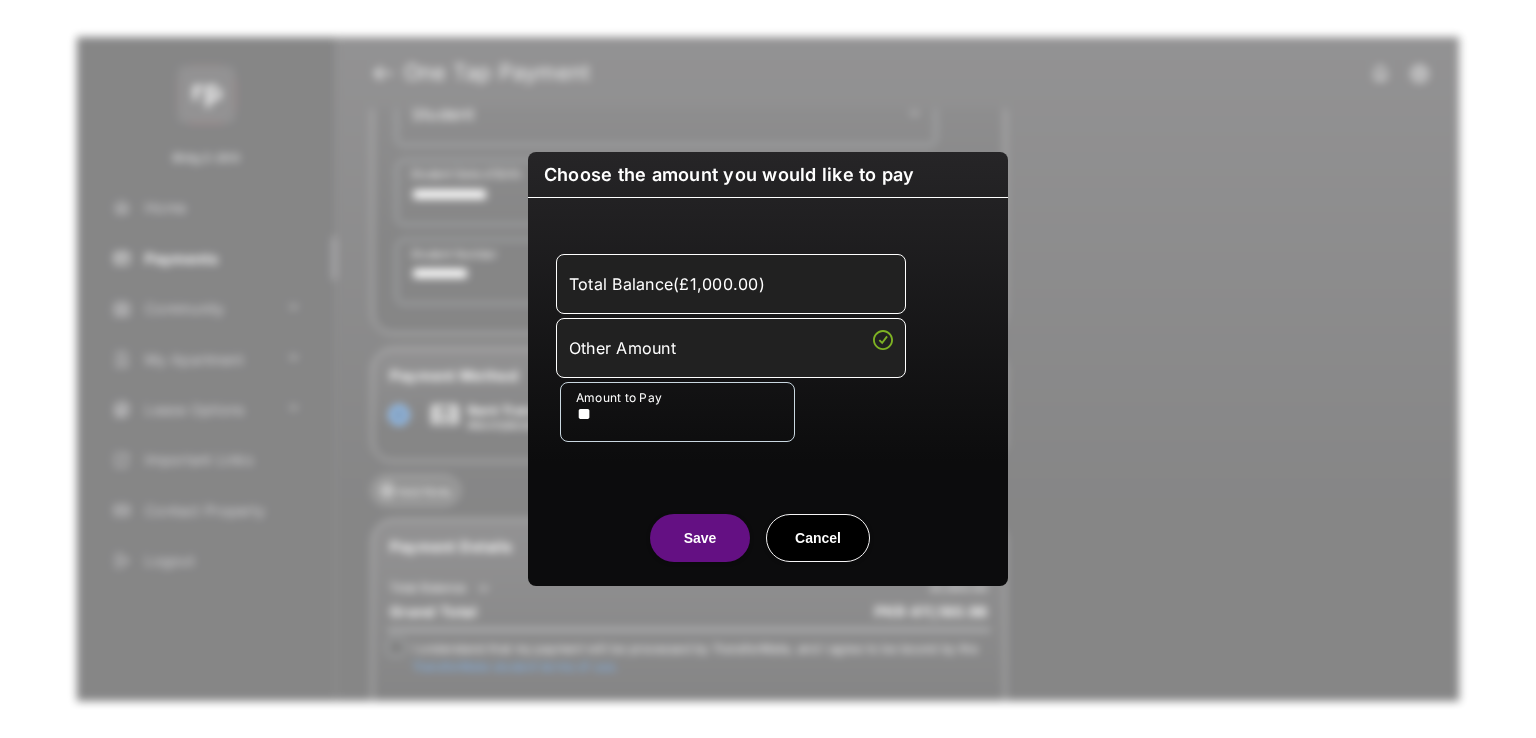 click on "Total Balance  ( £1,000.00 ) Other Amount Amount to Pay **" at bounding box center (768, 348) 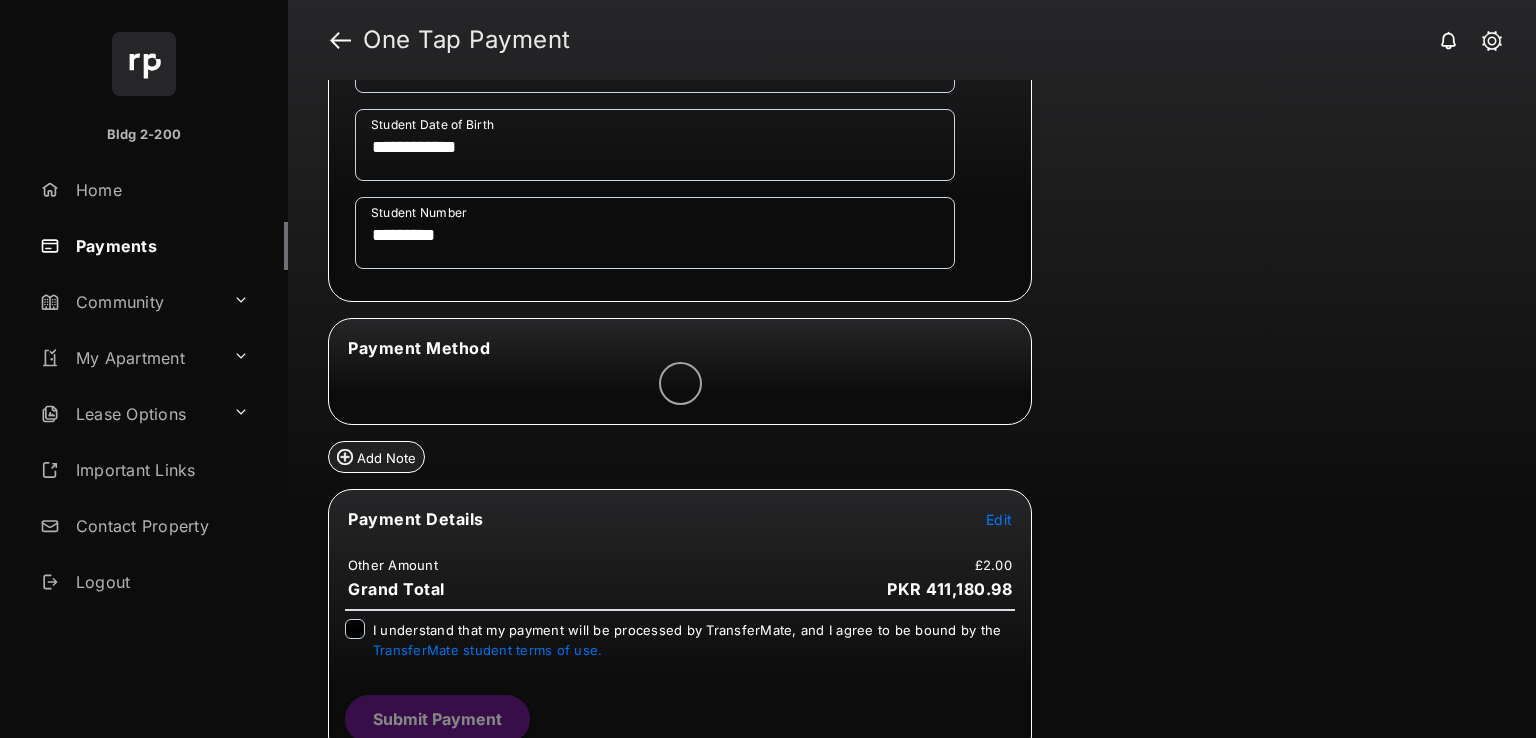 scroll, scrollTop: 743, scrollLeft: 0, axis: vertical 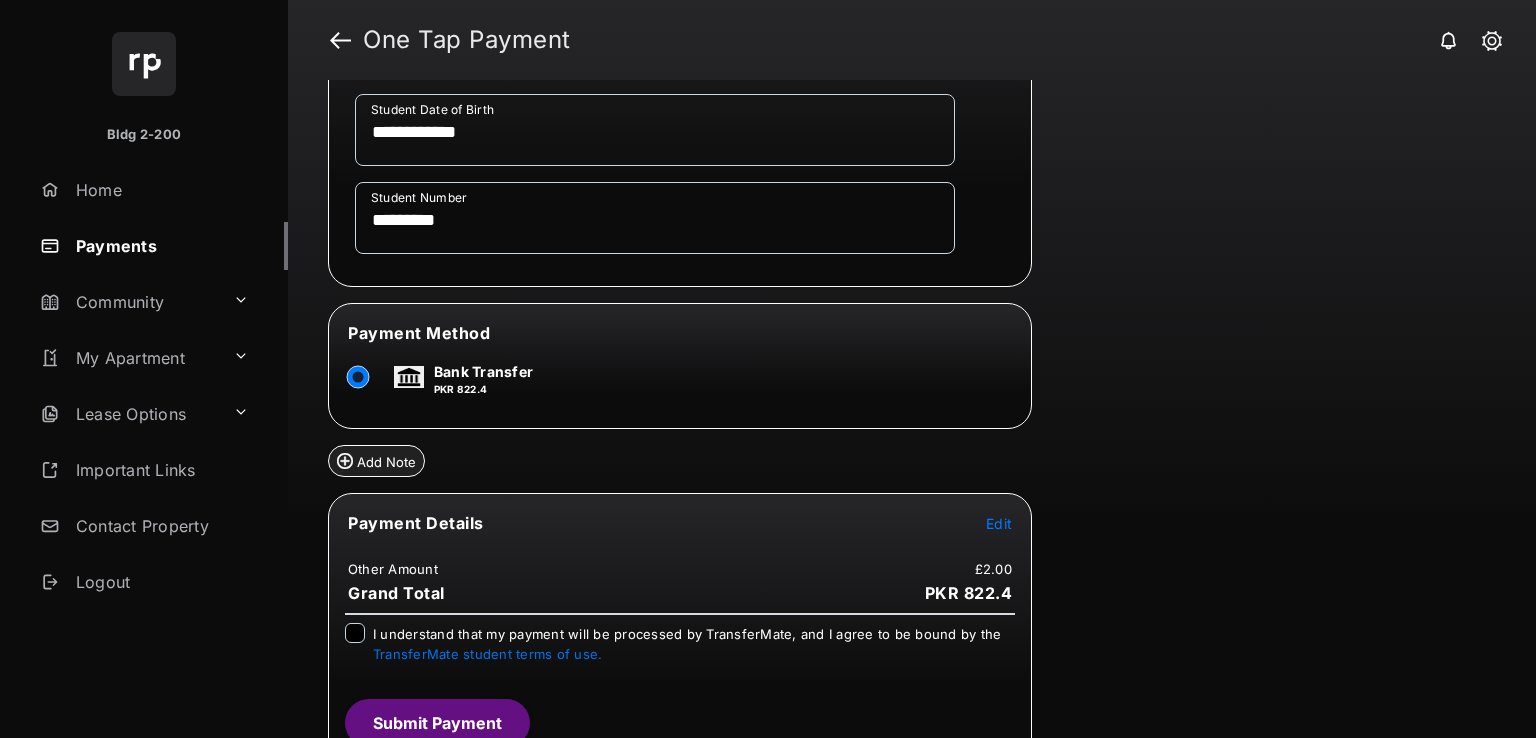 click on "I understand that my payment will be processed by TransferMate, and I agree to be bound by the     TransferMate student terms of use." at bounding box center (680, 653) 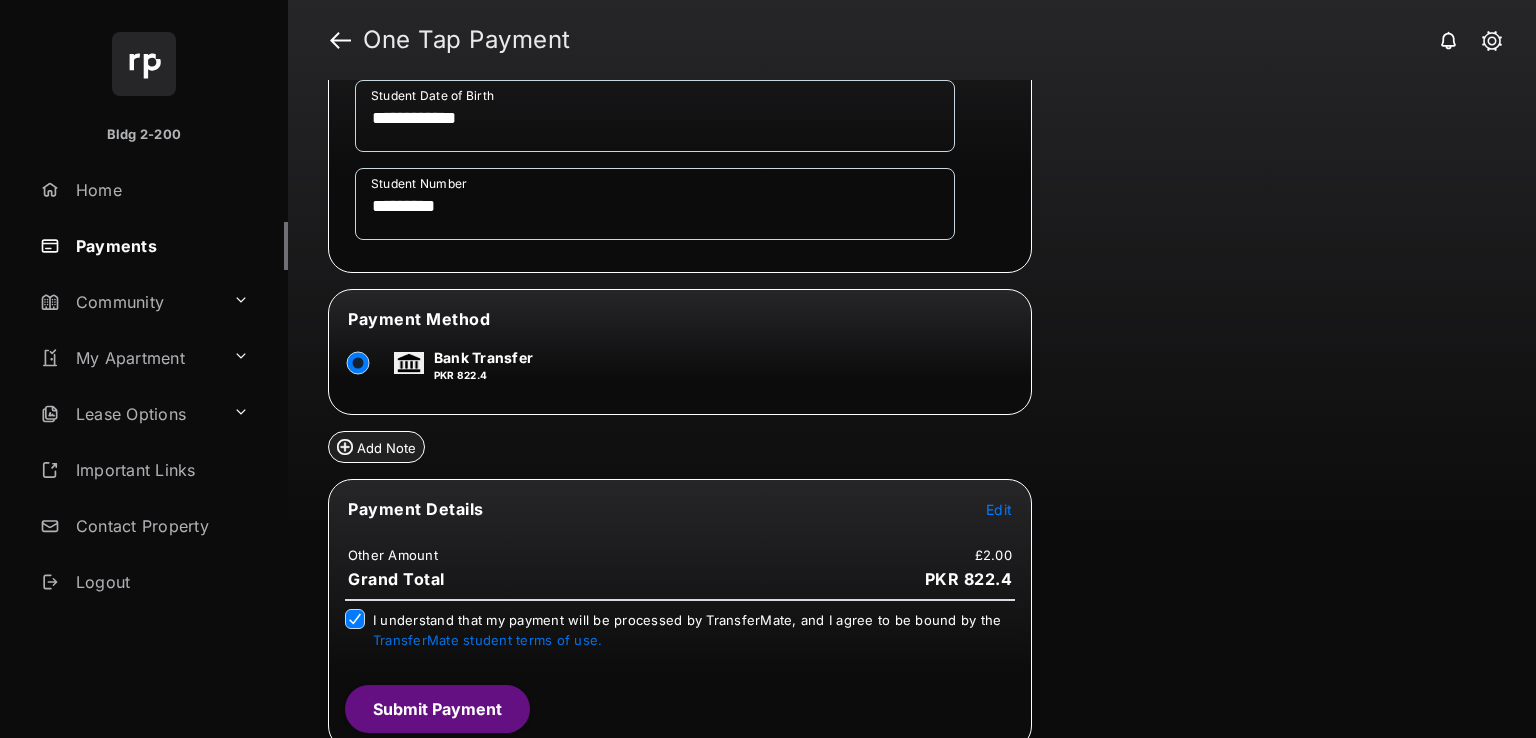 scroll, scrollTop: 761, scrollLeft: 0, axis: vertical 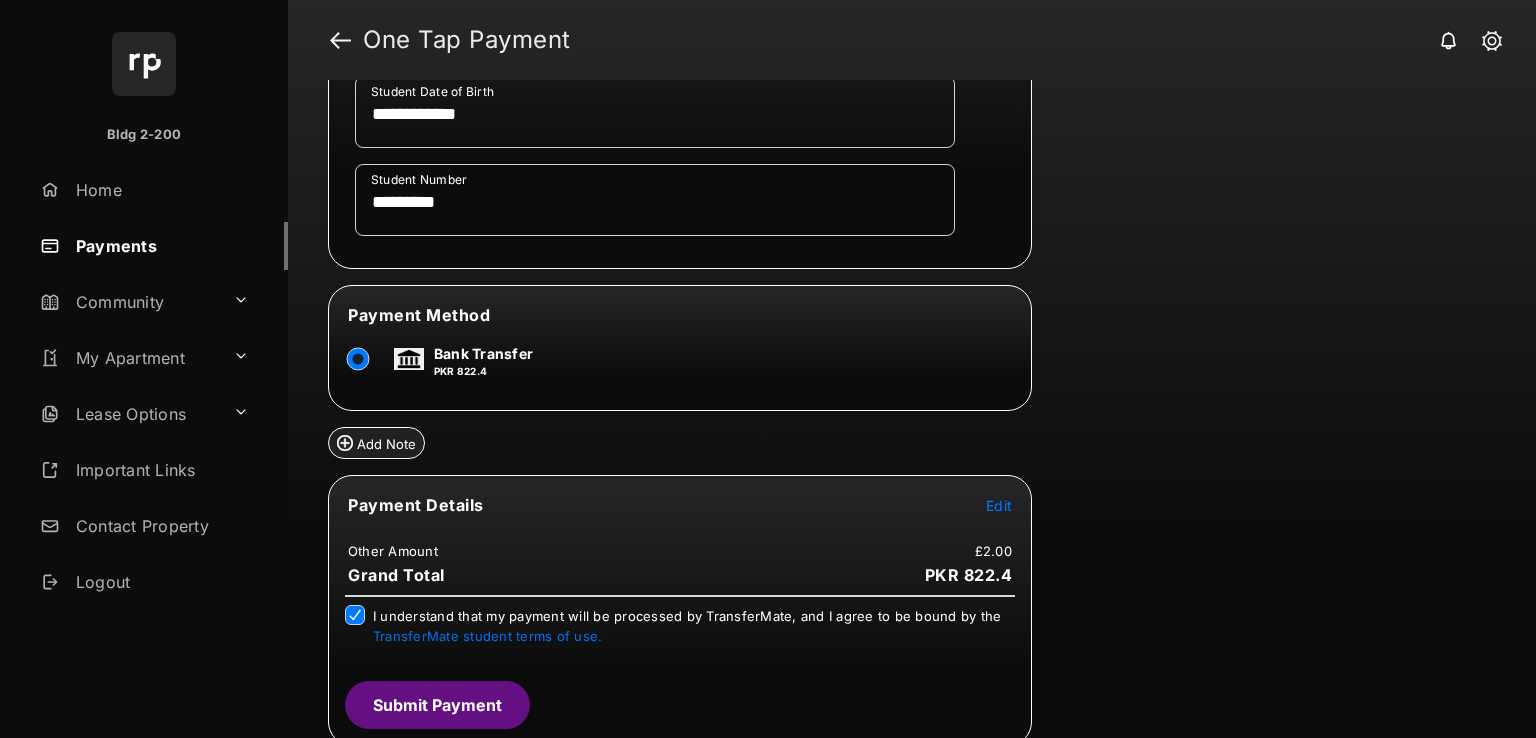 click on "Submit Payment" at bounding box center [437, 705] 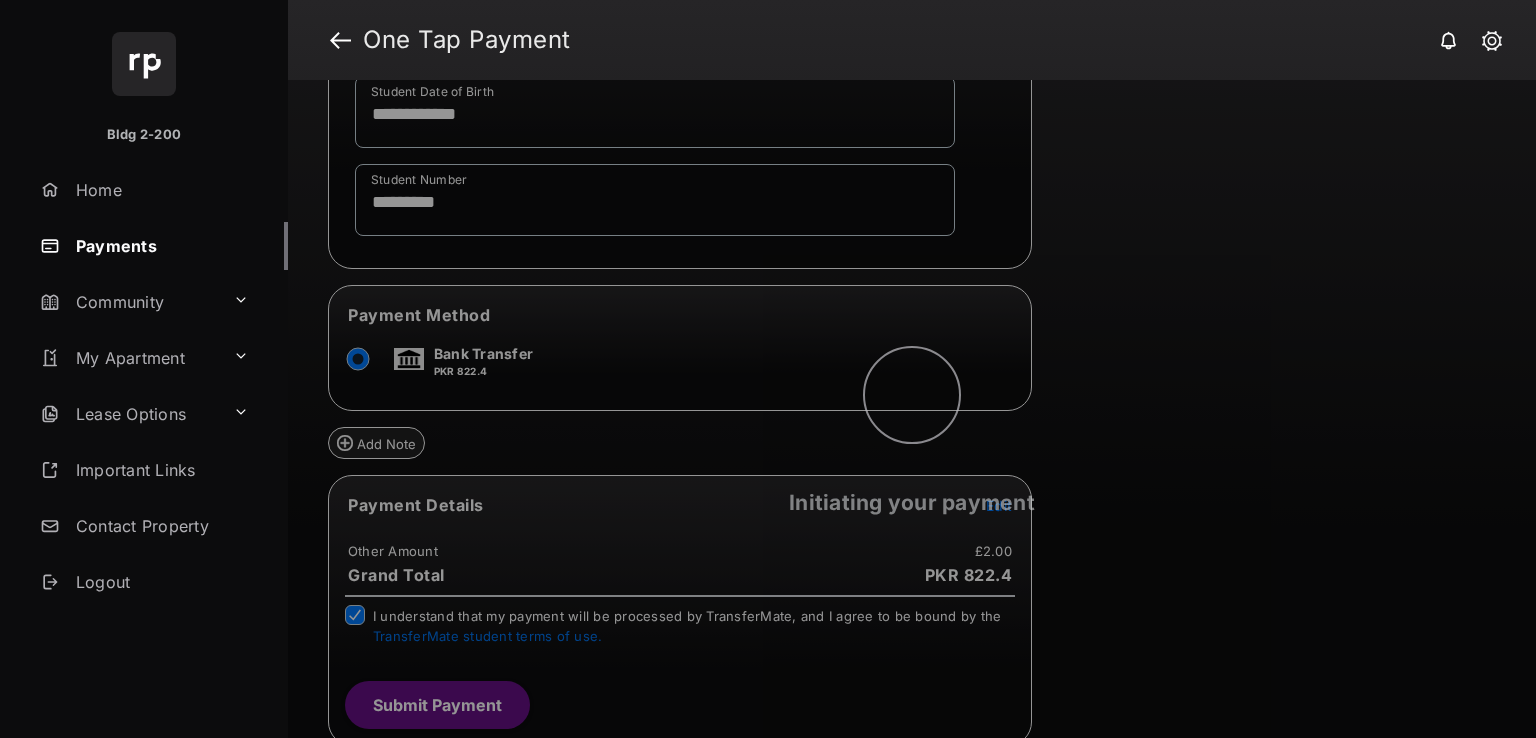click on "Initiating your payment" at bounding box center (912, 409) 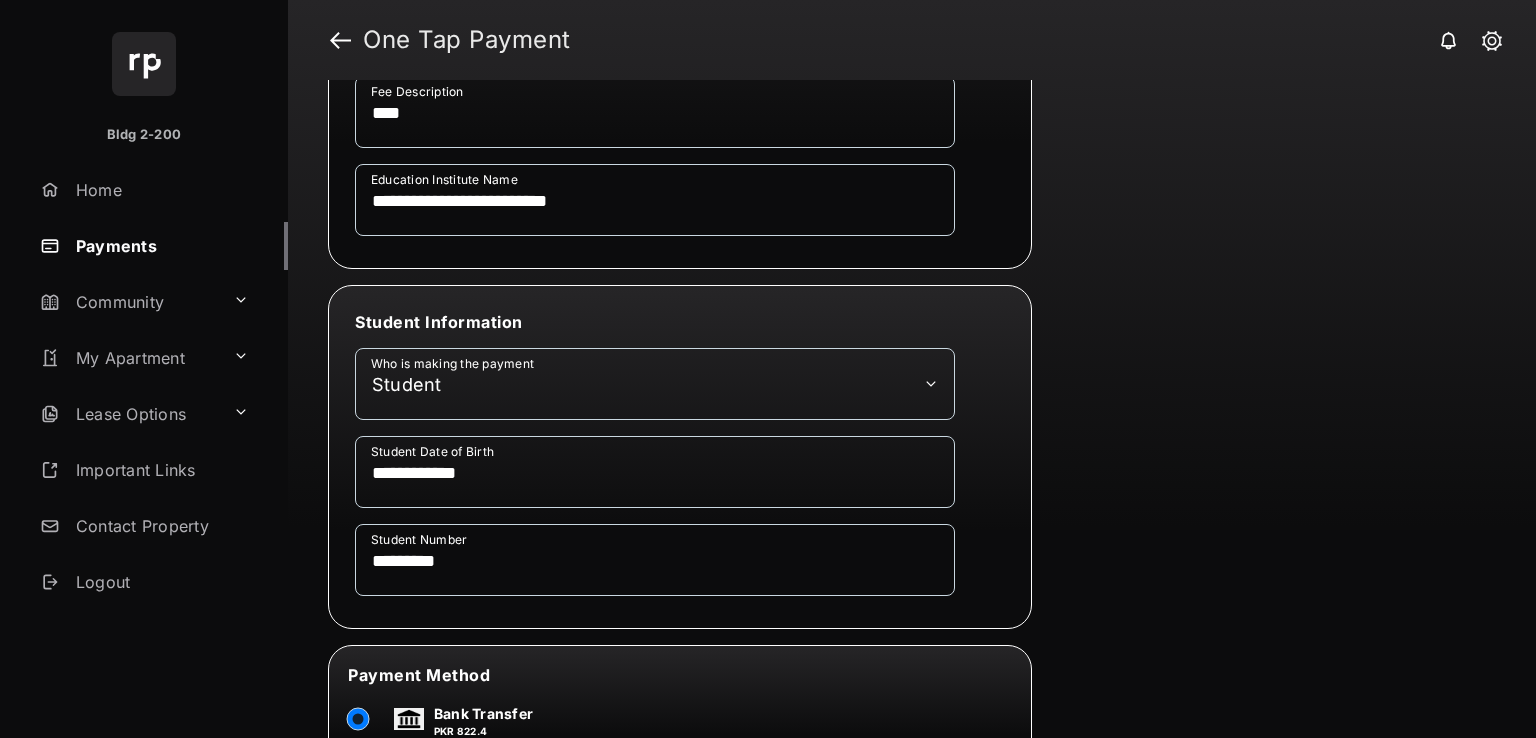 scroll, scrollTop: 918, scrollLeft: 0, axis: vertical 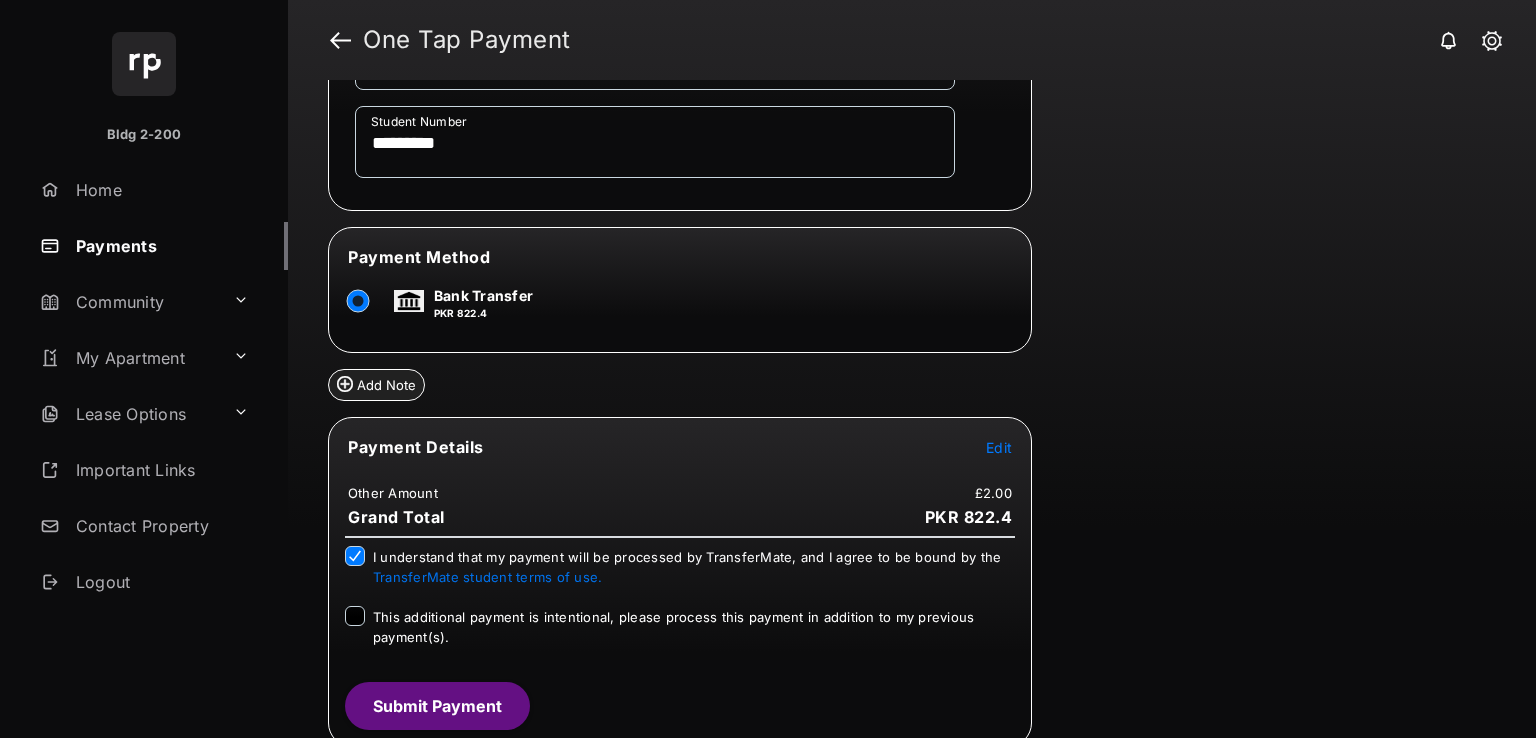 click on "This additional payment is intentional, please process this payment in addition to my previous payment(s)." at bounding box center [694, 626] 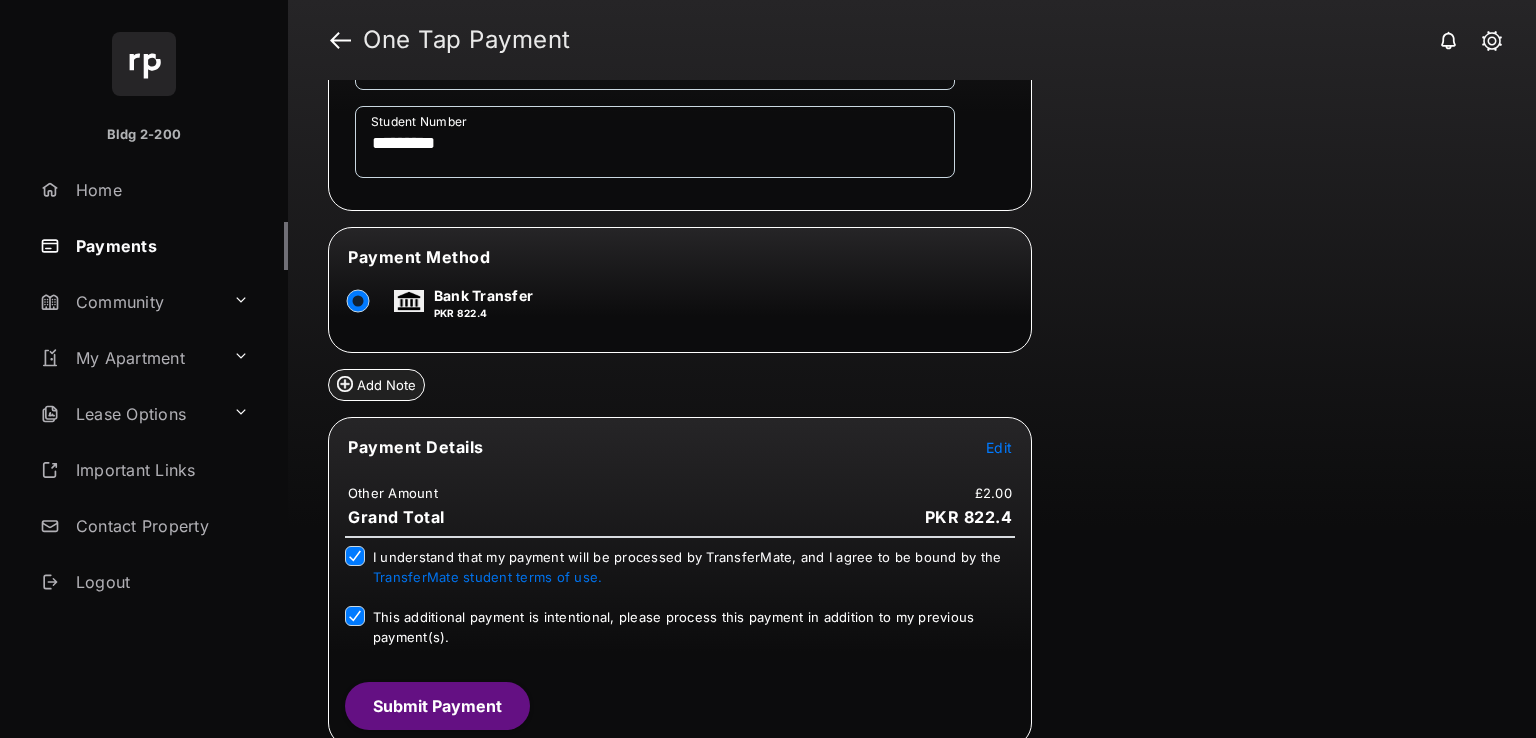 click on "Submit Payment" at bounding box center (437, 706) 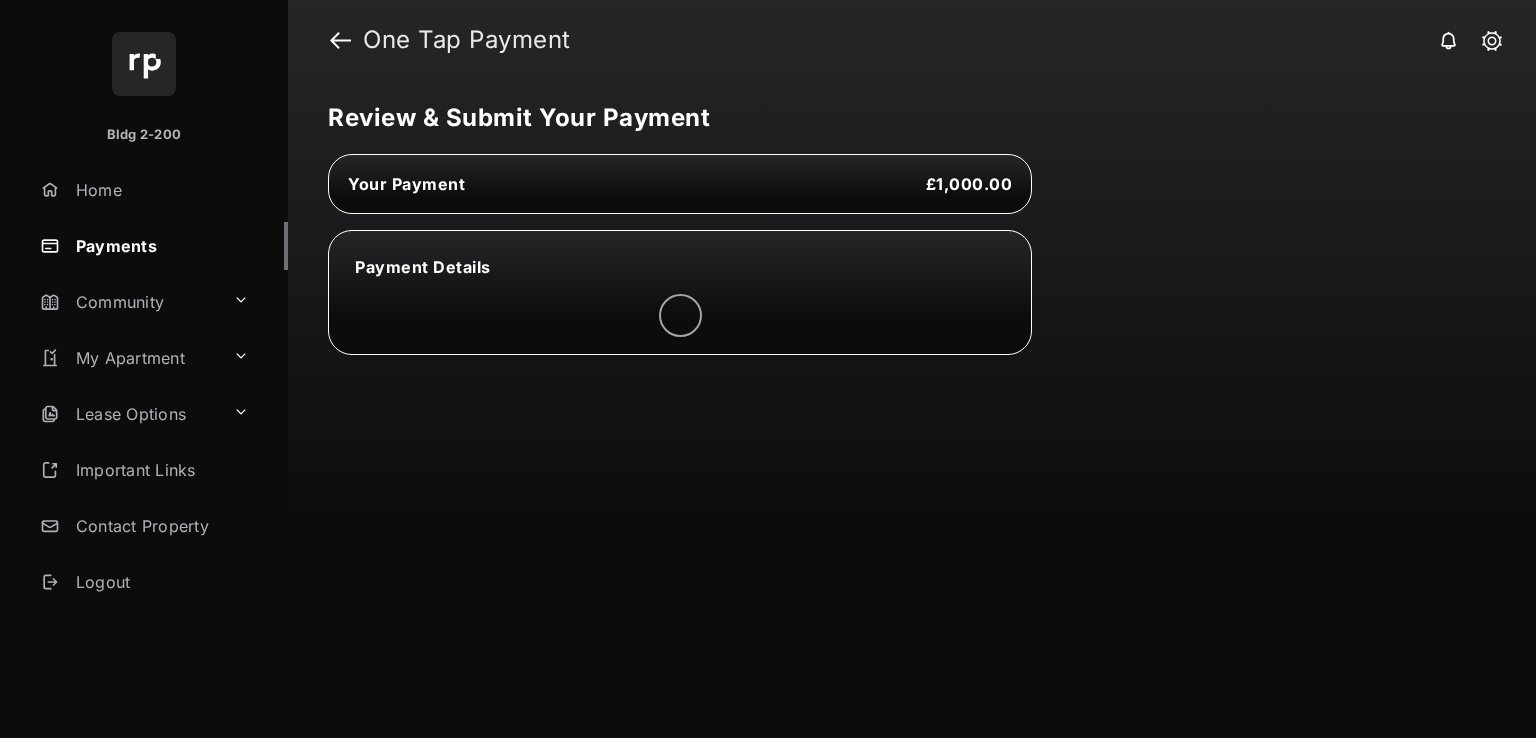 scroll, scrollTop: 0, scrollLeft: 0, axis: both 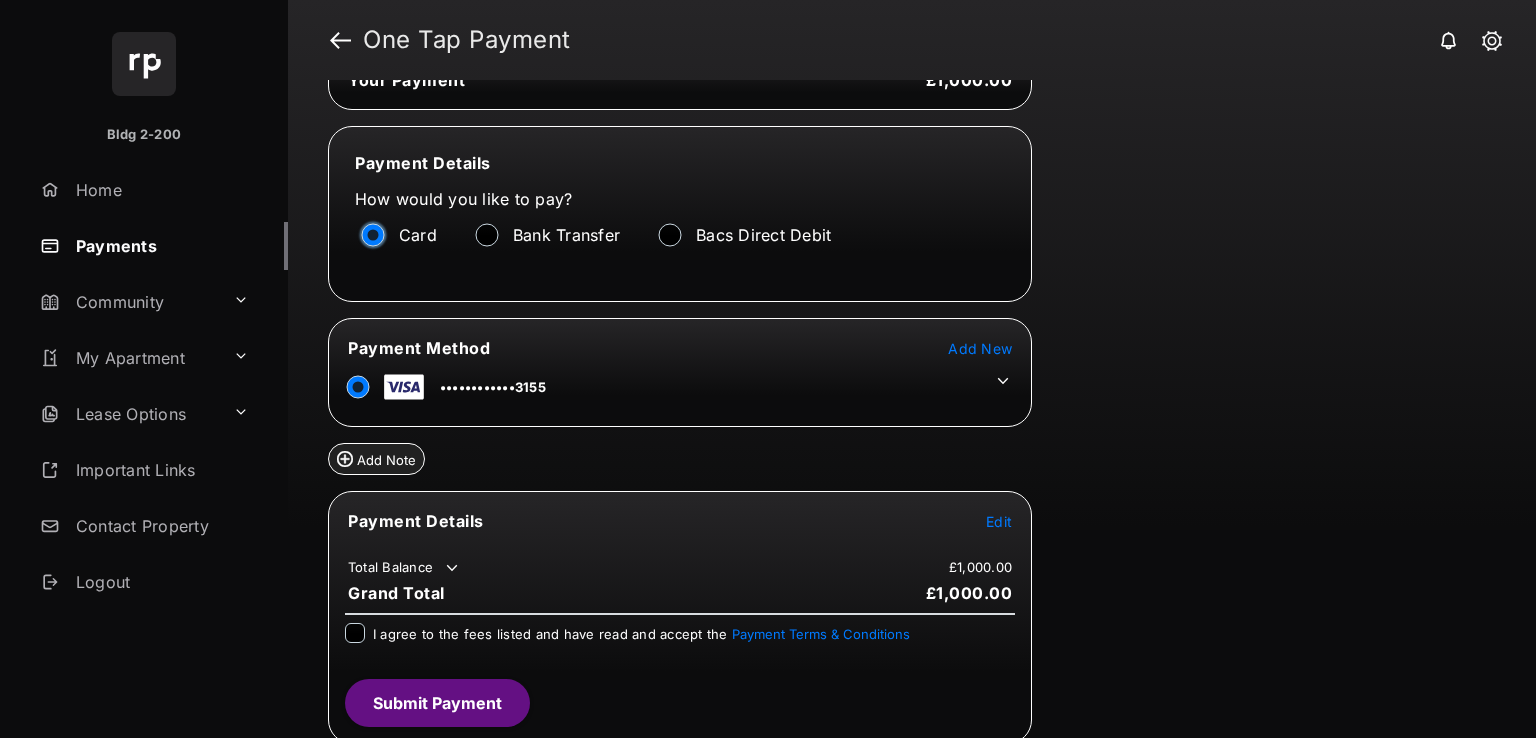 click on "Payments" at bounding box center [160, 246] 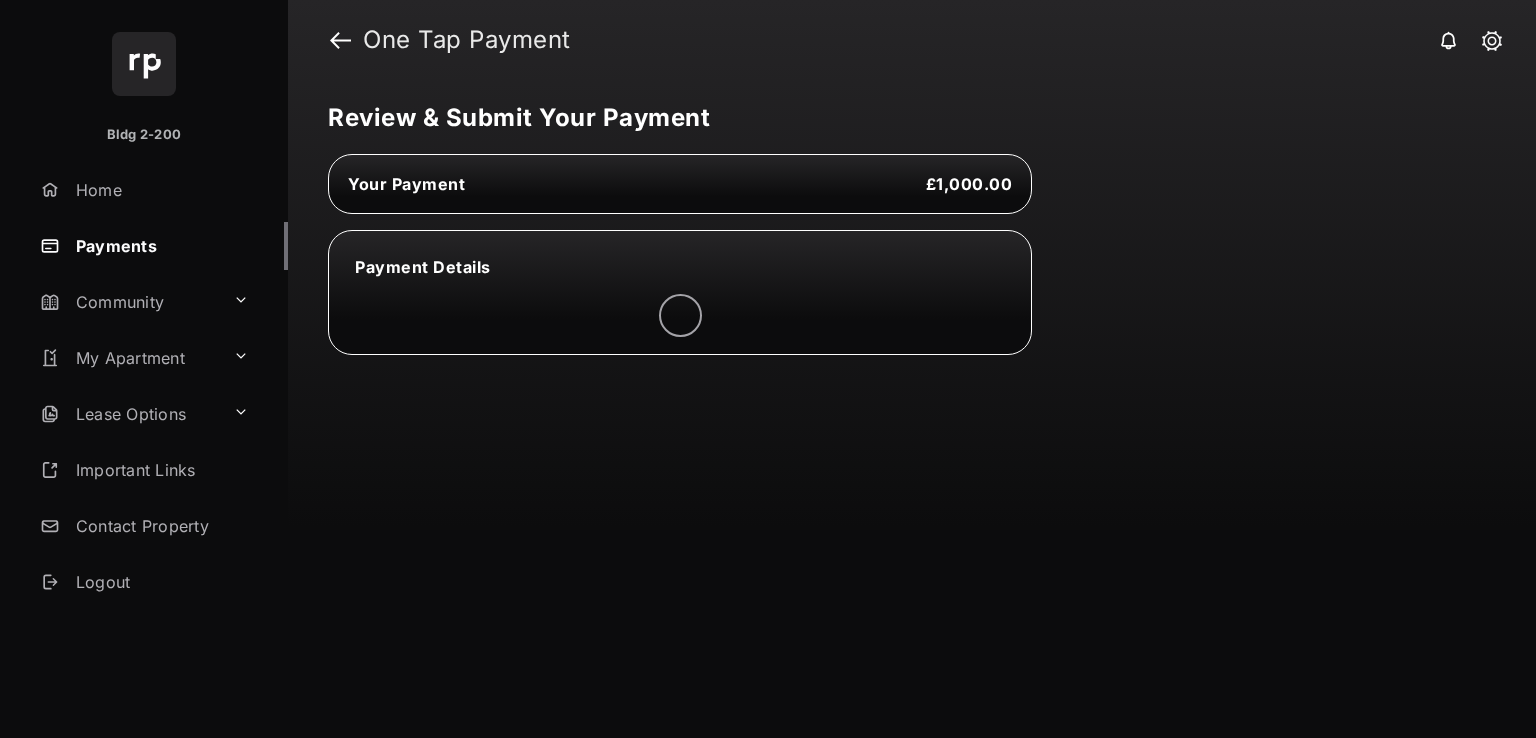 scroll, scrollTop: 0, scrollLeft: 0, axis: both 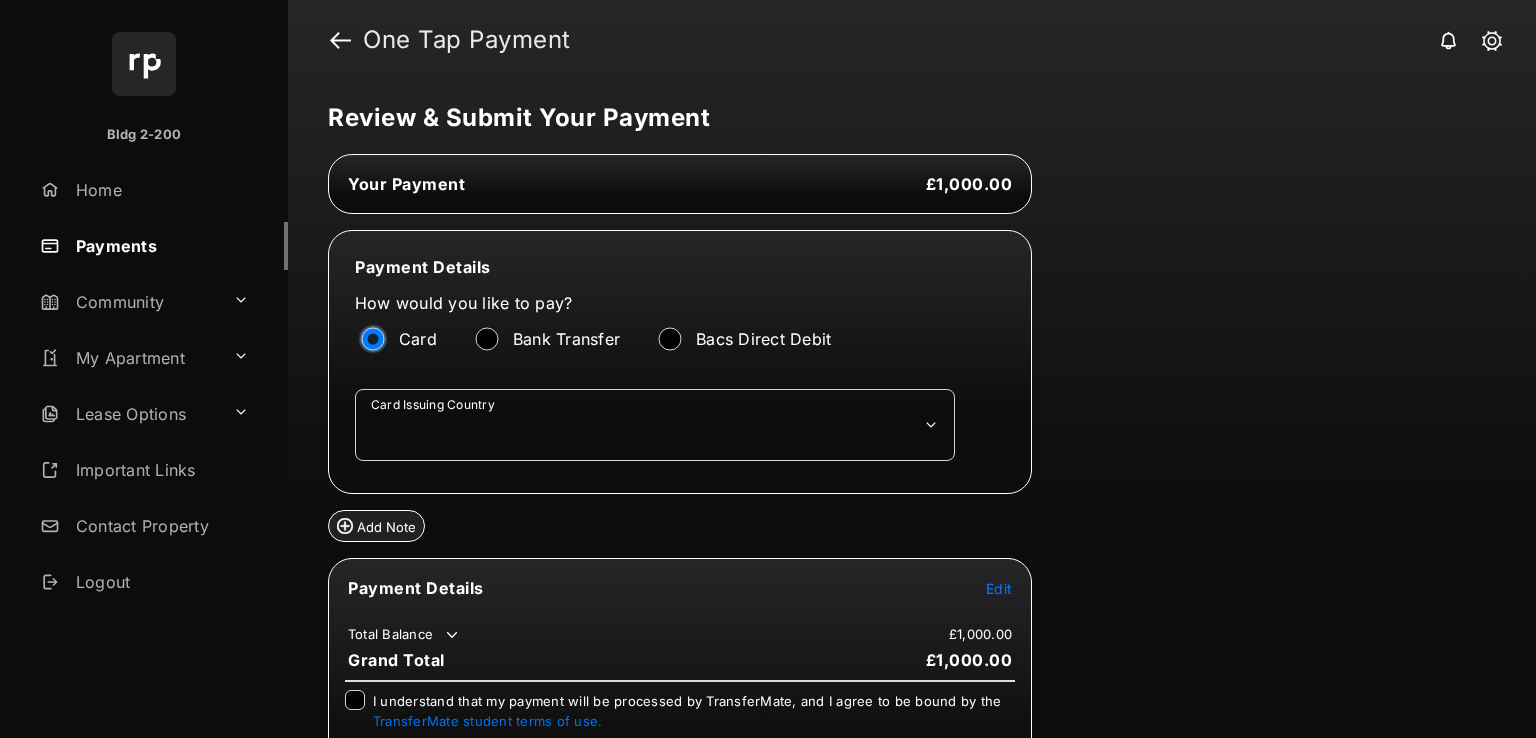 click on "**********" at bounding box center (655, 425) 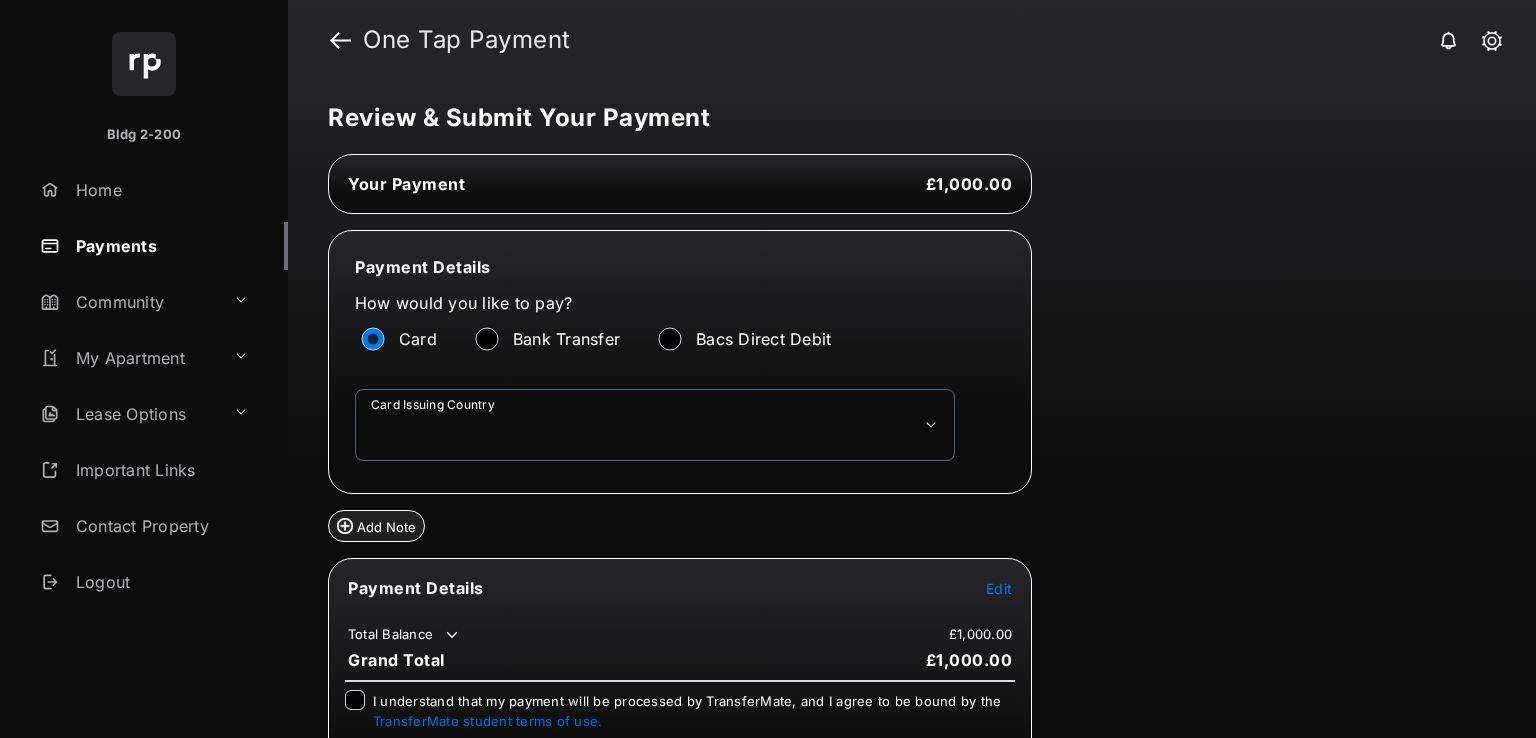 select on "**" 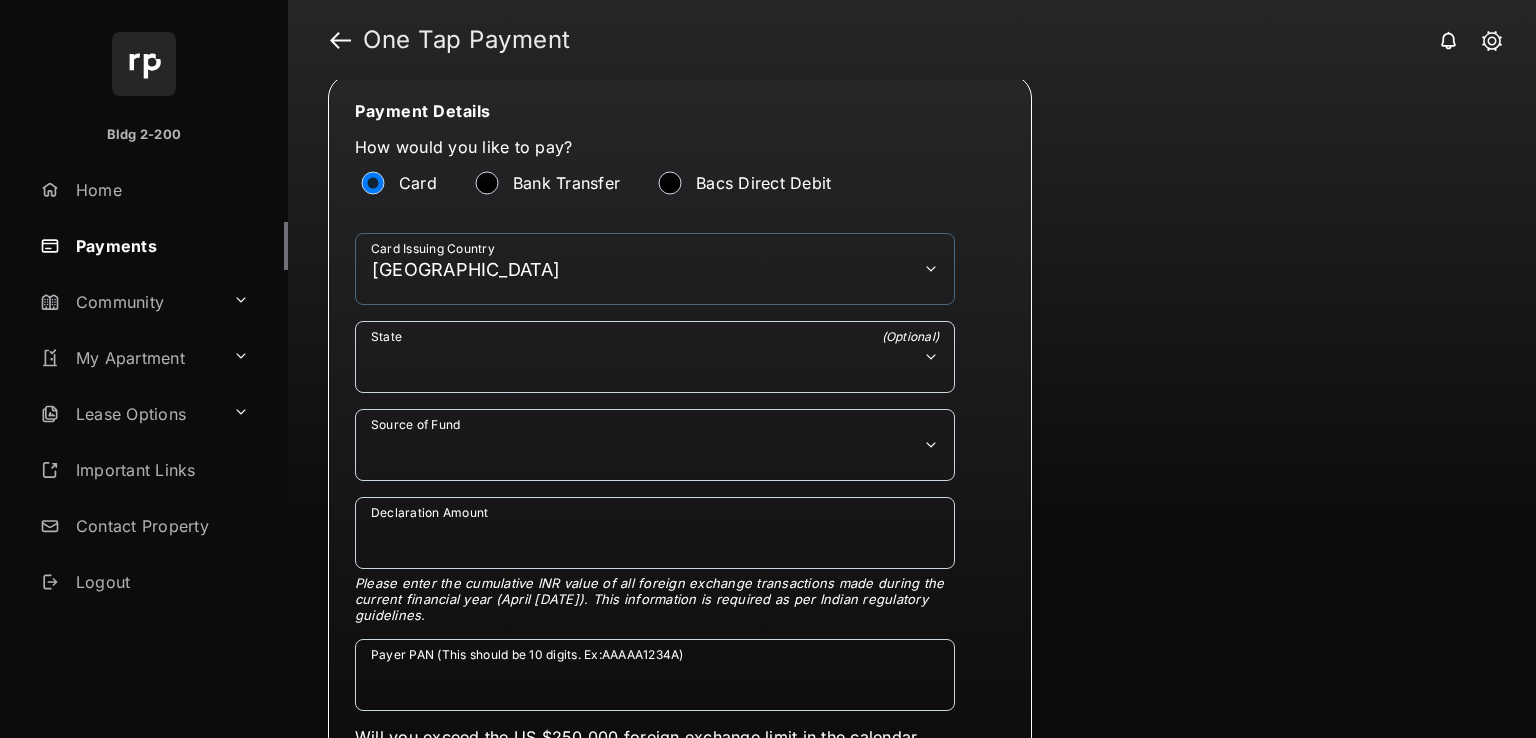 scroll, scrollTop: 300, scrollLeft: 0, axis: vertical 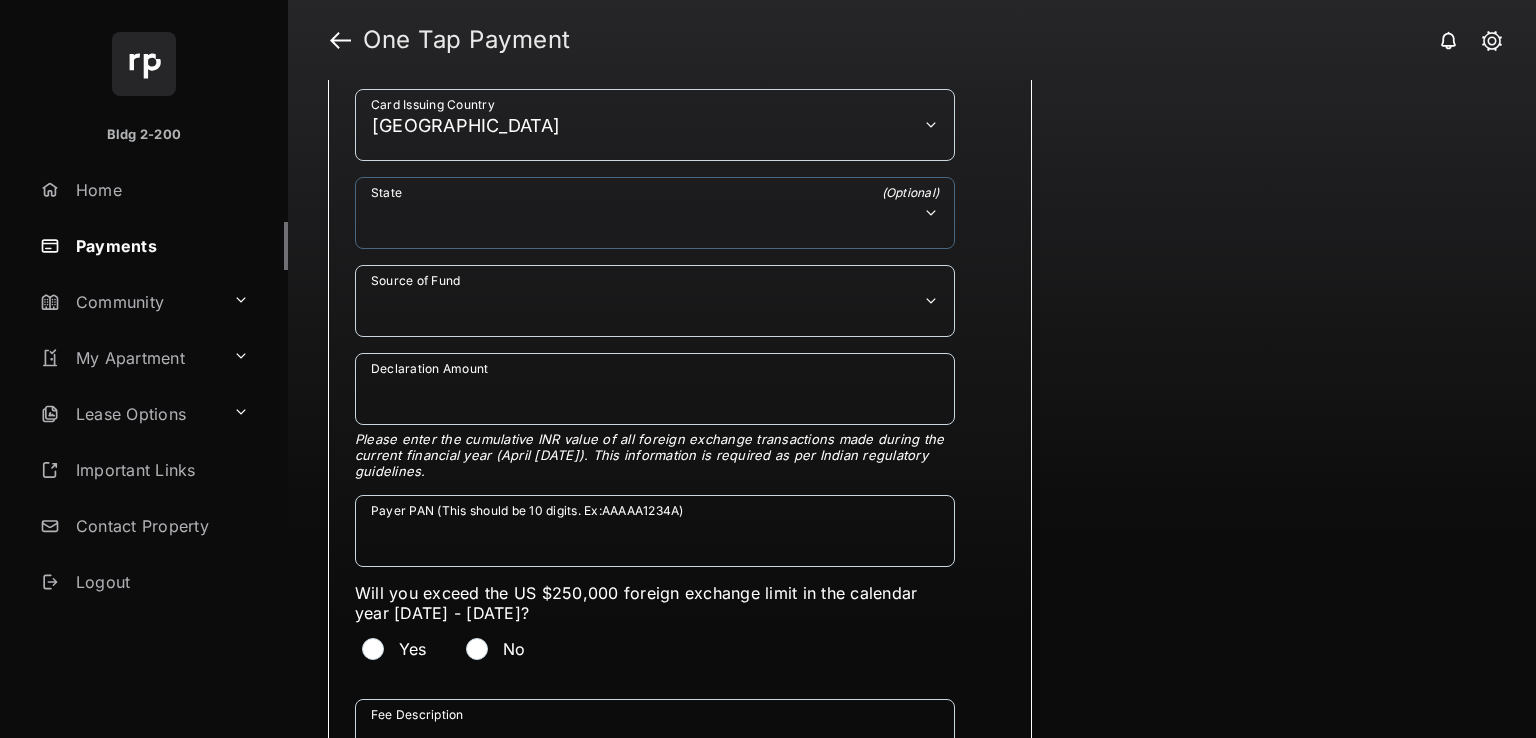 drag, startPoint x: 434, startPoint y: 190, endPoint x: 436, endPoint y: 245, distance: 55.03635 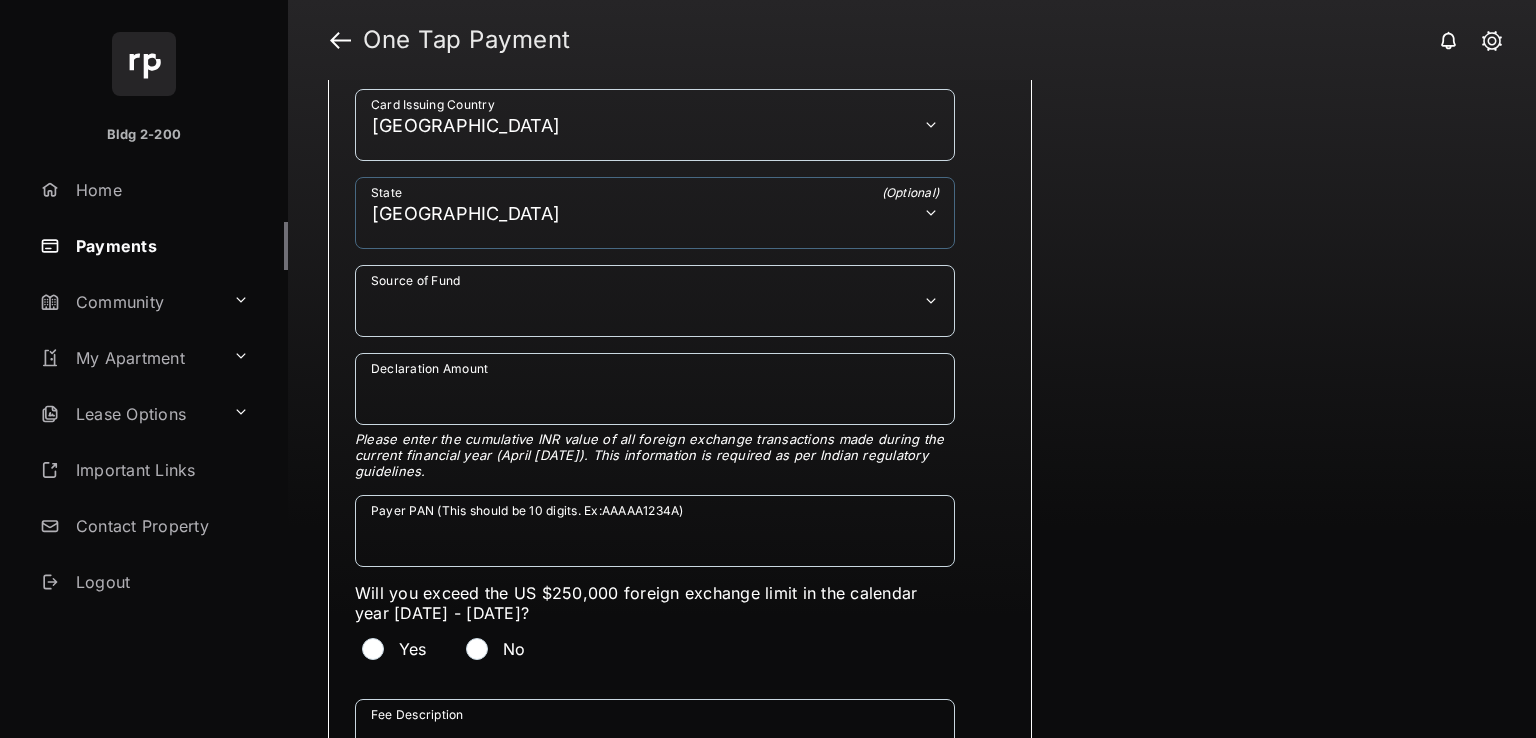 click on "**********" at bounding box center (655, 301) 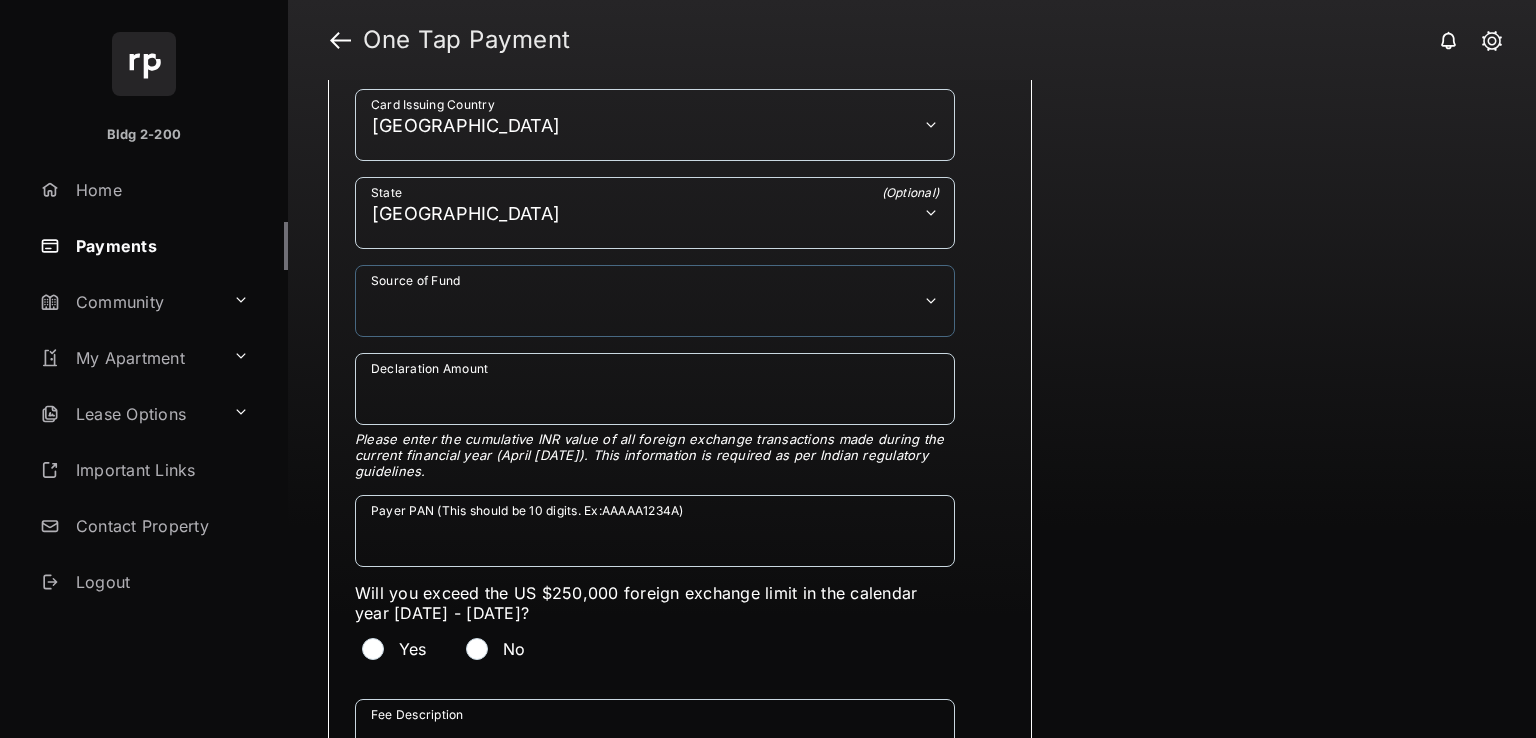 click on "**********" at bounding box center [655, 301] 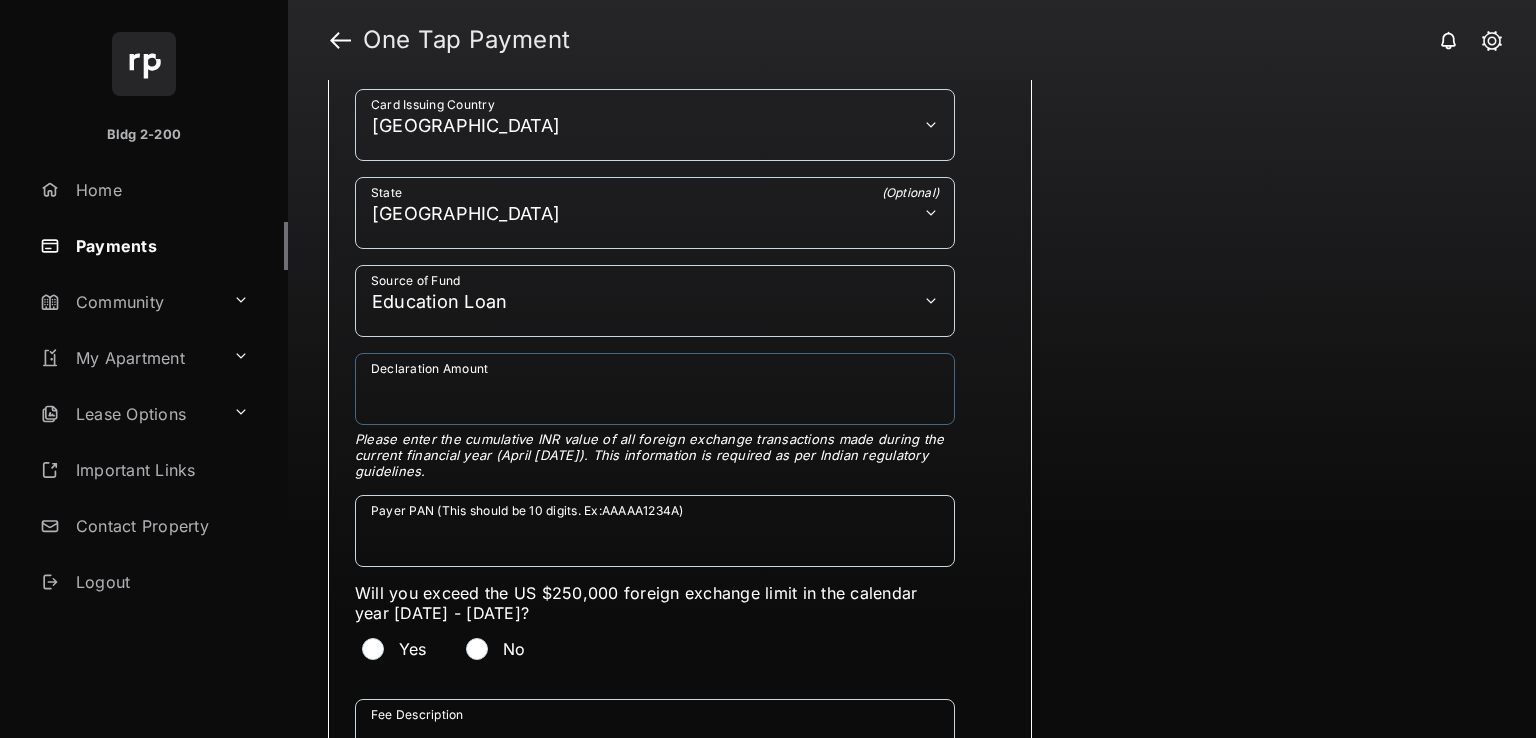 click on "Declaration Amount" at bounding box center [655, 389] 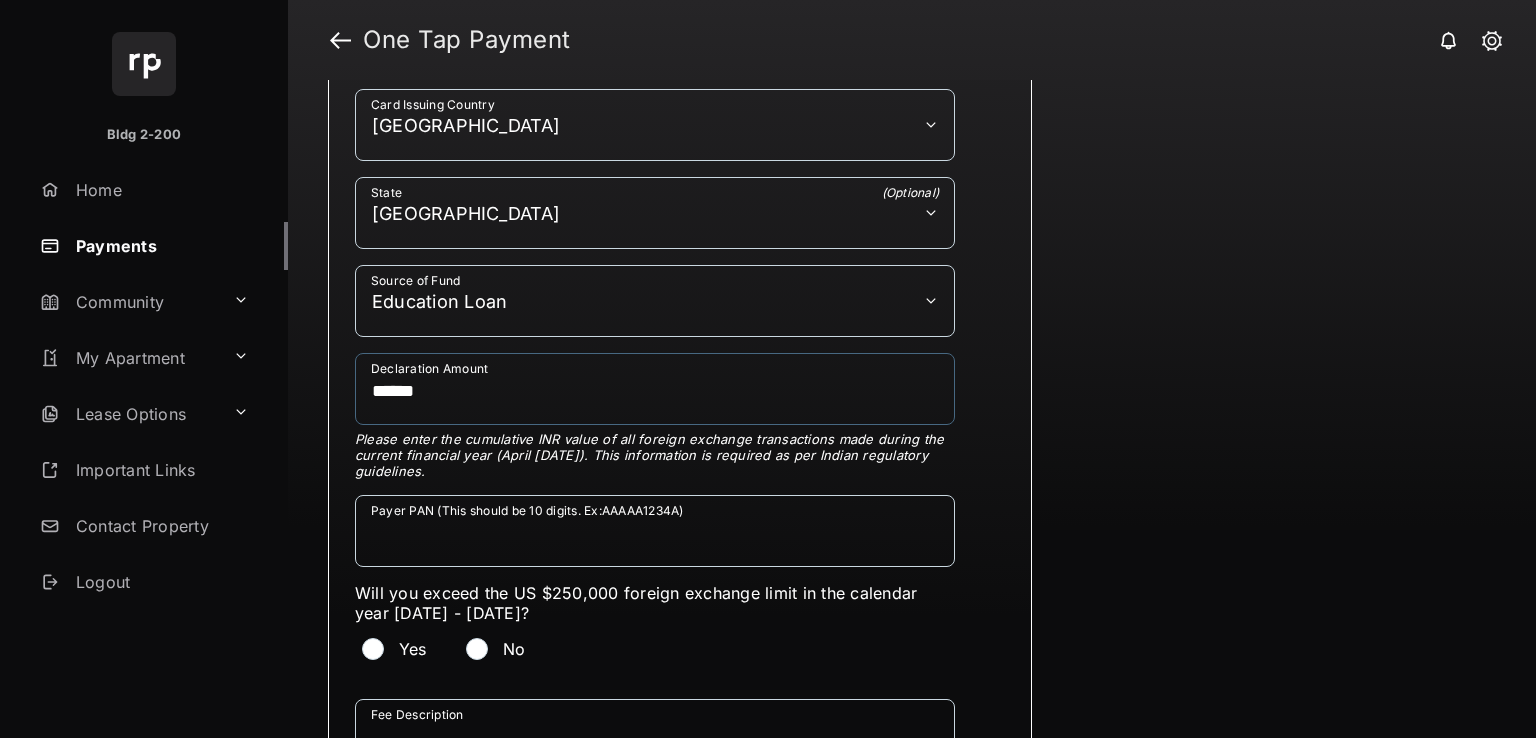 scroll, scrollTop: 600, scrollLeft: 0, axis: vertical 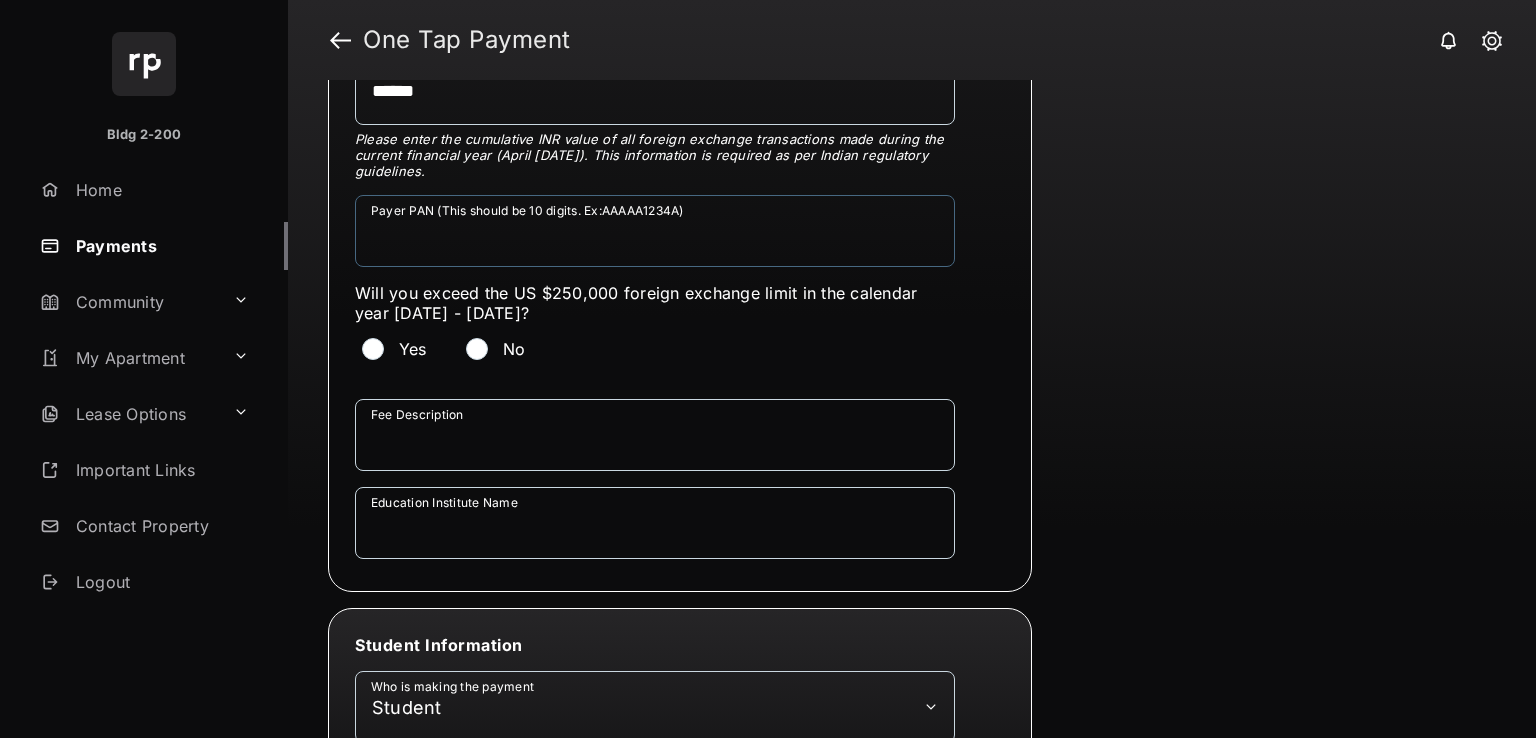 drag, startPoint x: 476, startPoint y: 245, endPoint x: 485, endPoint y: 261, distance: 18.35756 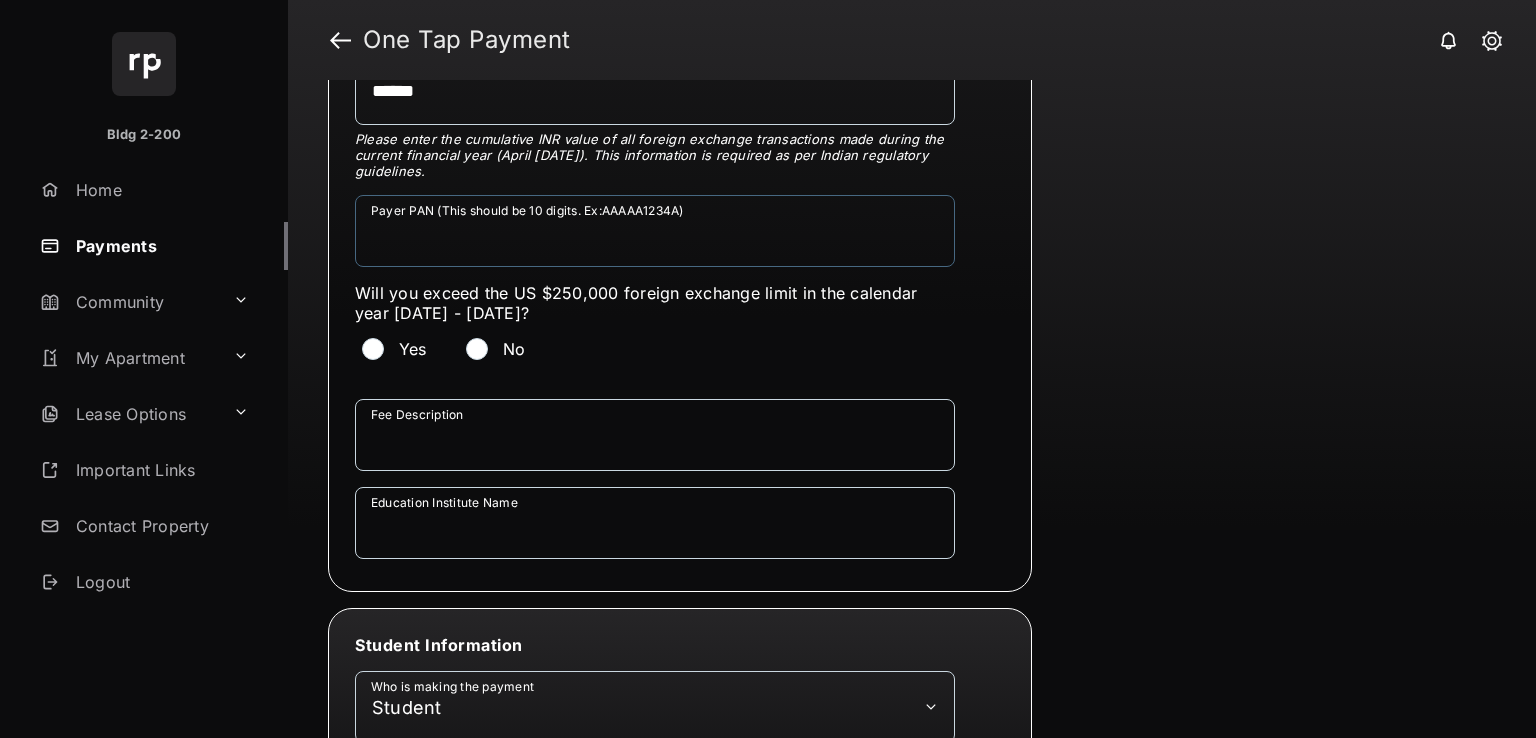 type on "**********" 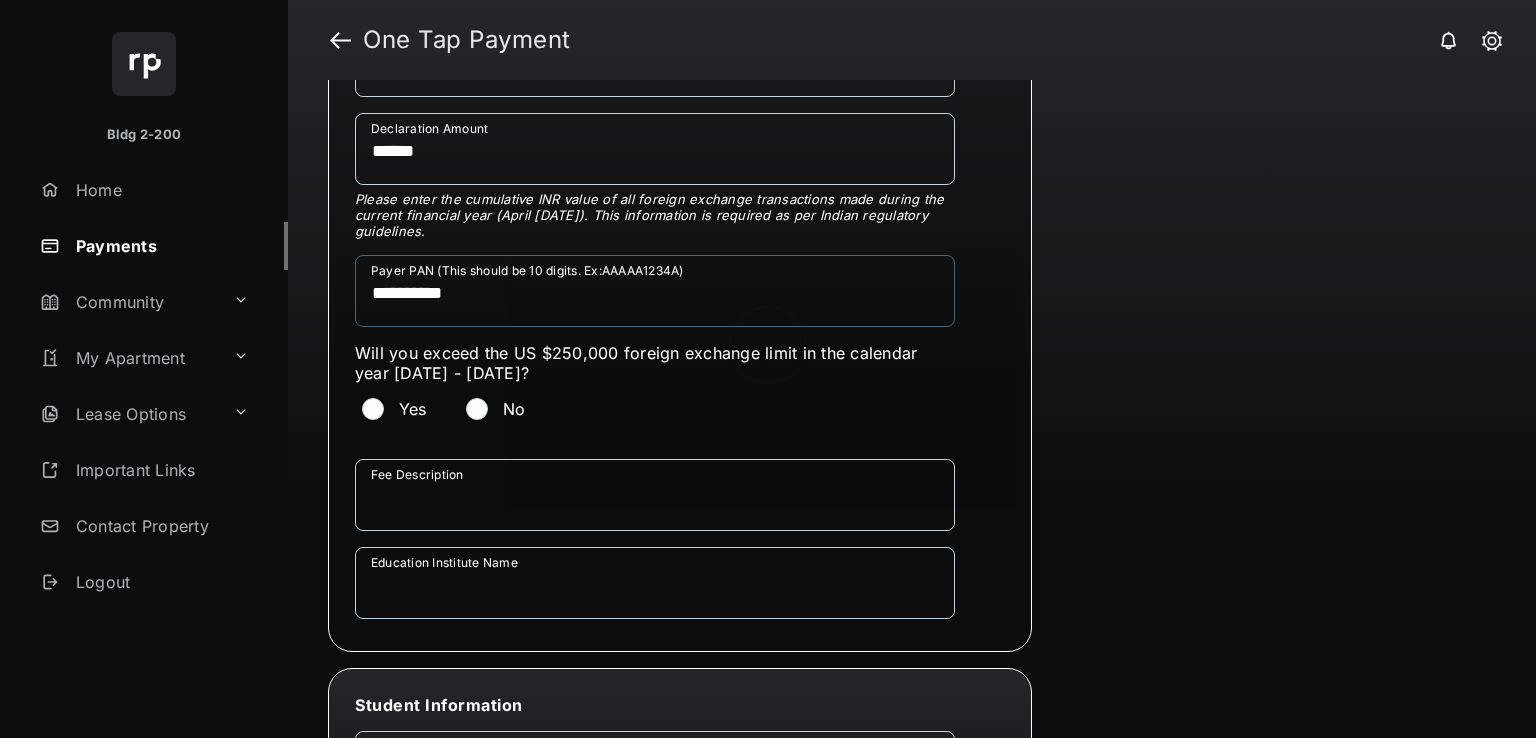 scroll, scrollTop: 0, scrollLeft: 0, axis: both 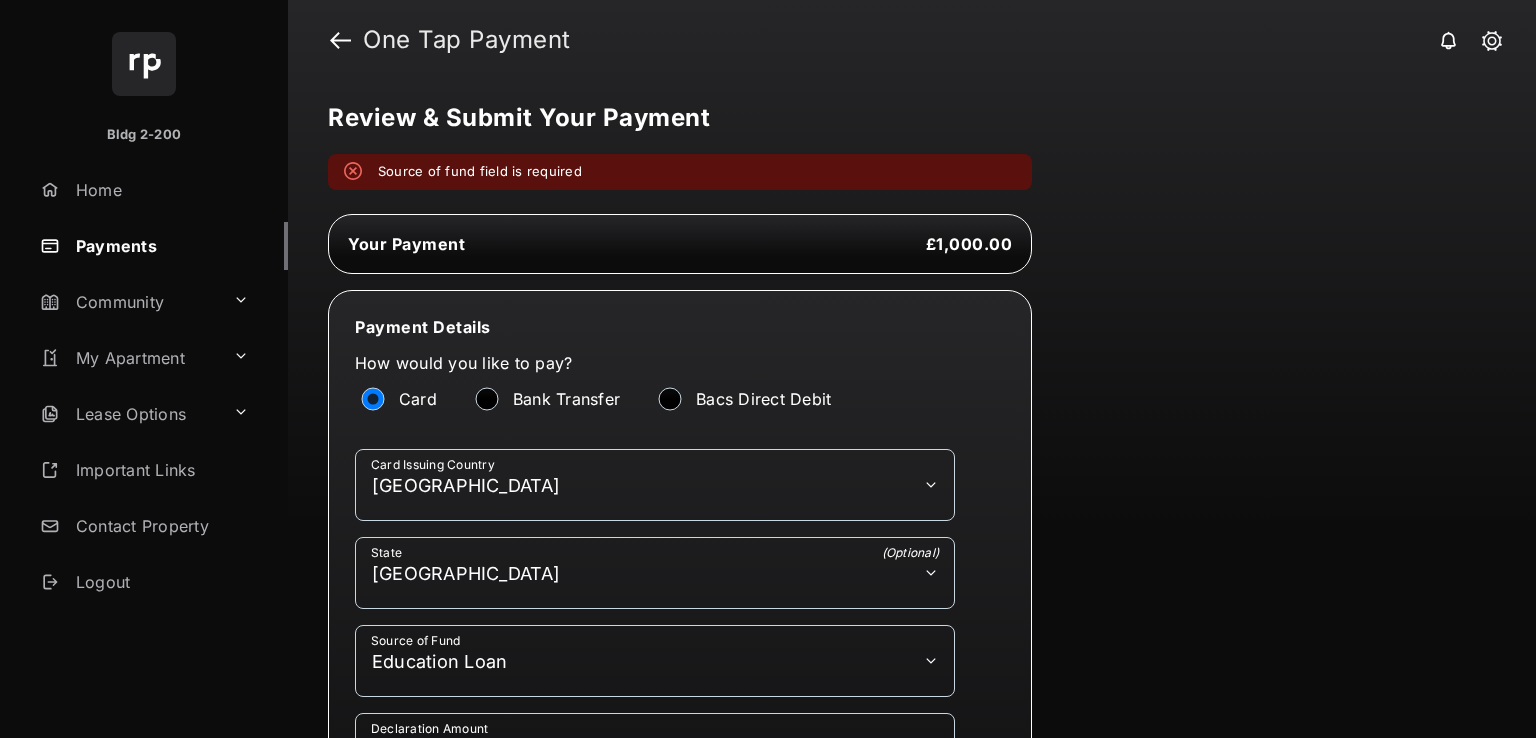 click on "Source of fund field is required" at bounding box center [480, 172] 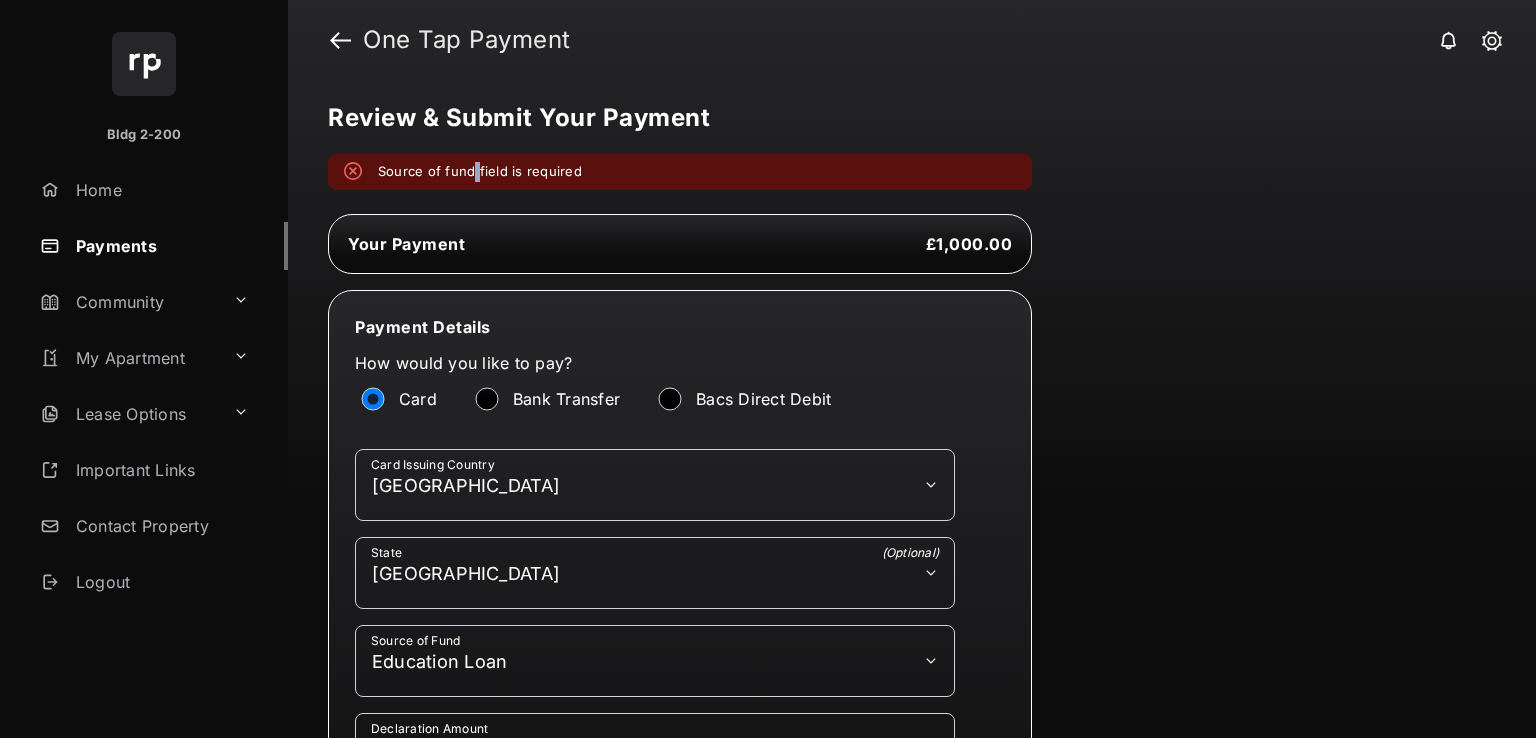 click on "Source of fund field is required" at bounding box center [480, 172] 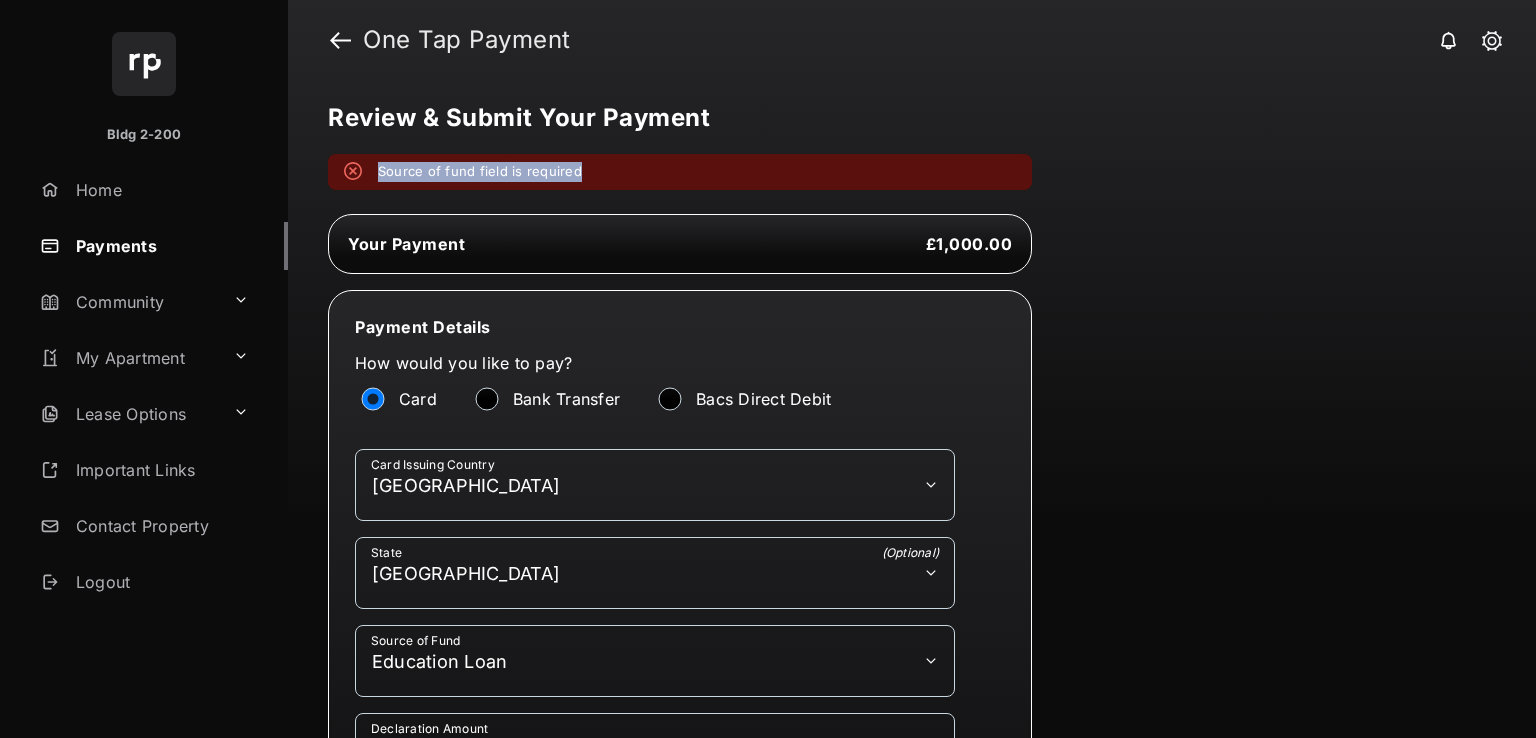 click on "Source of fund field is required" at bounding box center [480, 172] 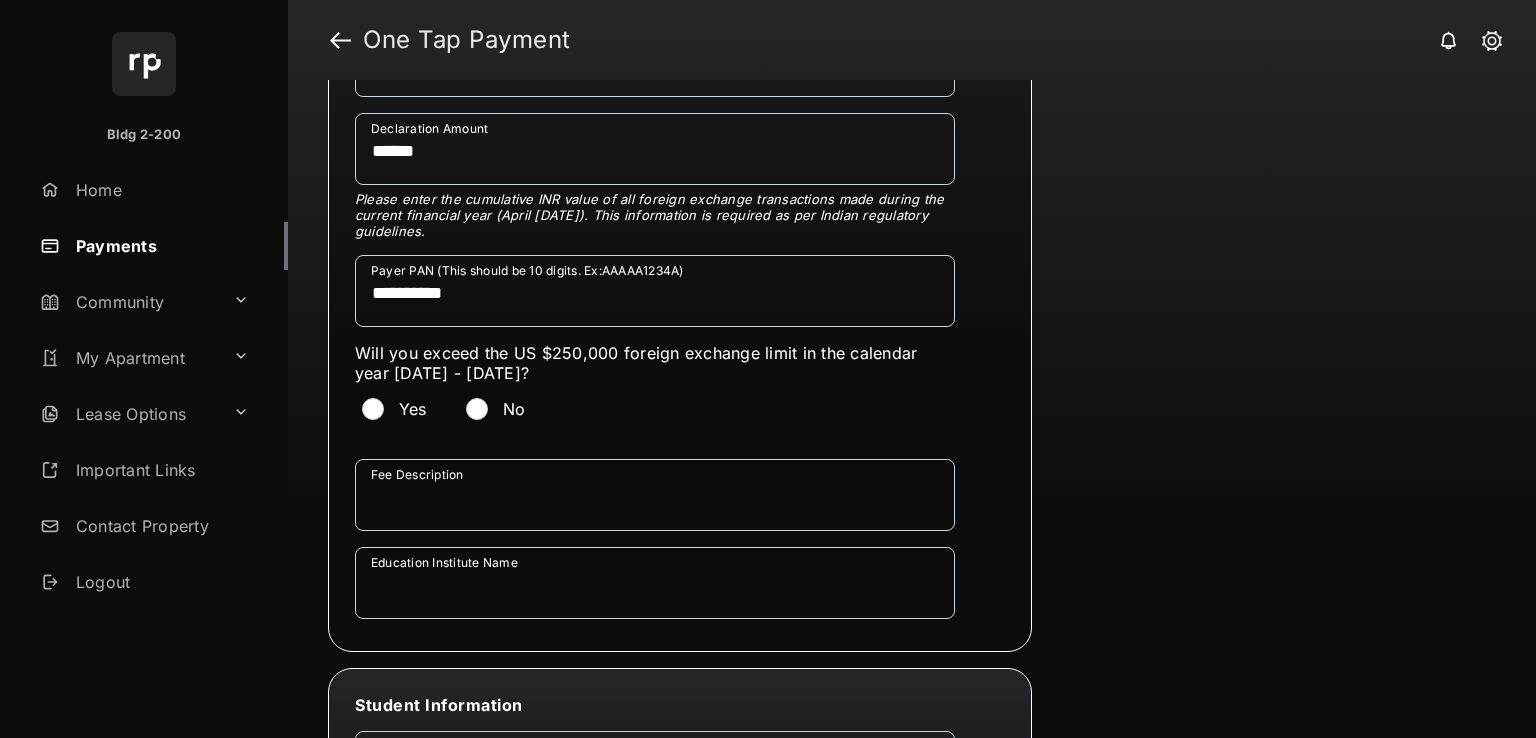 scroll, scrollTop: 800, scrollLeft: 0, axis: vertical 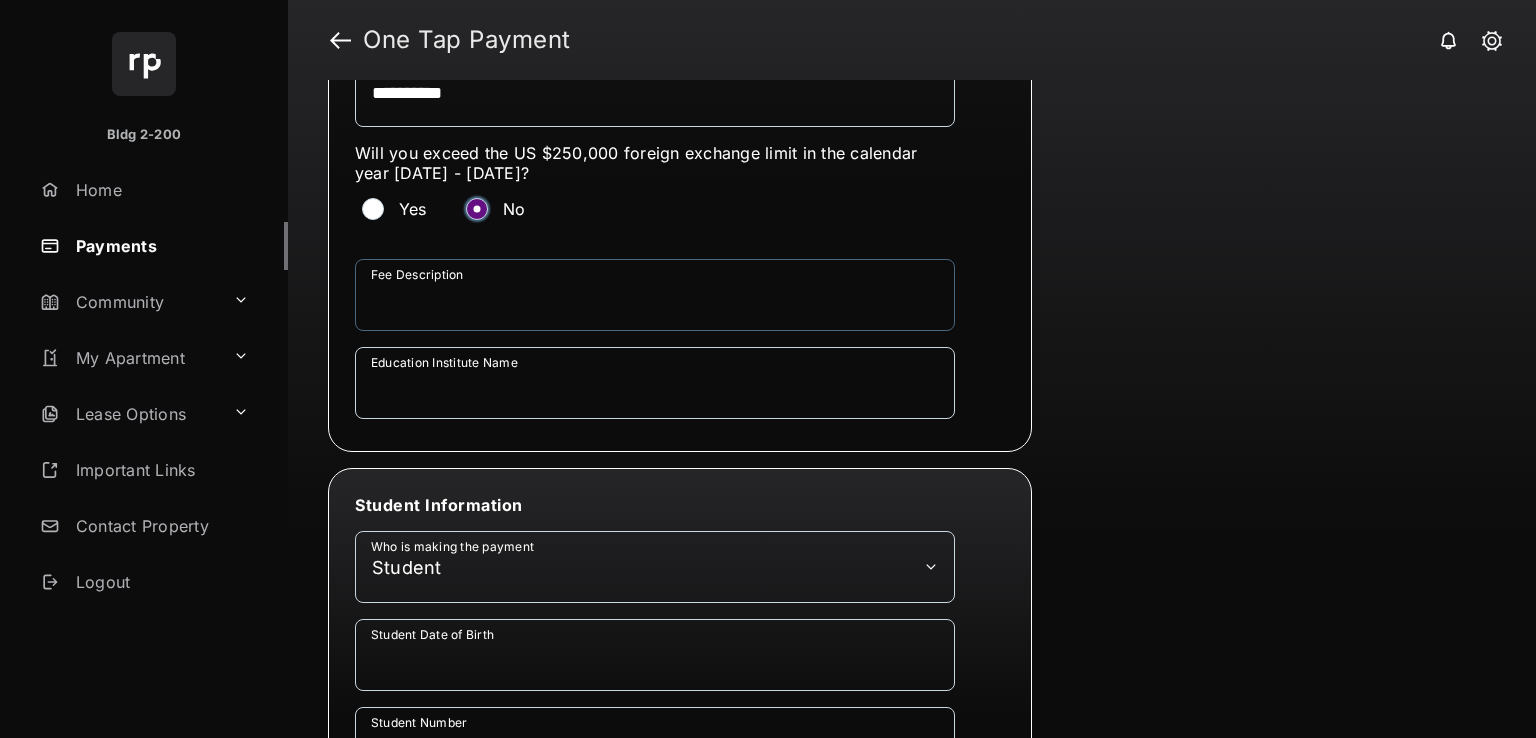 click on "Fee Description" at bounding box center [655, 295] 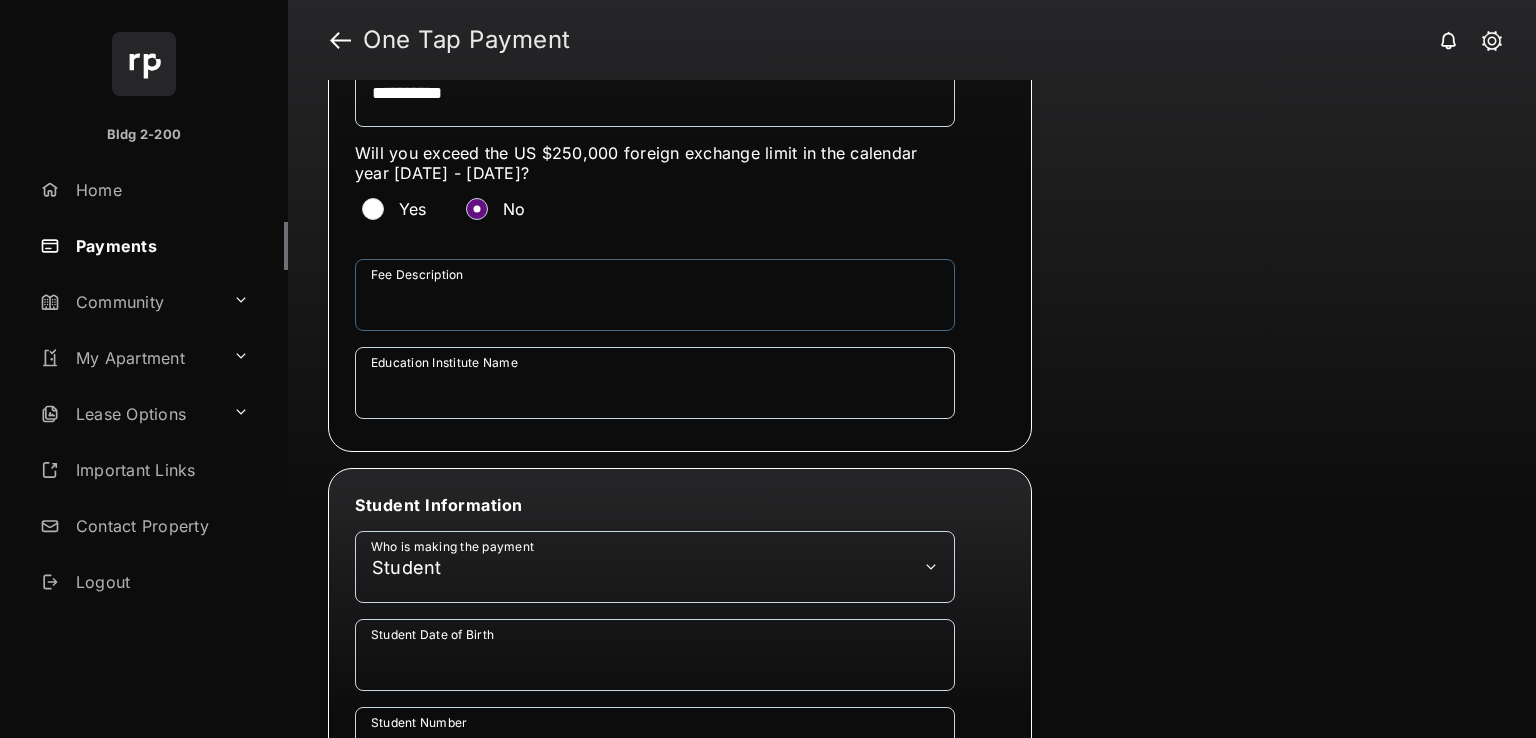 type on "****" 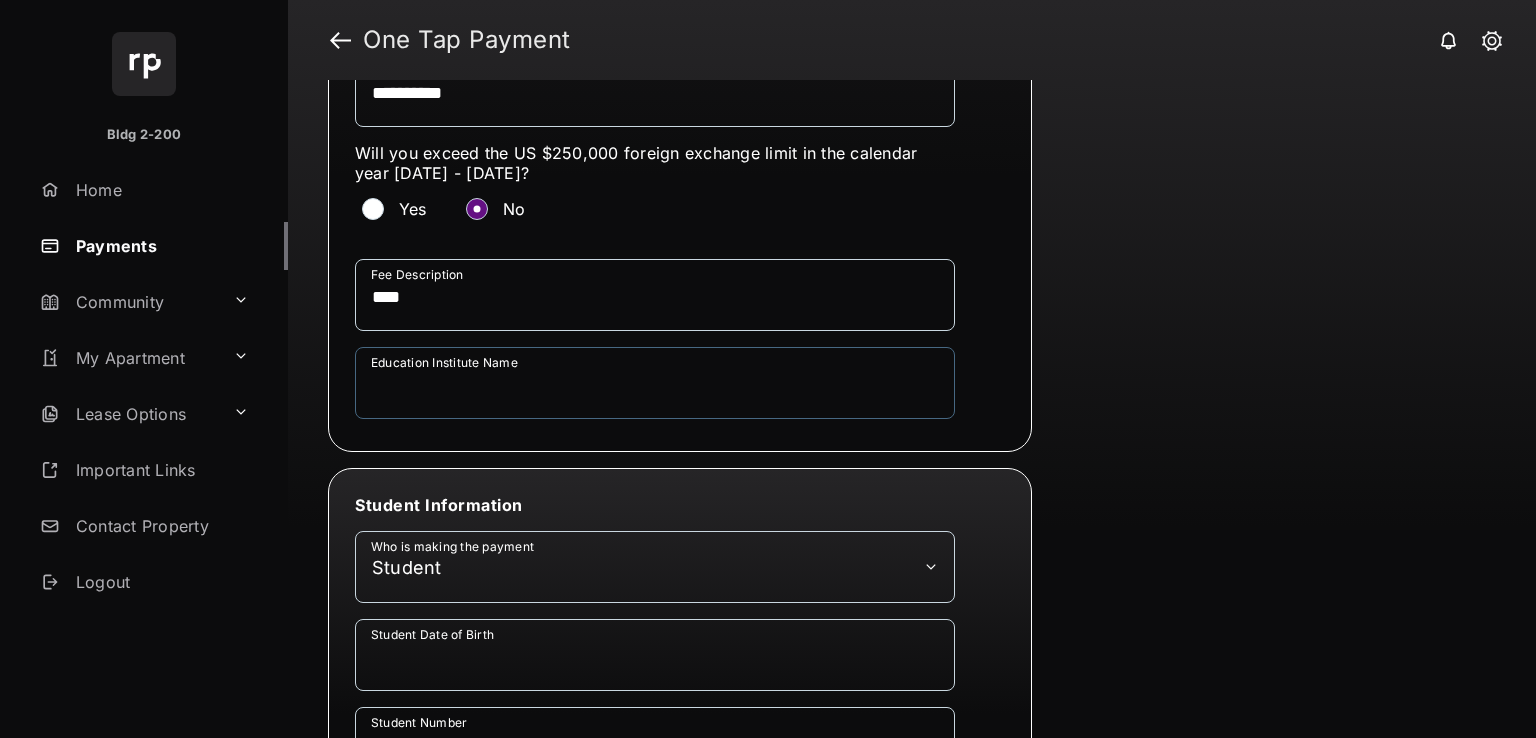 click on "Education Institute Name" at bounding box center (655, 383) 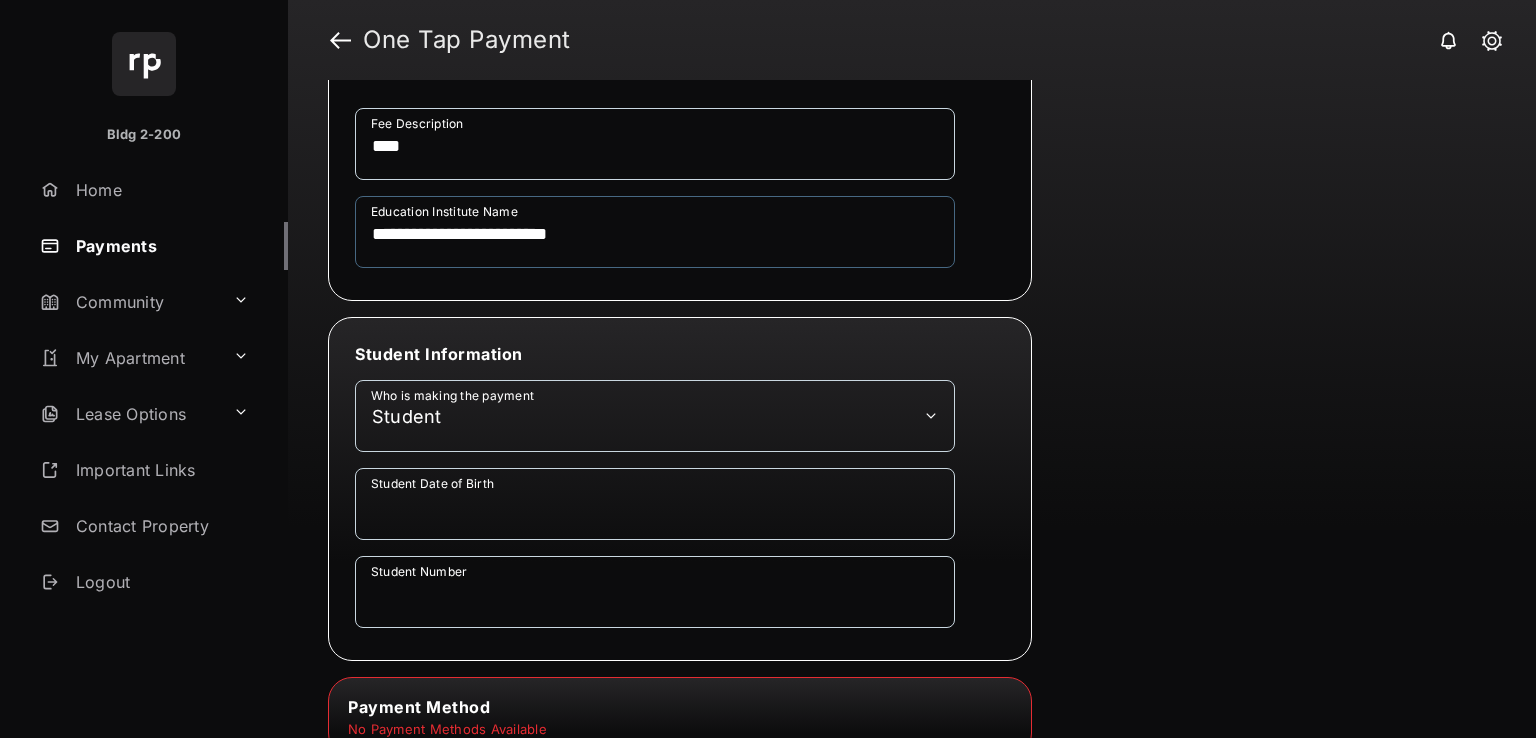 scroll, scrollTop: 1000, scrollLeft: 0, axis: vertical 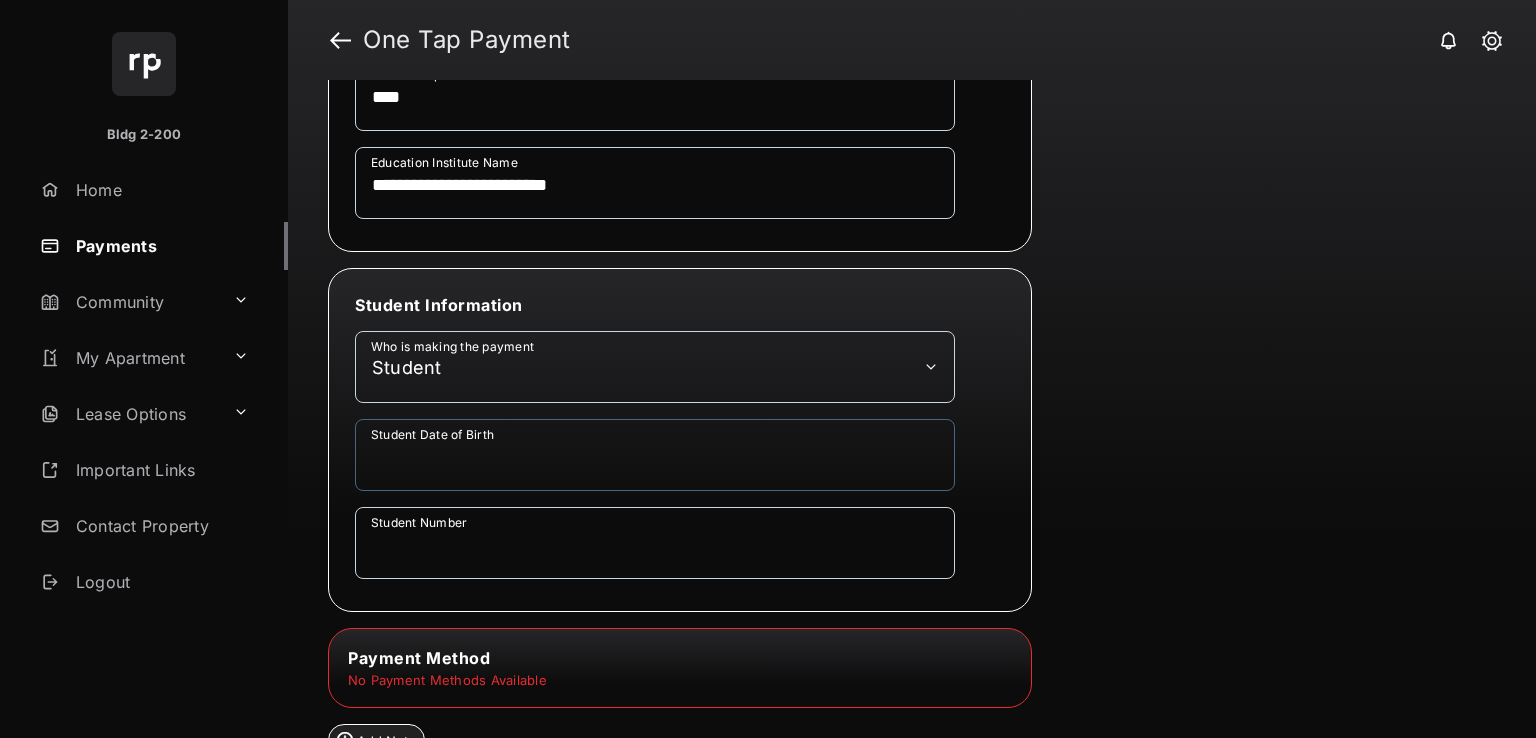 click on "Student Date of Birth" at bounding box center (655, 455) 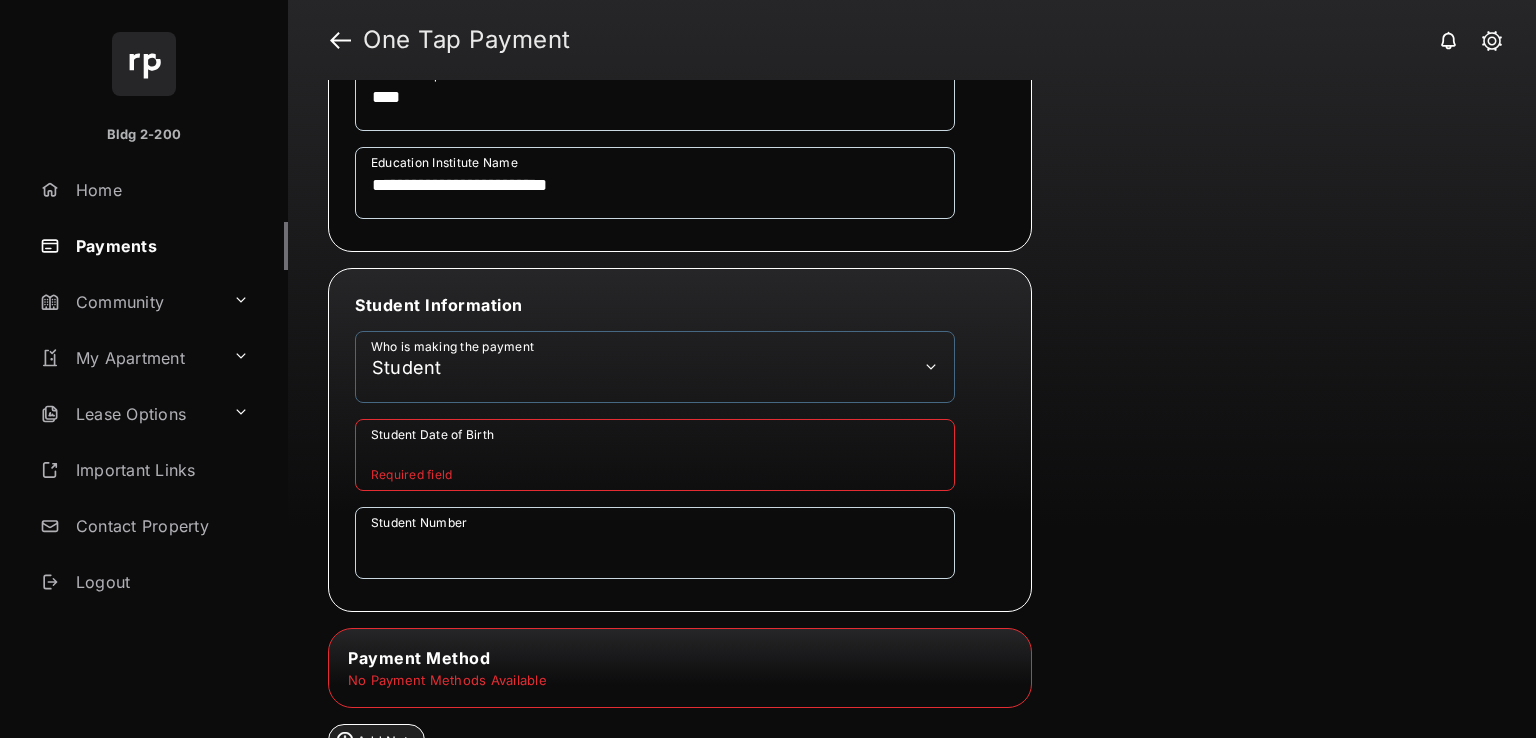 click on "******* ****** ****** *****" at bounding box center (655, 367) 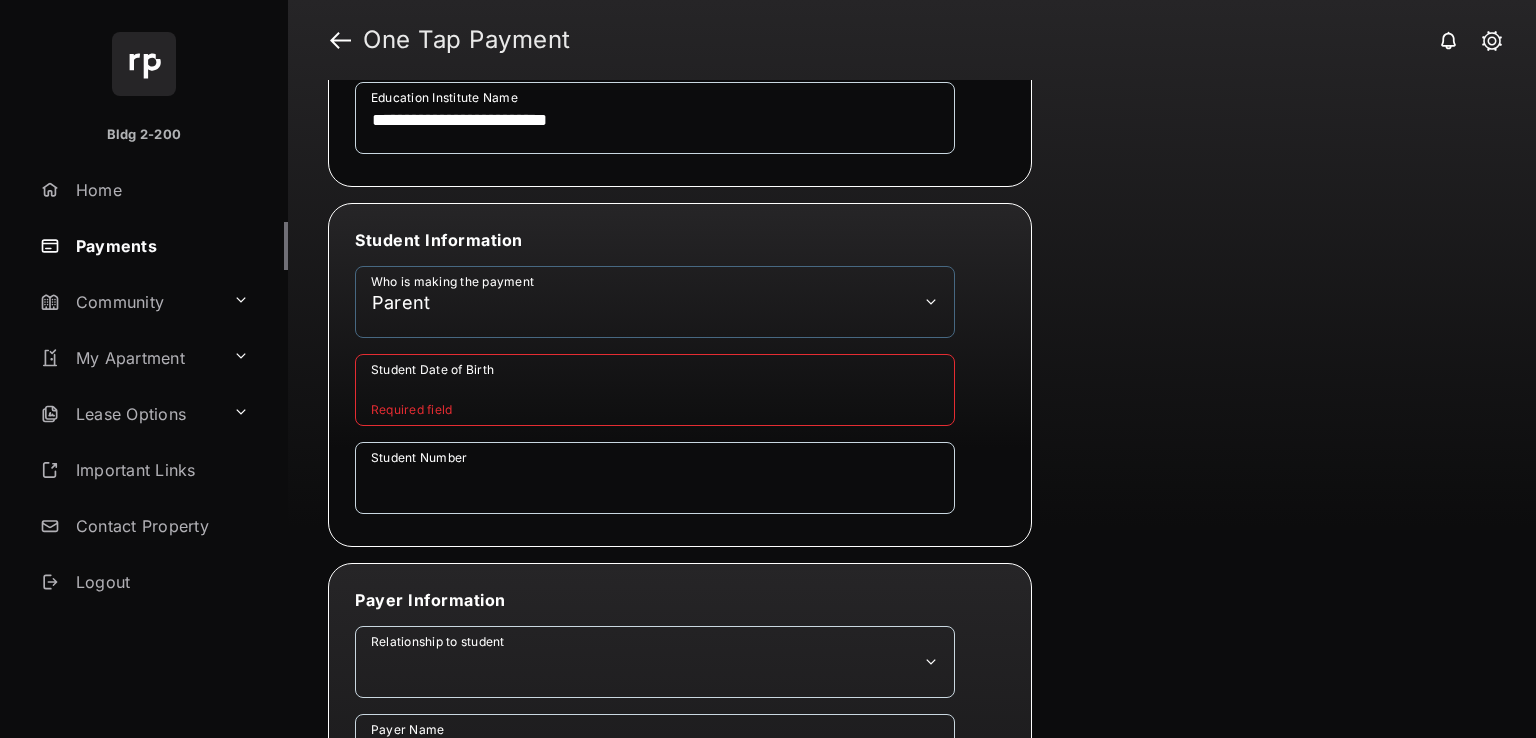scroll, scrollTop: 1100, scrollLeft: 0, axis: vertical 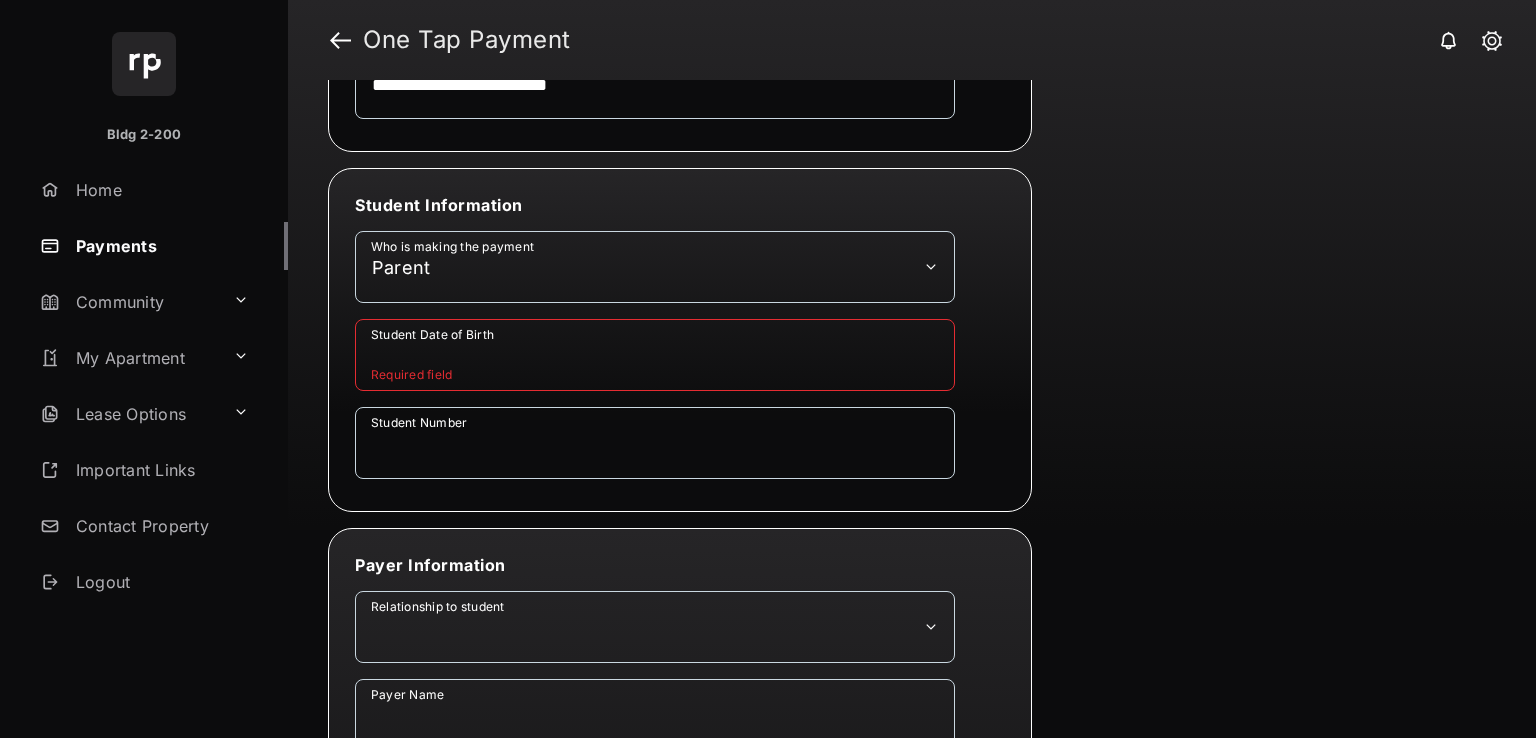 drag, startPoint x: 483, startPoint y: 389, endPoint x: 483, endPoint y: 354, distance: 35 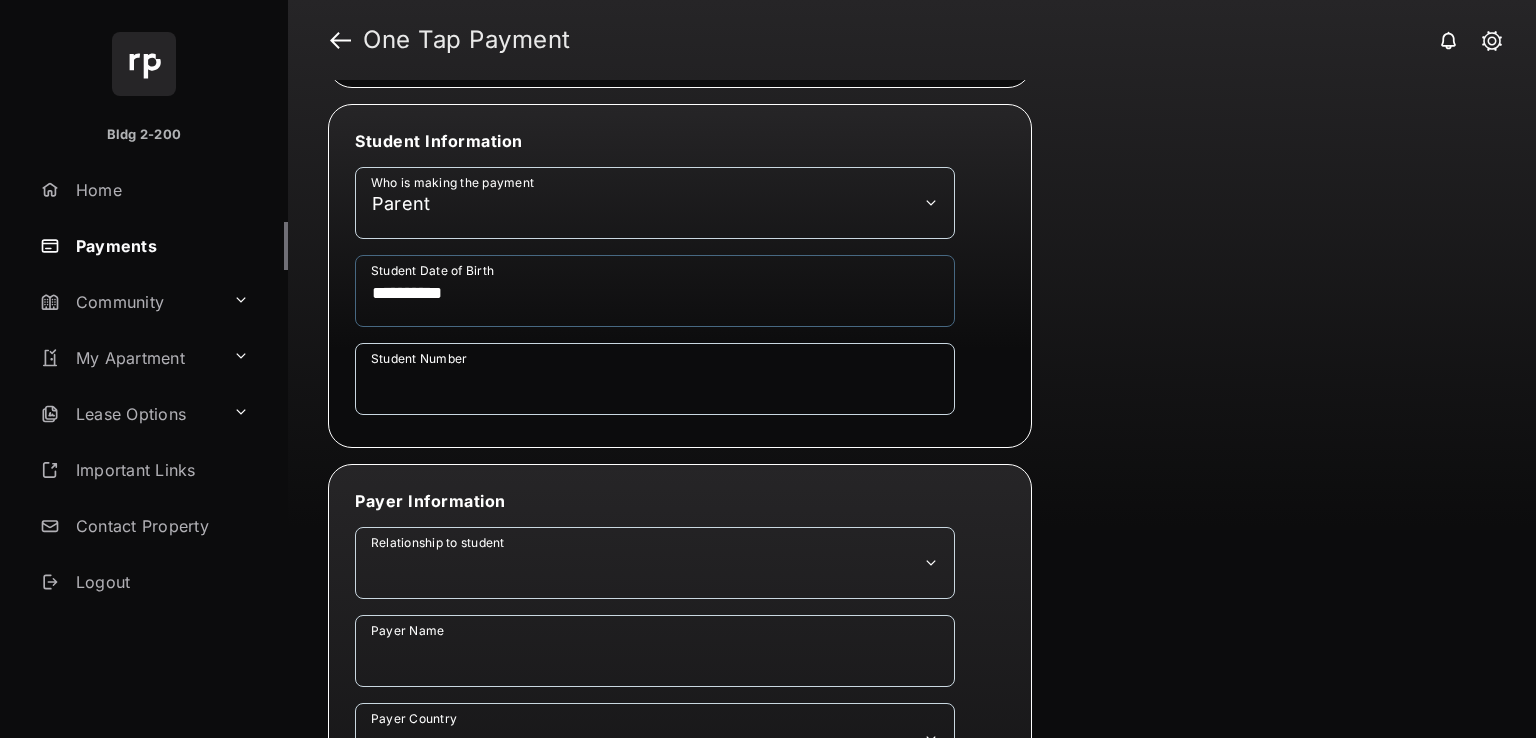 scroll, scrollTop: 1200, scrollLeft: 0, axis: vertical 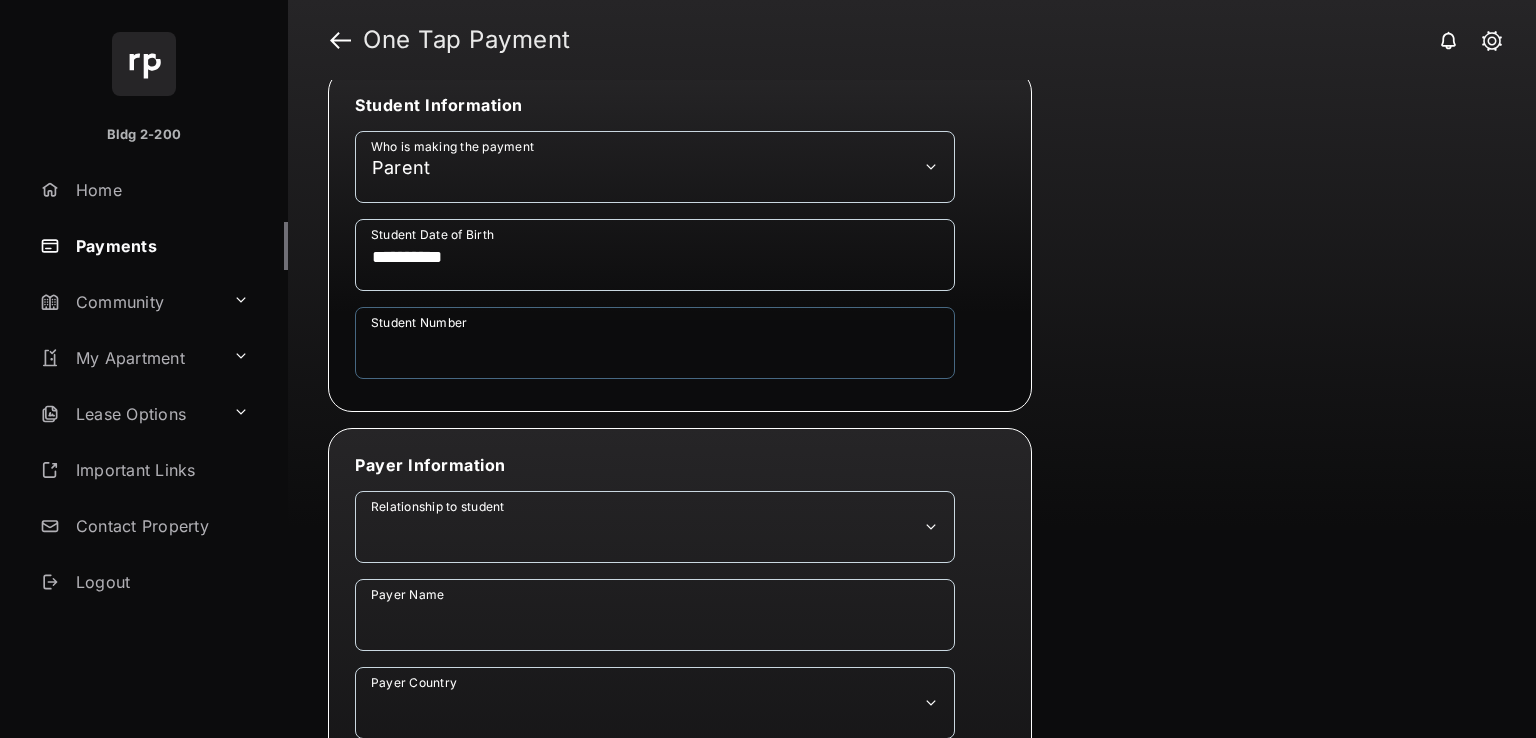 type on "**********" 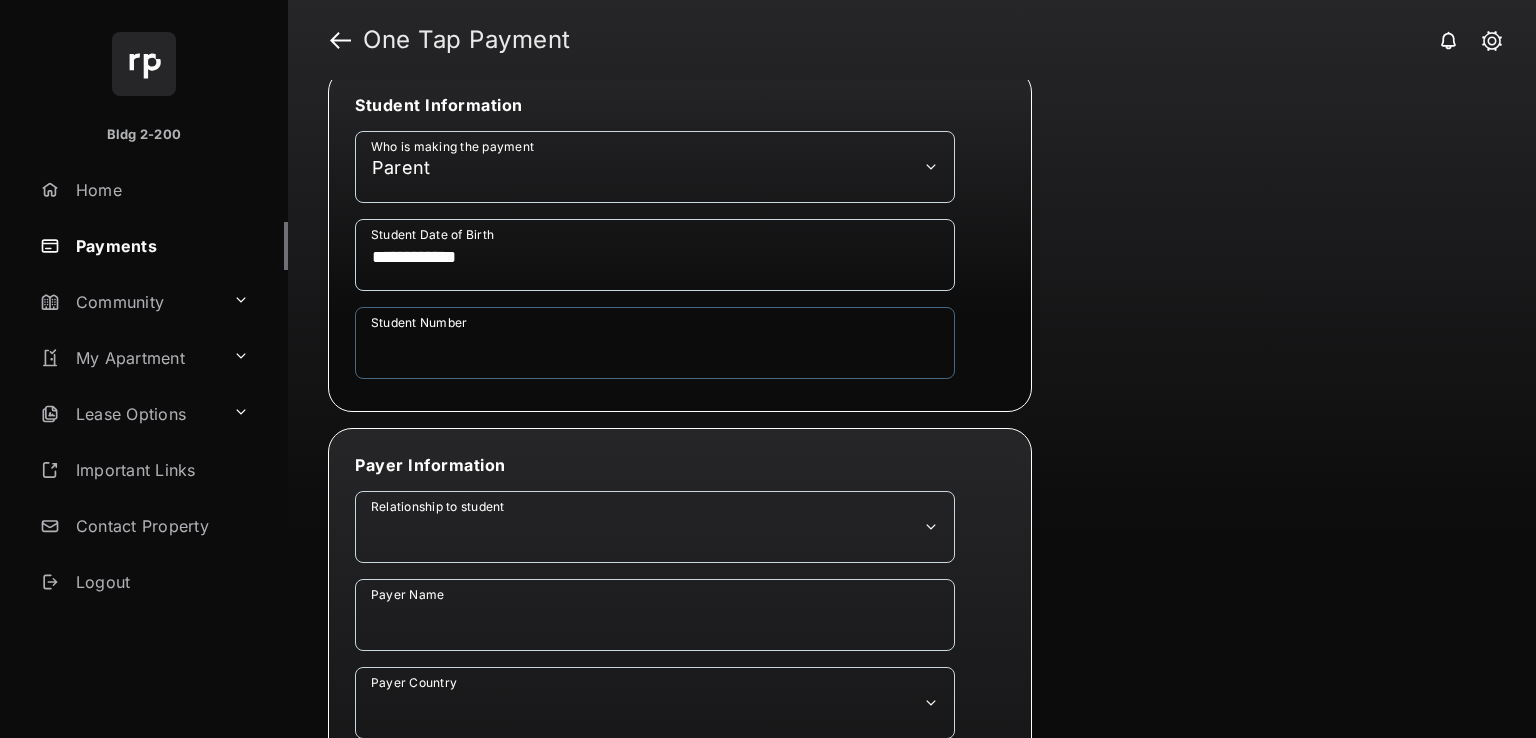 click on "Student Number" at bounding box center [655, 343] 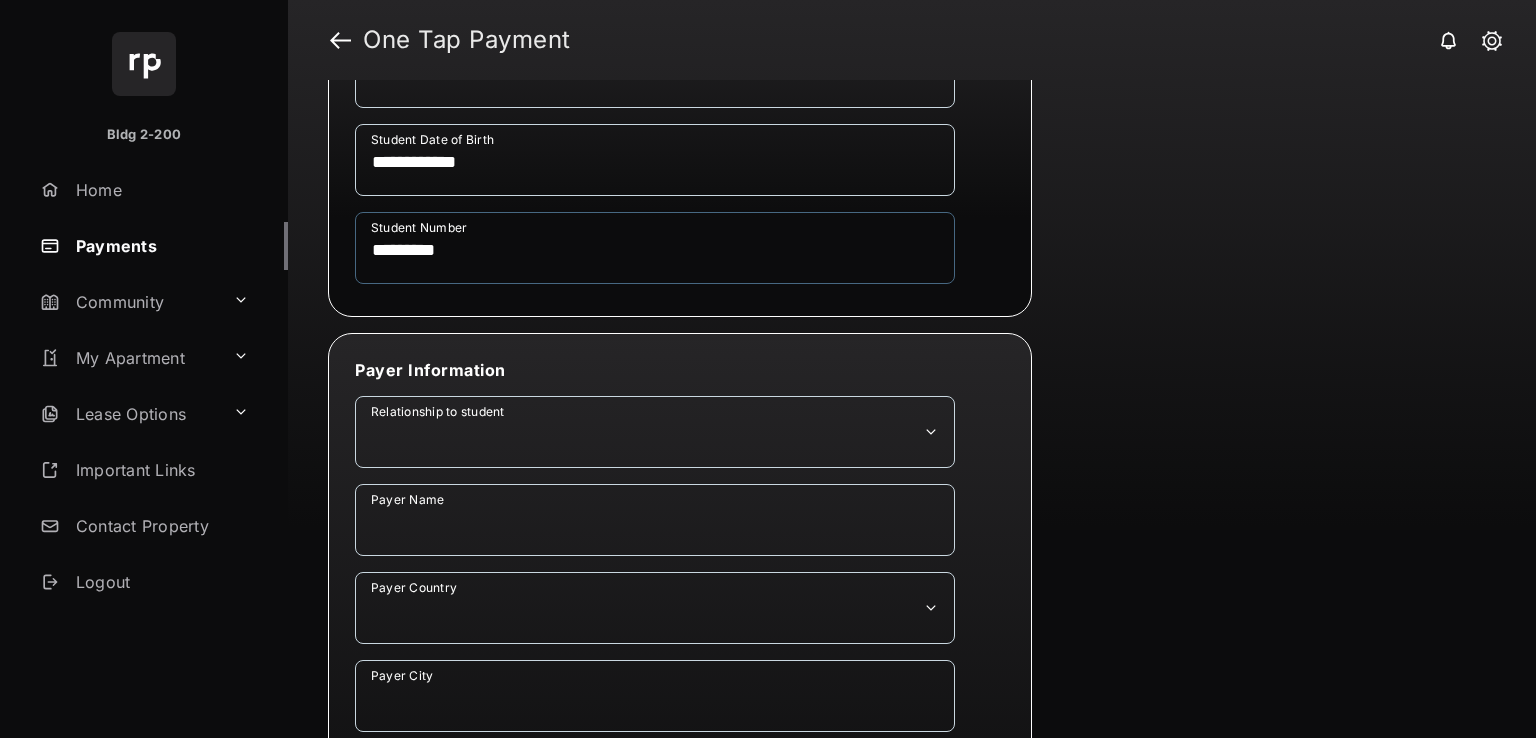 scroll, scrollTop: 1400, scrollLeft: 0, axis: vertical 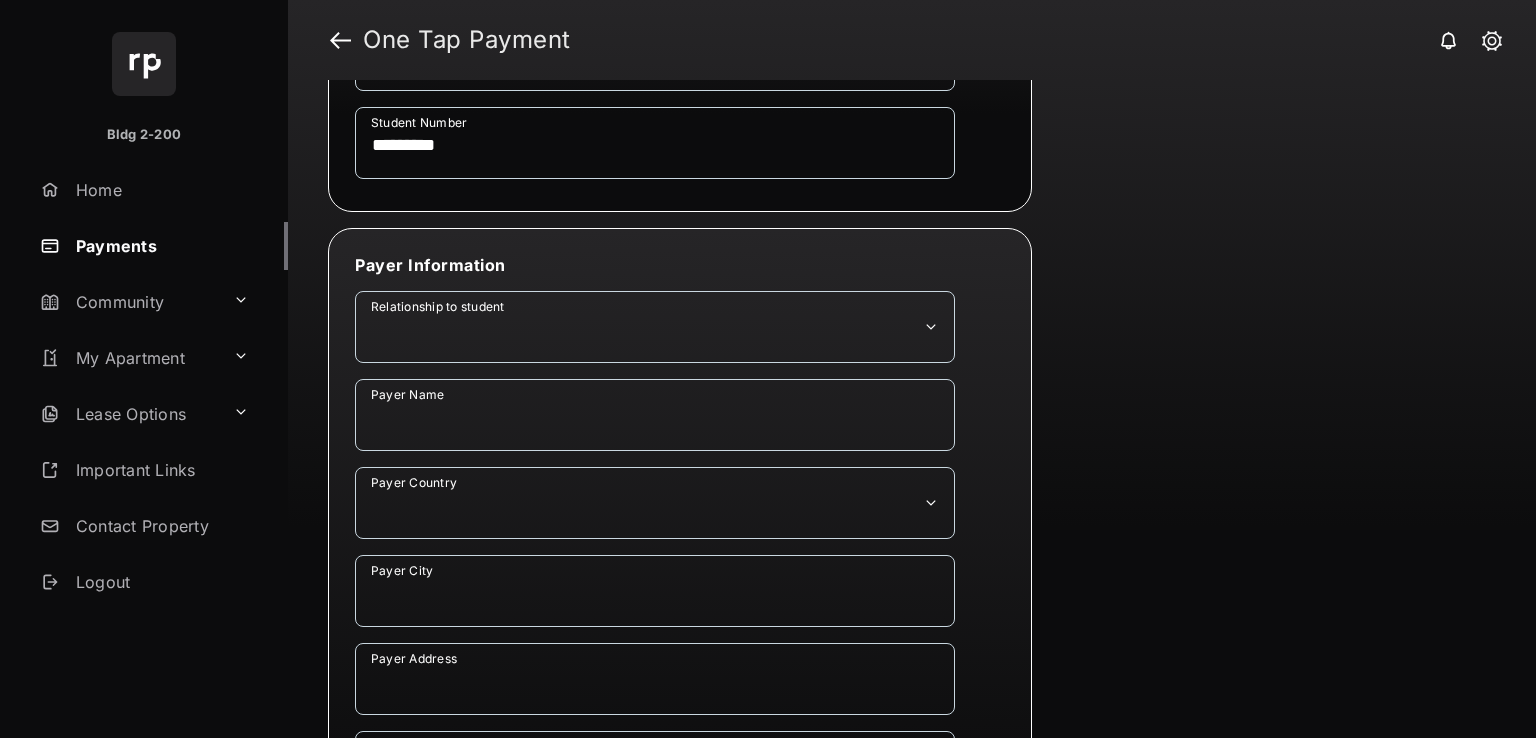 click on "****** ******" at bounding box center (655, 327) 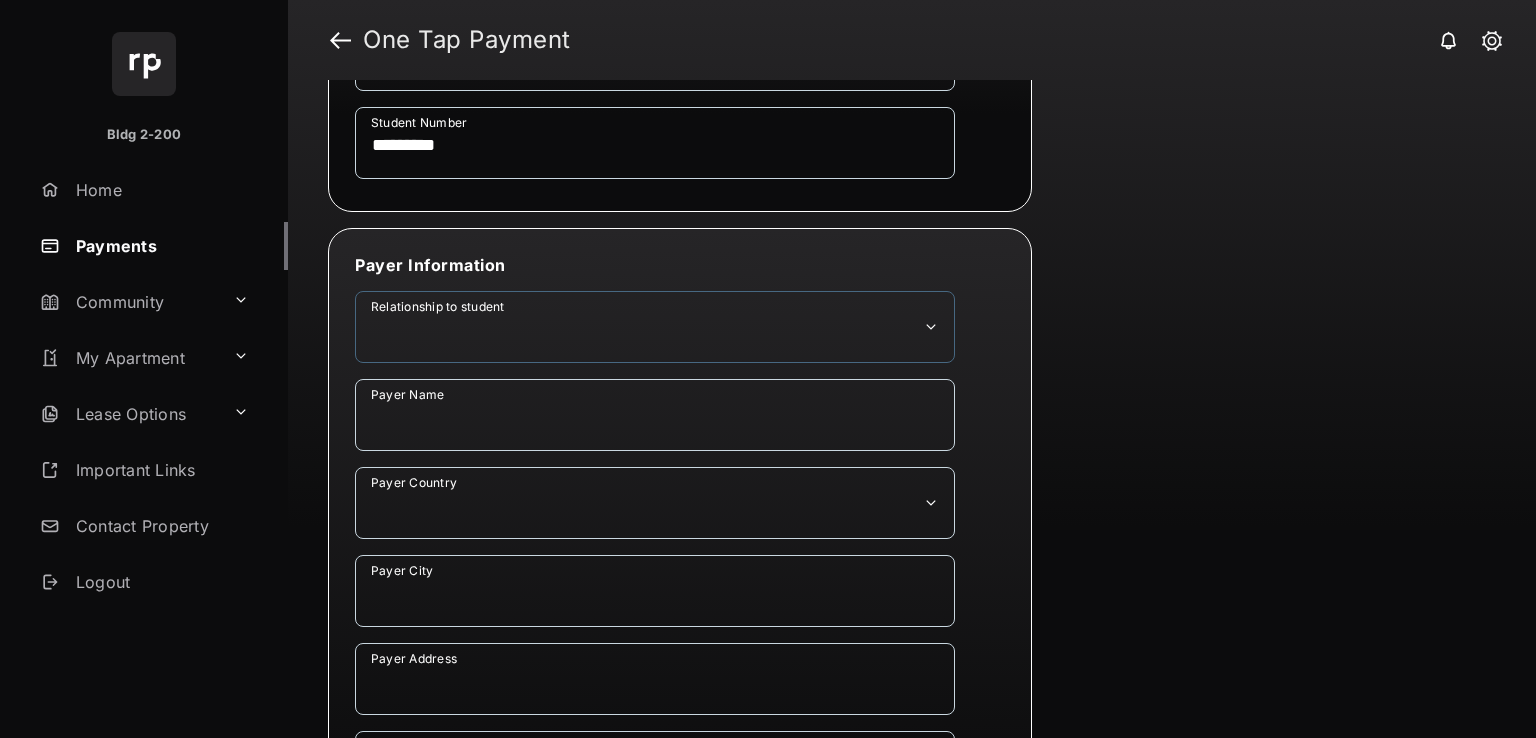 click on "****** ******" at bounding box center (655, 327) 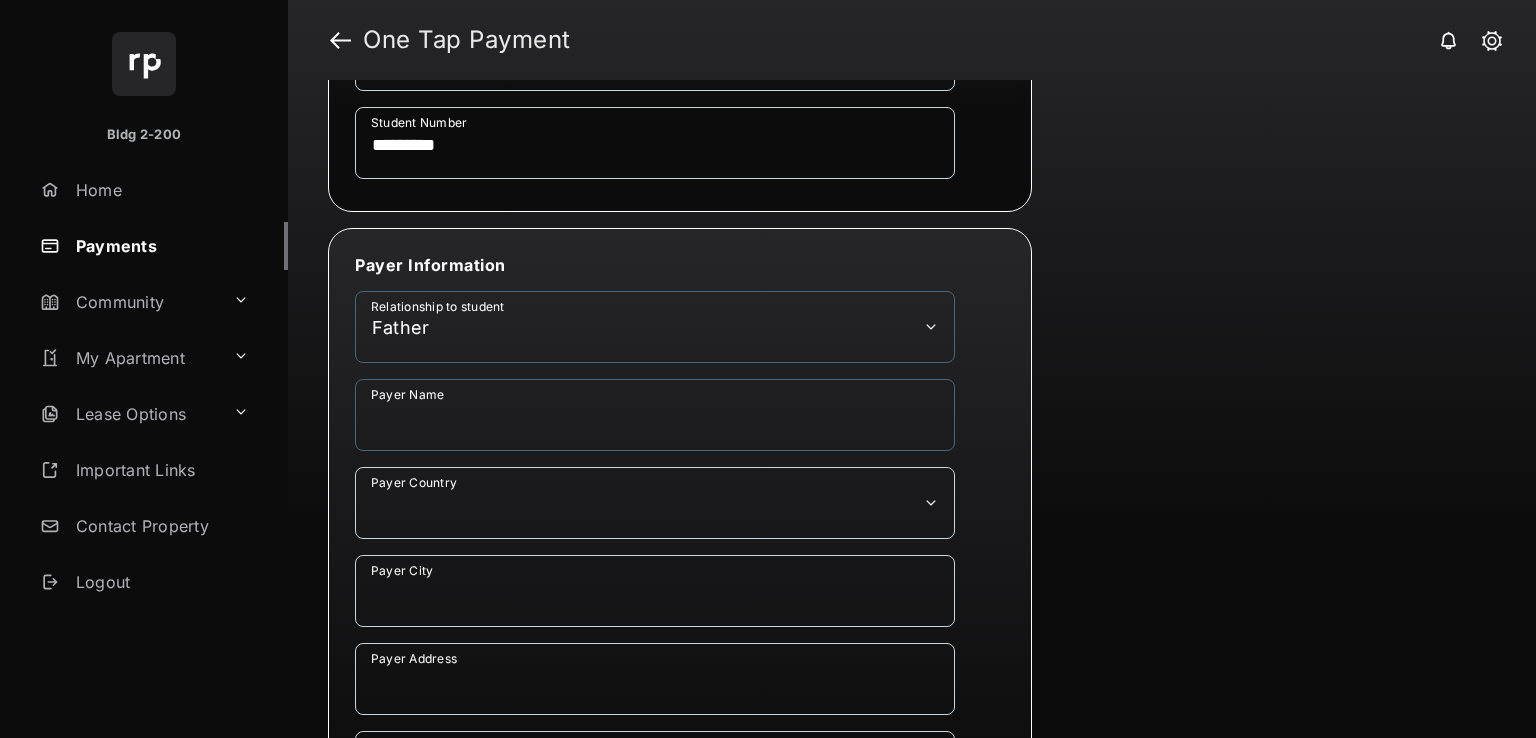 click on "Payer Name" at bounding box center [655, 415] 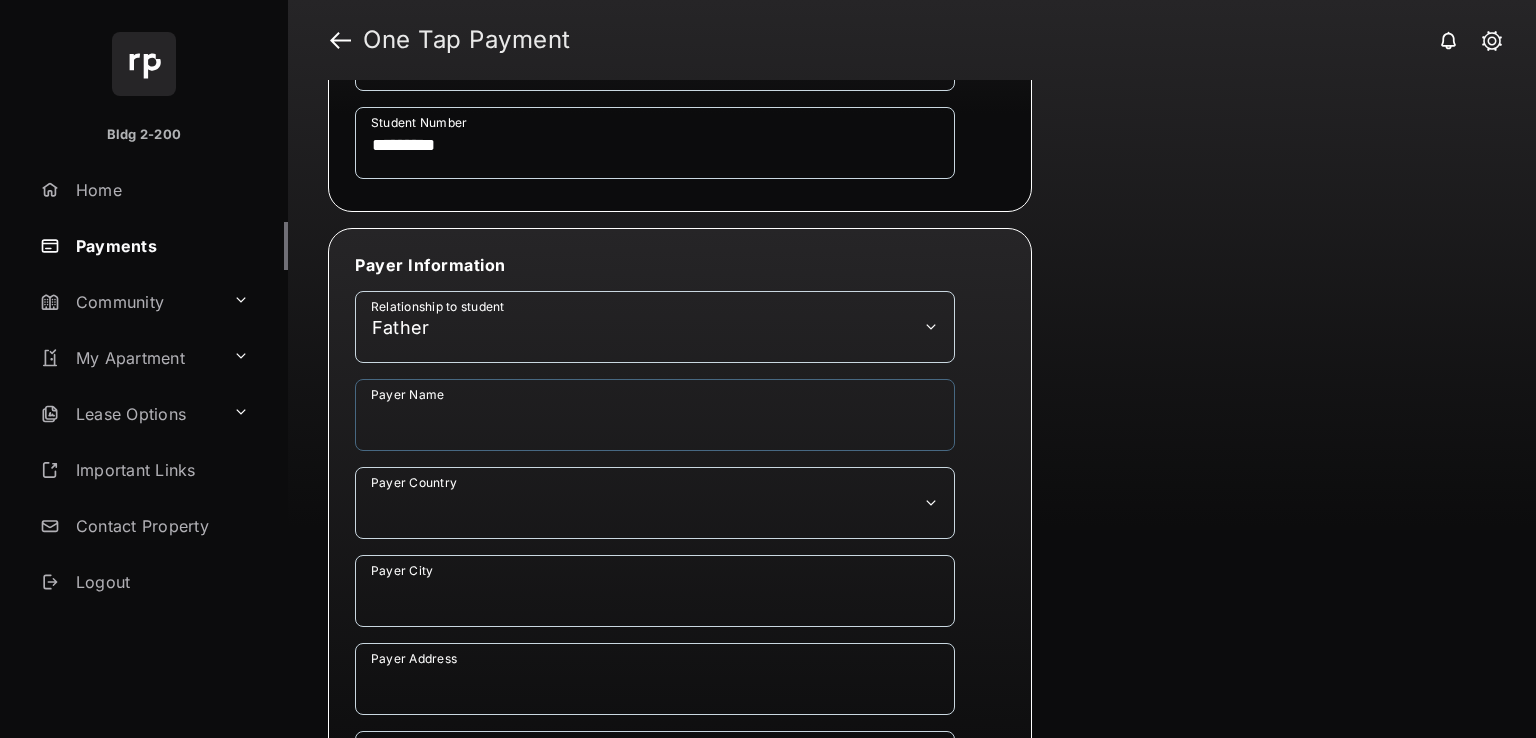 type on "**********" 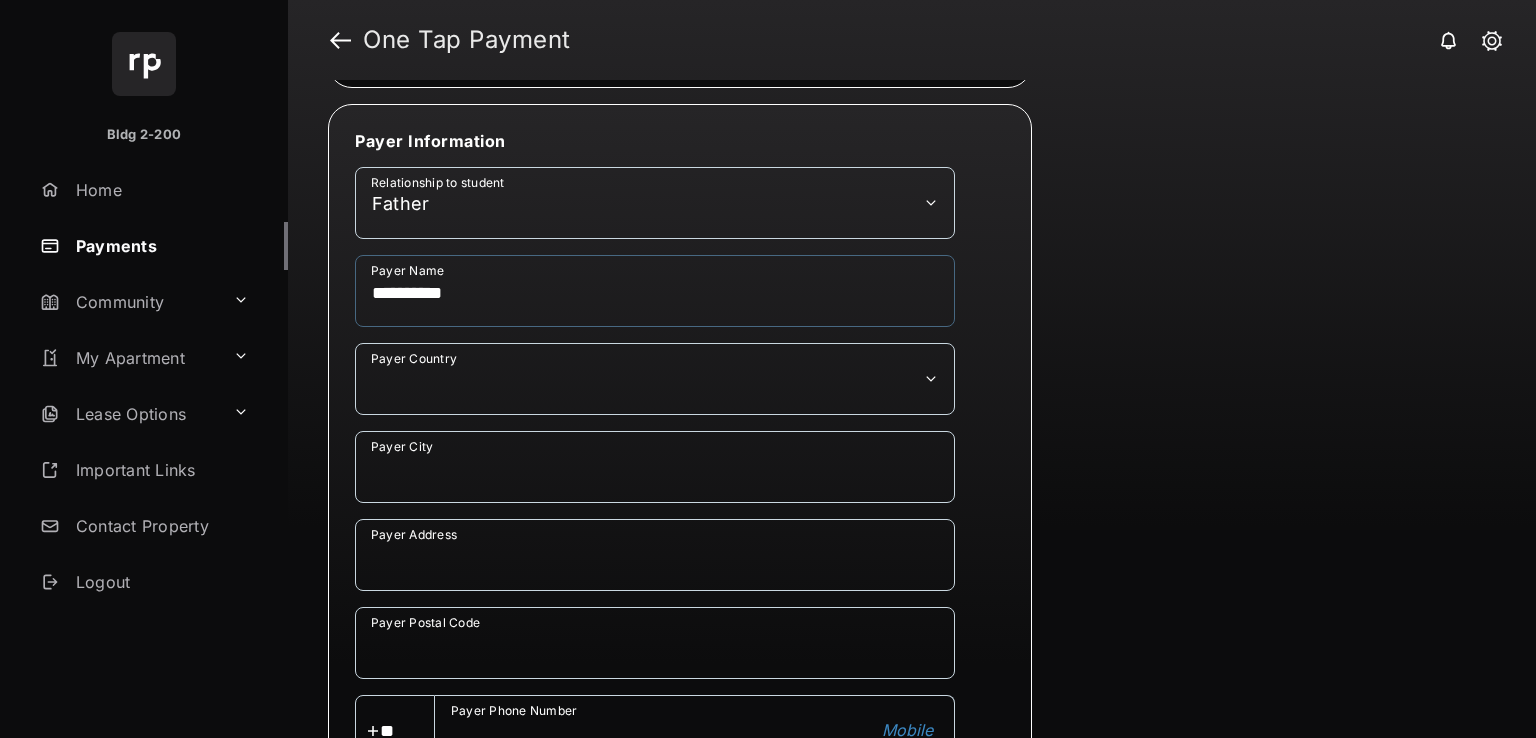 scroll, scrollTop: 1700, scrollLeft: 0, axis: vertical 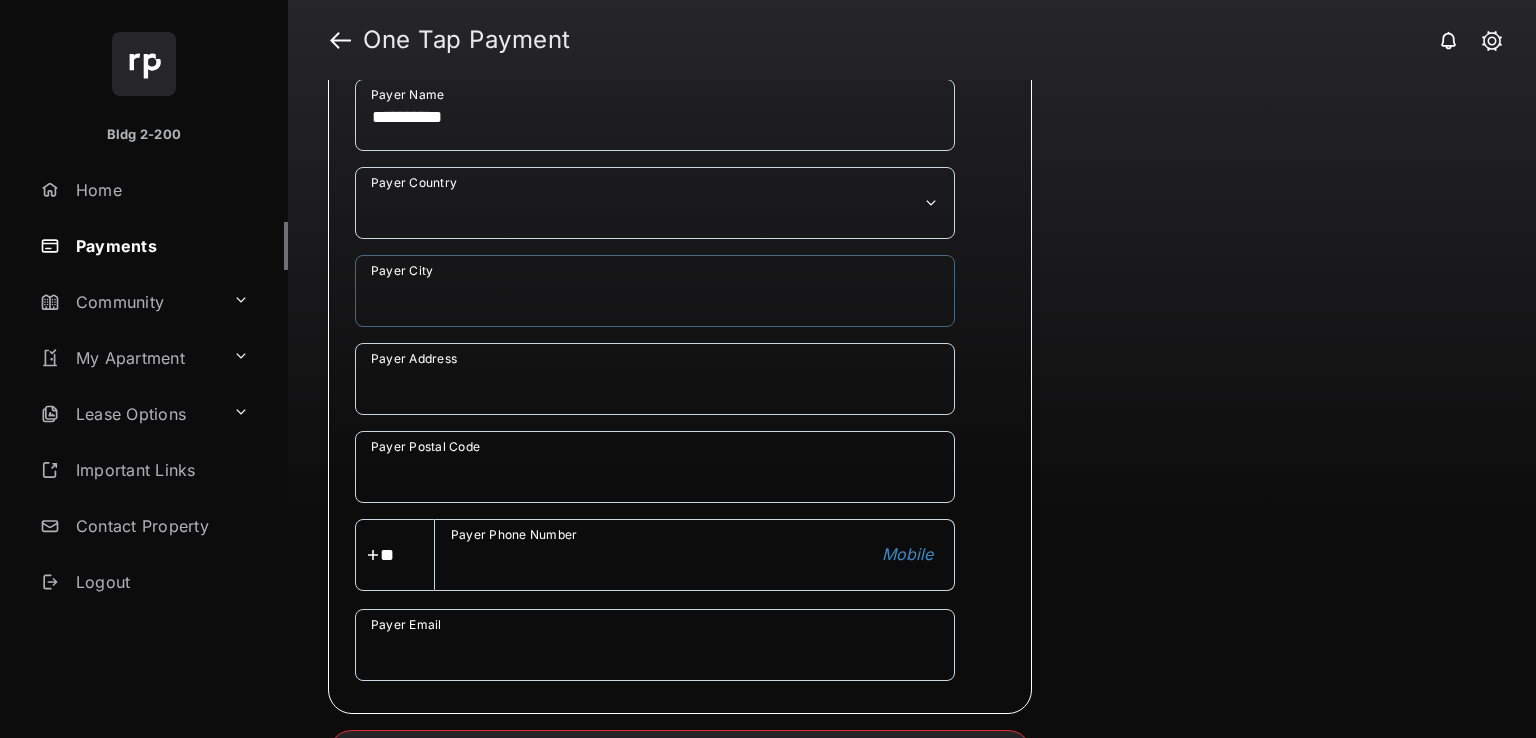 click on "Payer City" at bounding box center [655, 291] 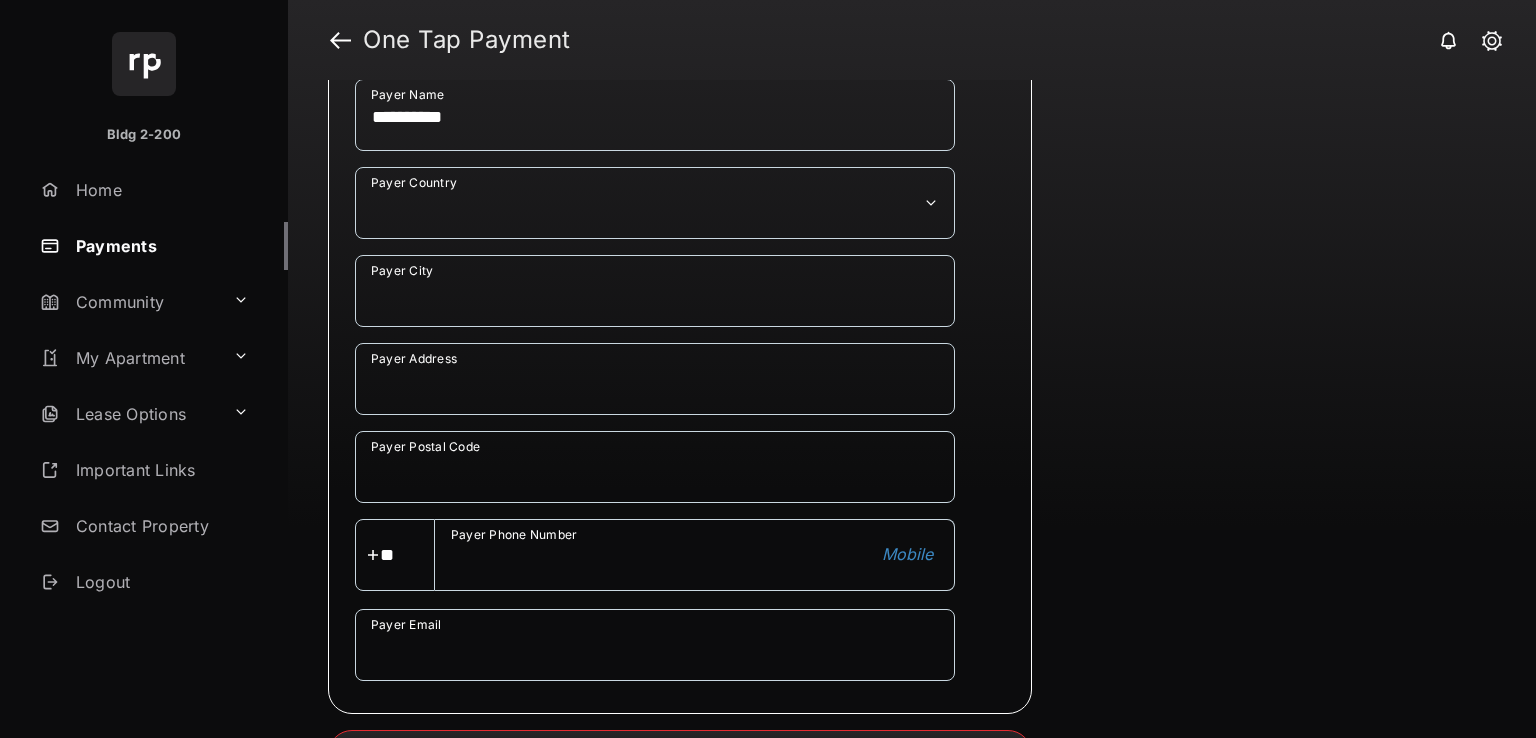 click on "**********" at bounding box center [680, 211] 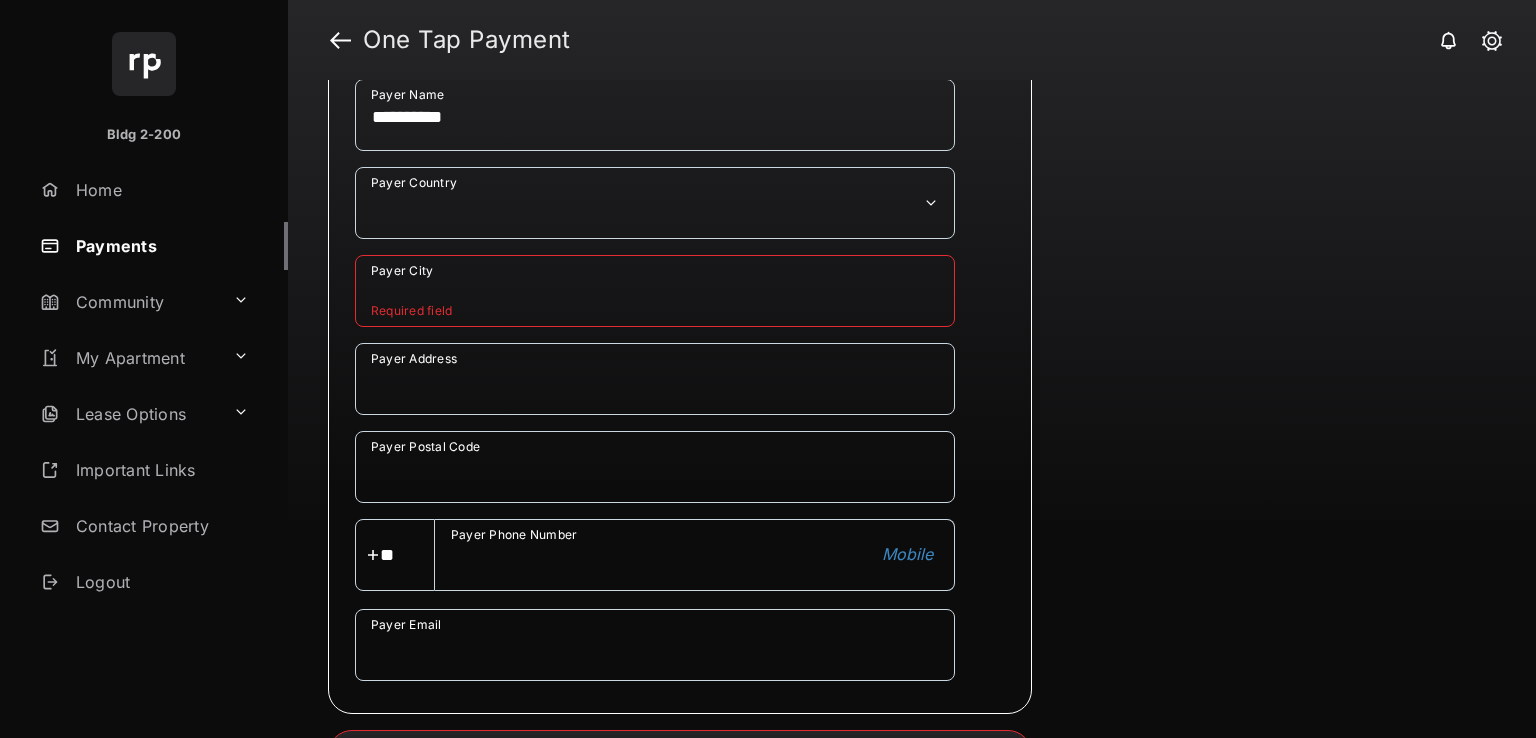 click on "**********" at bounding box center [655, 203] 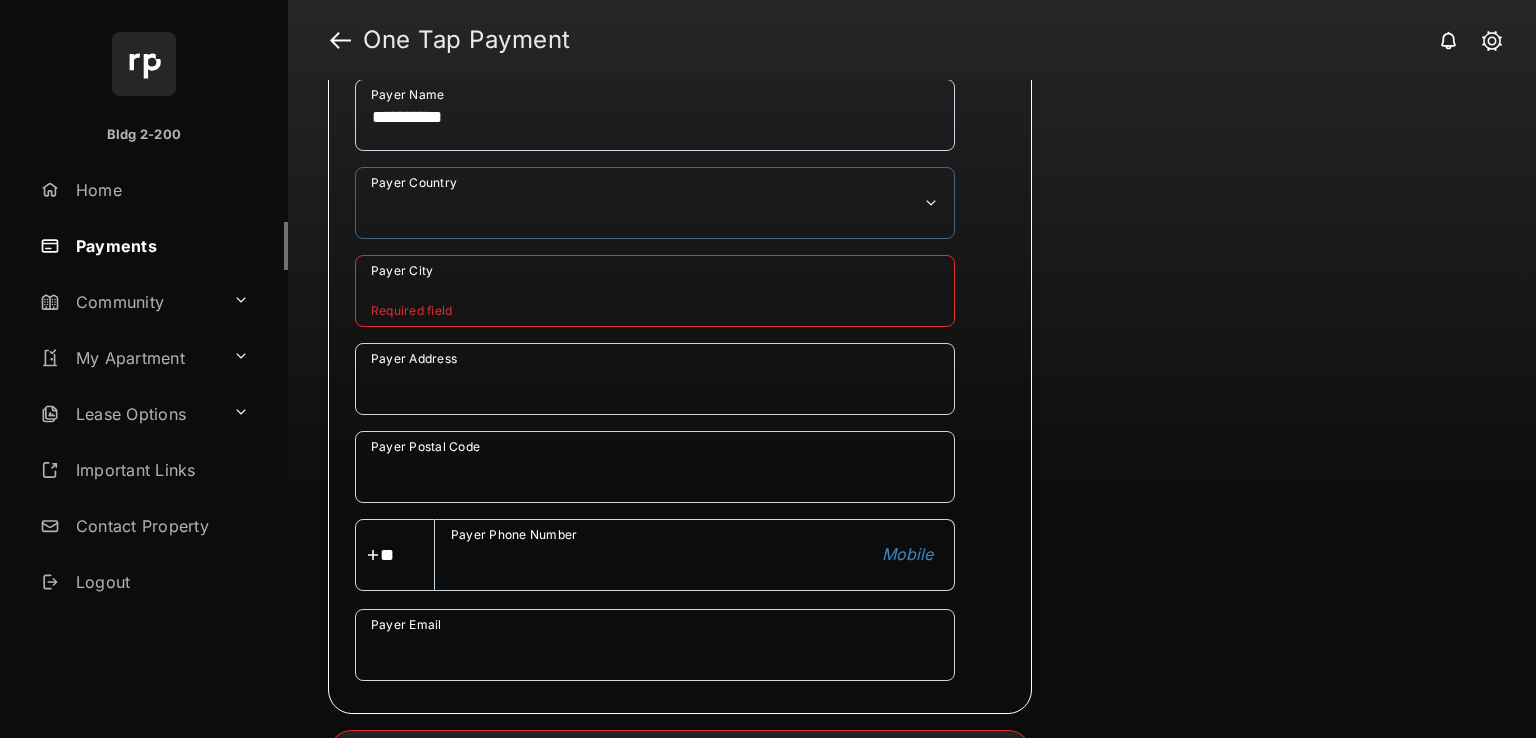 select on "**" 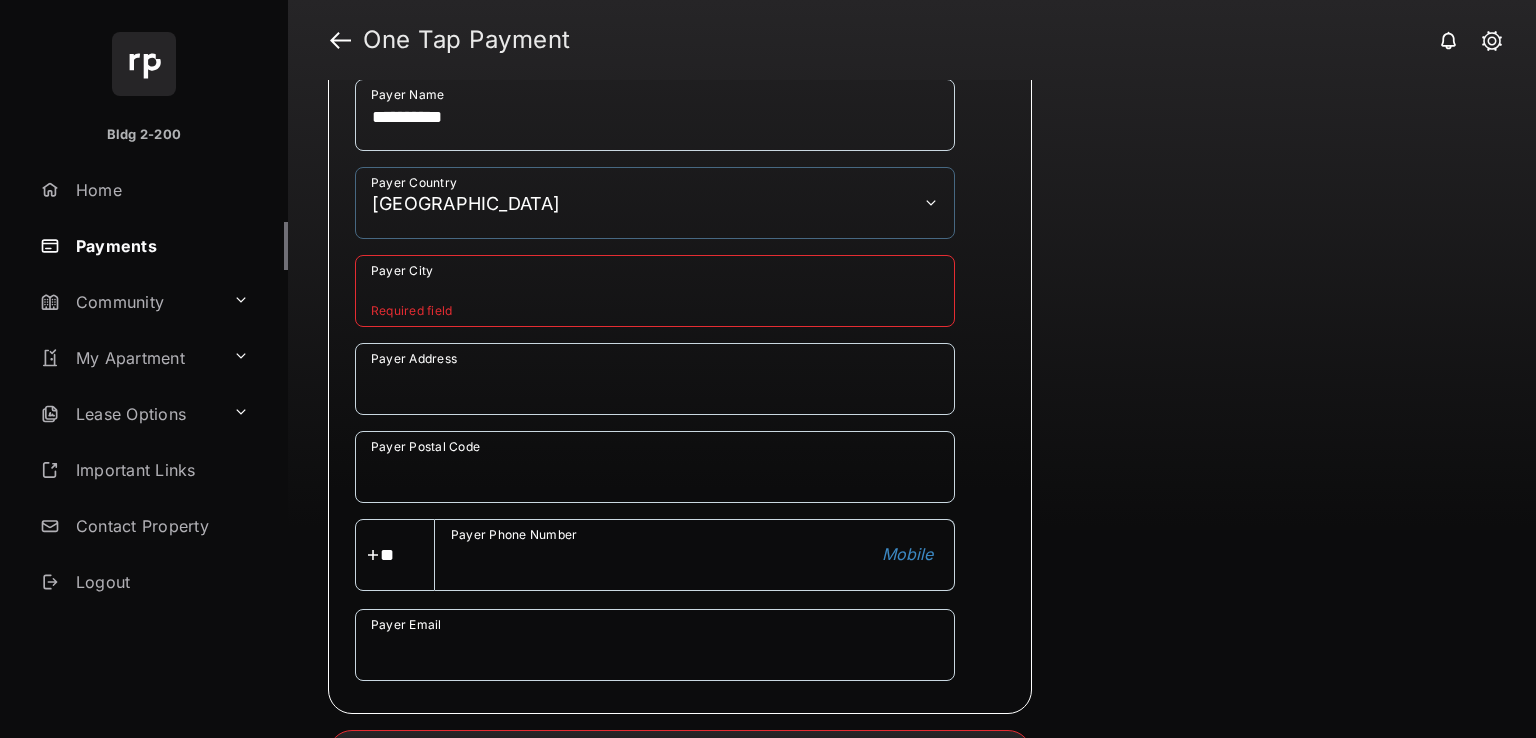 click on "Payer City" at bounding box center [655, 291] 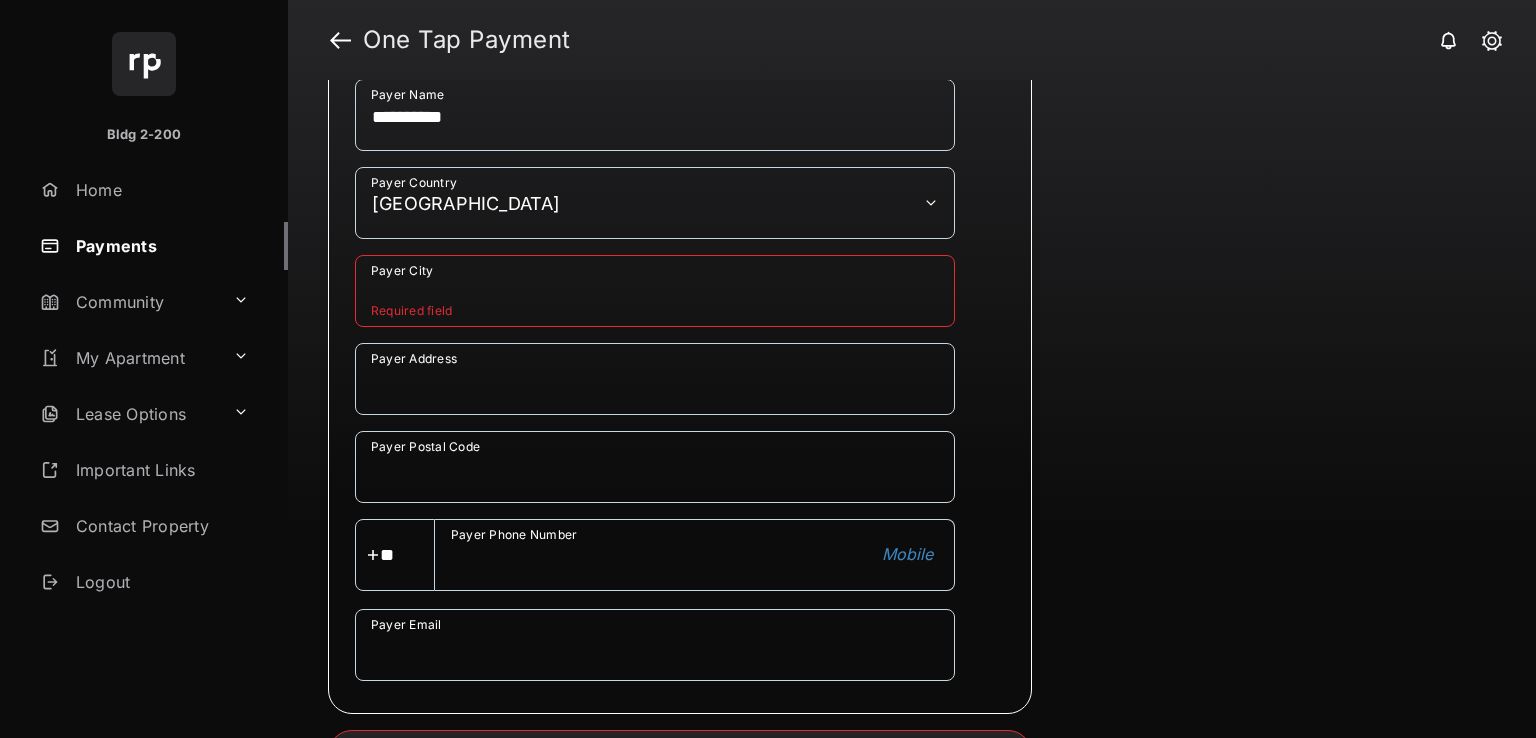 type on "******" 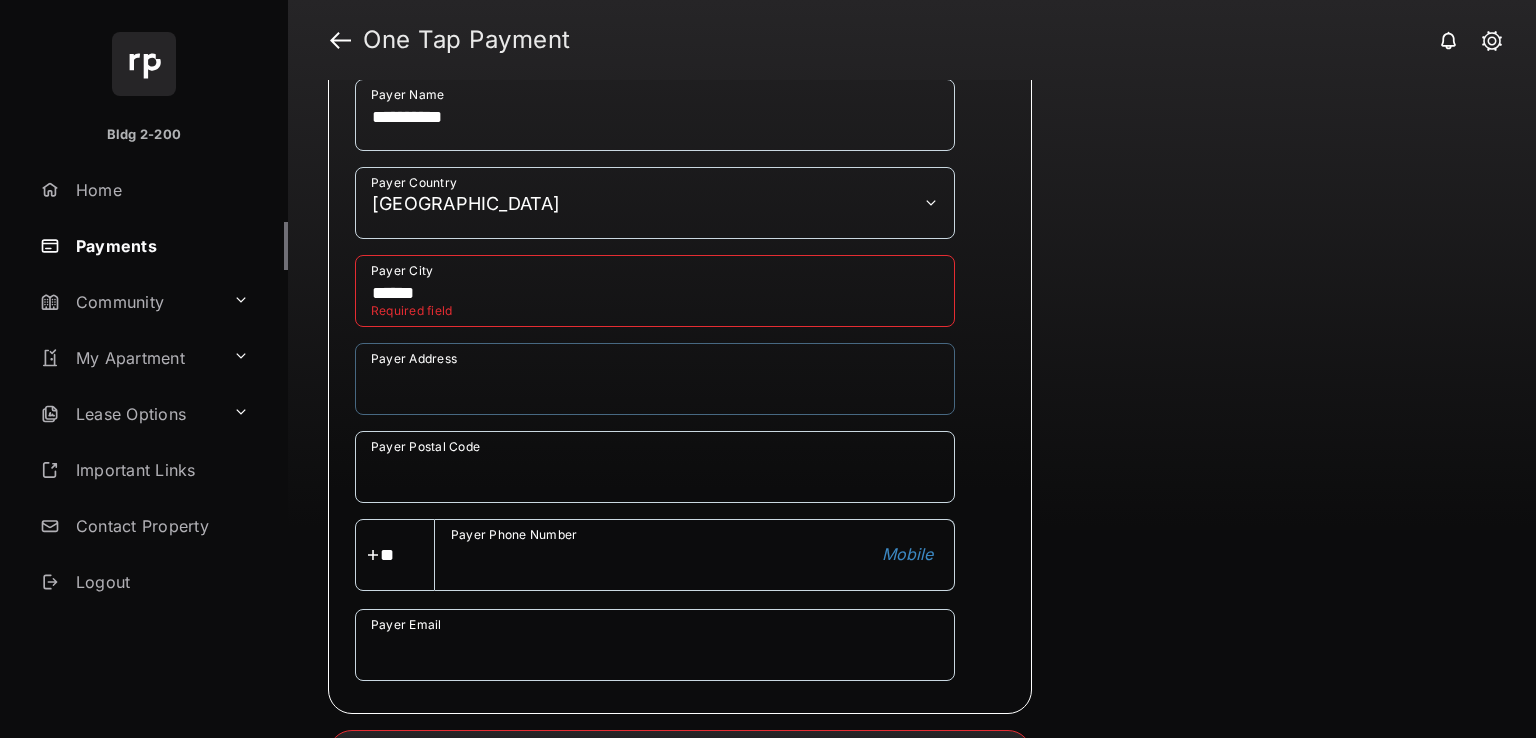 type on "********" 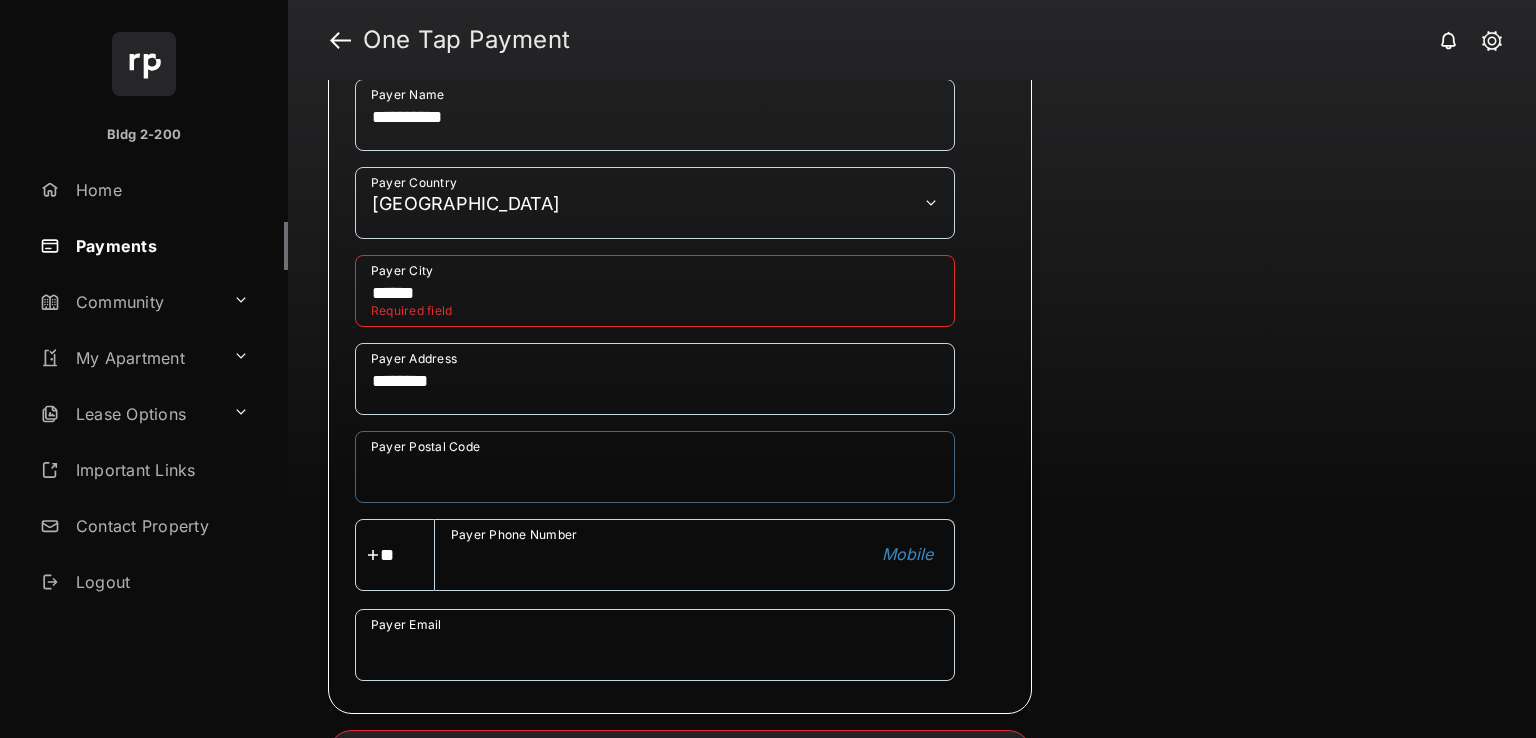 type on "******" 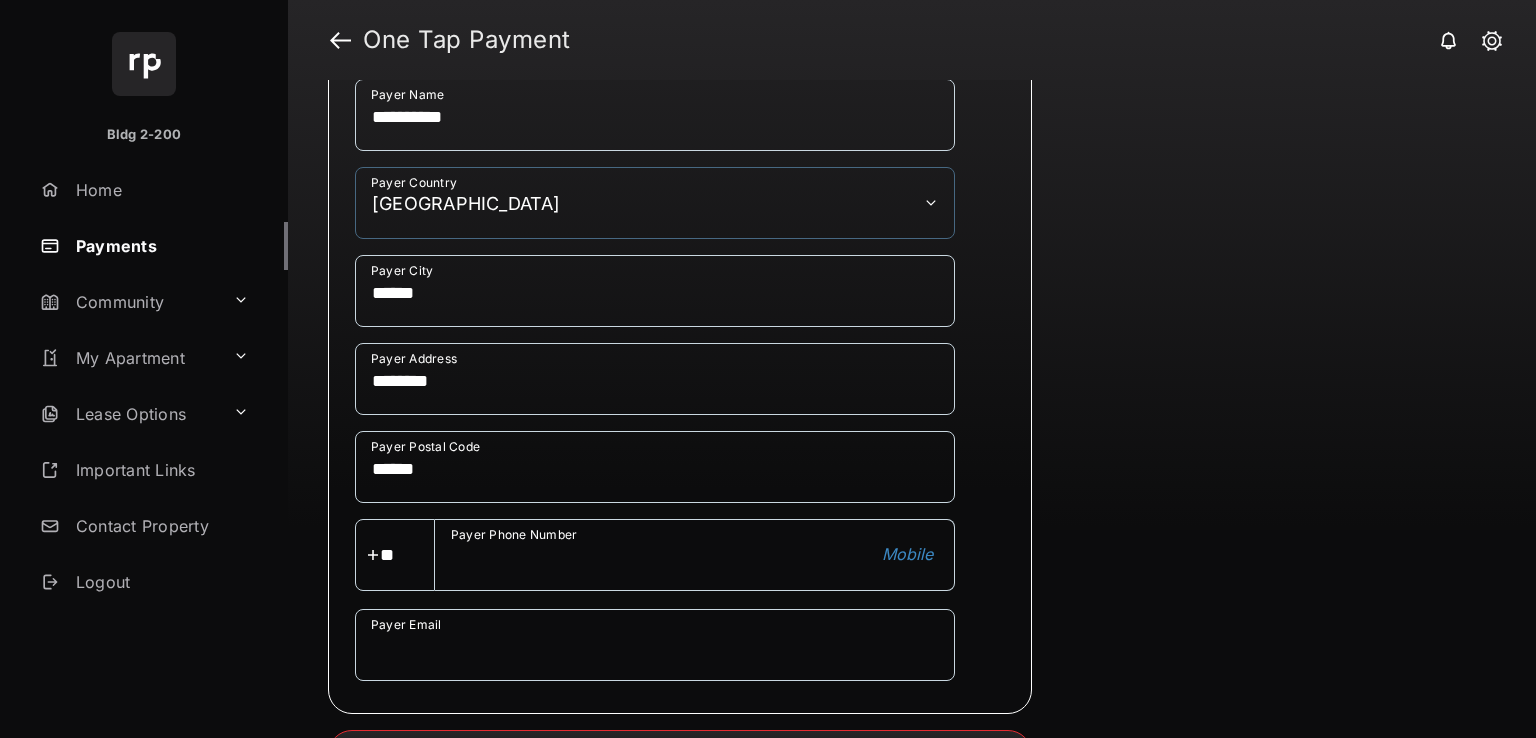 drag, startPoint x: 532, startPoint y: 204, endPoint x: 533, endPoint y: 233, distance: 29.017237 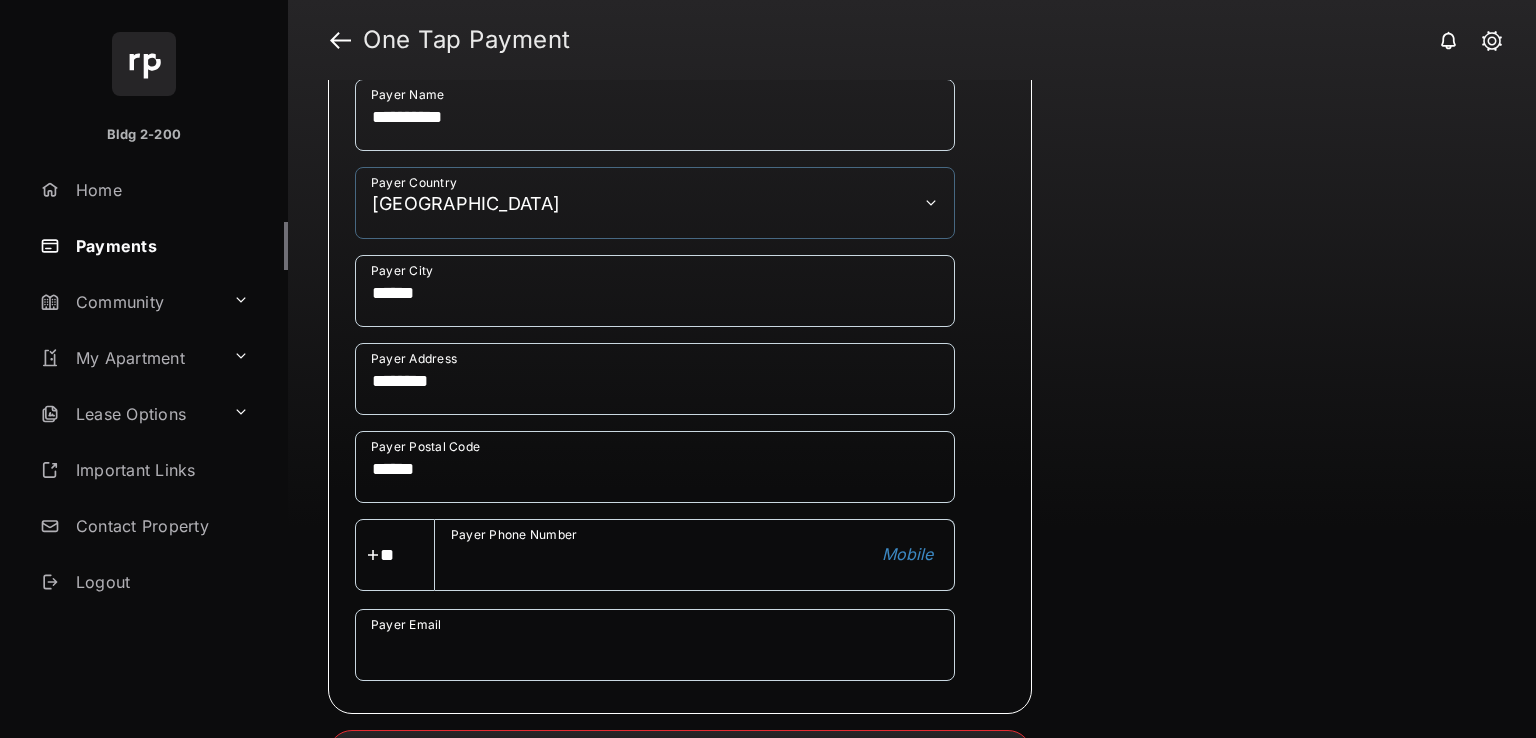 select on "**" 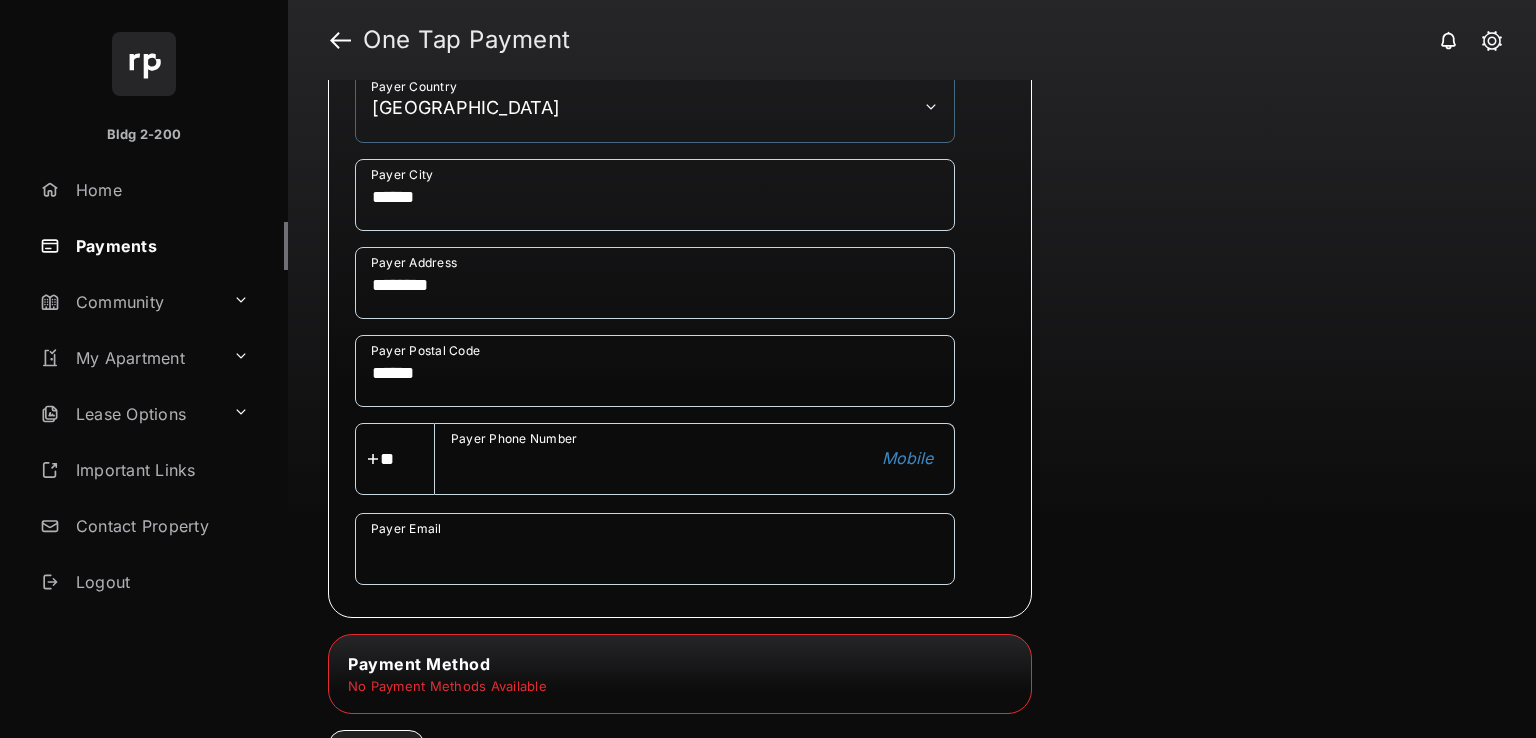 scroll, scrollTop: 1900, scrollLeft: 0, axis: vertical 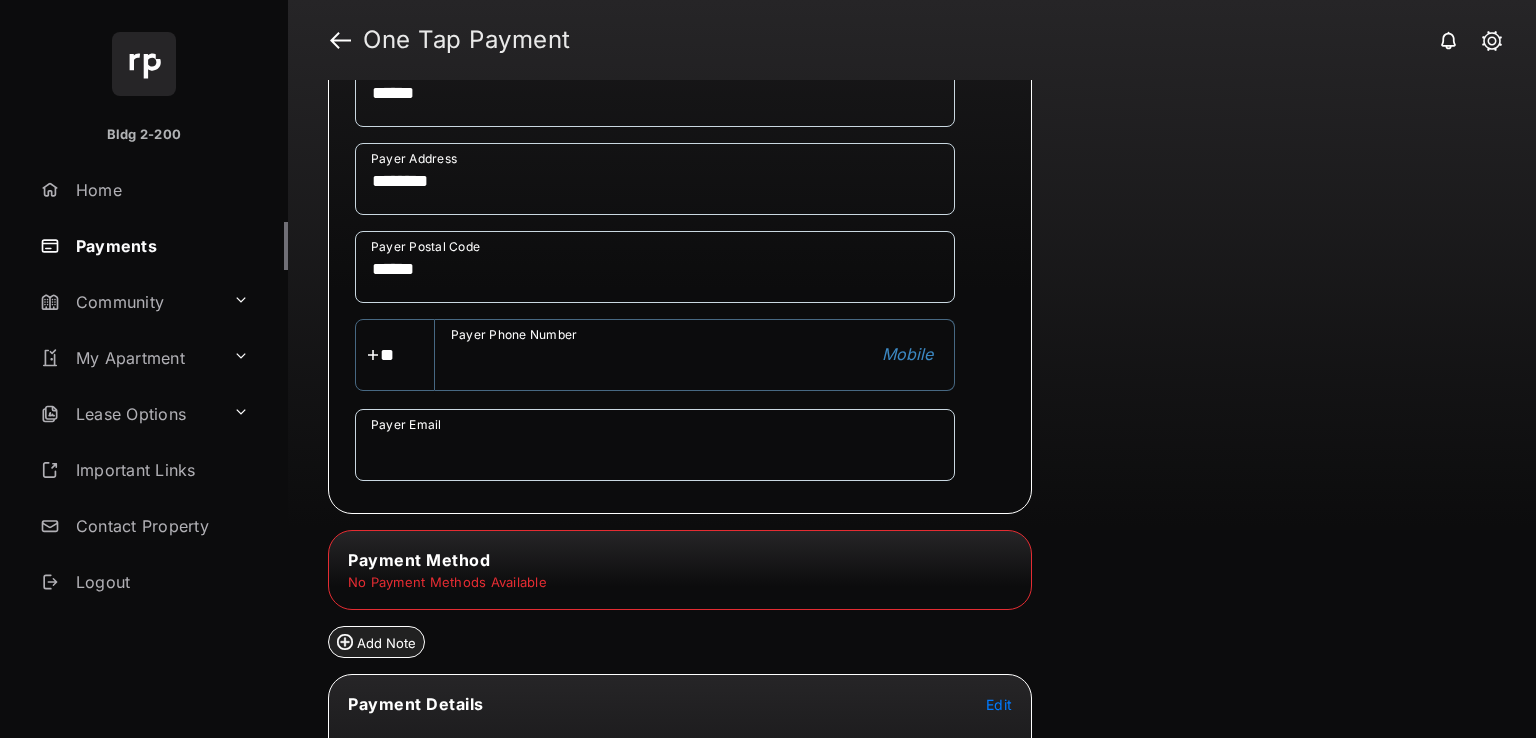 click on "Payer Phone Number" at bounding box center [695, 355] 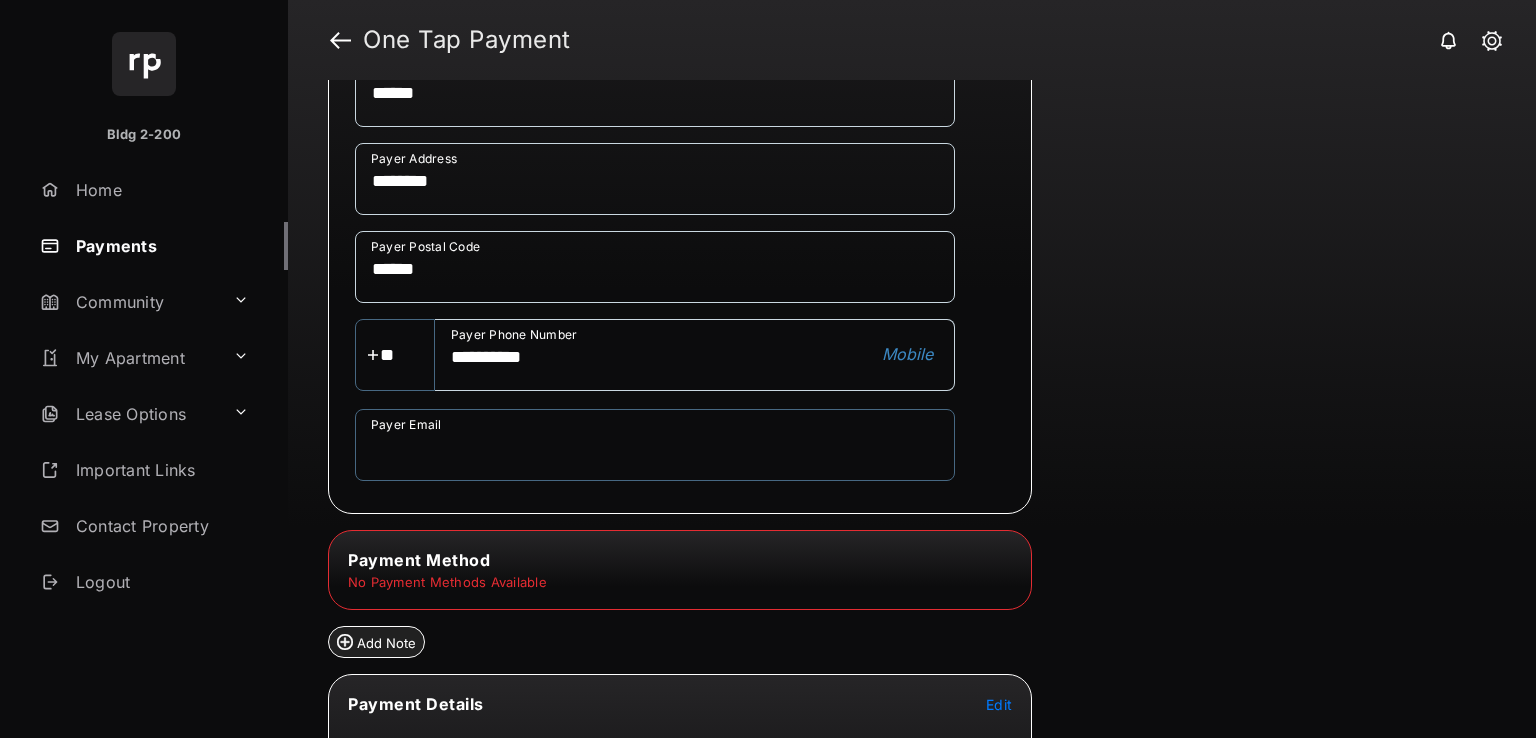click on "Payer Email" at bounding box center (655, 445) 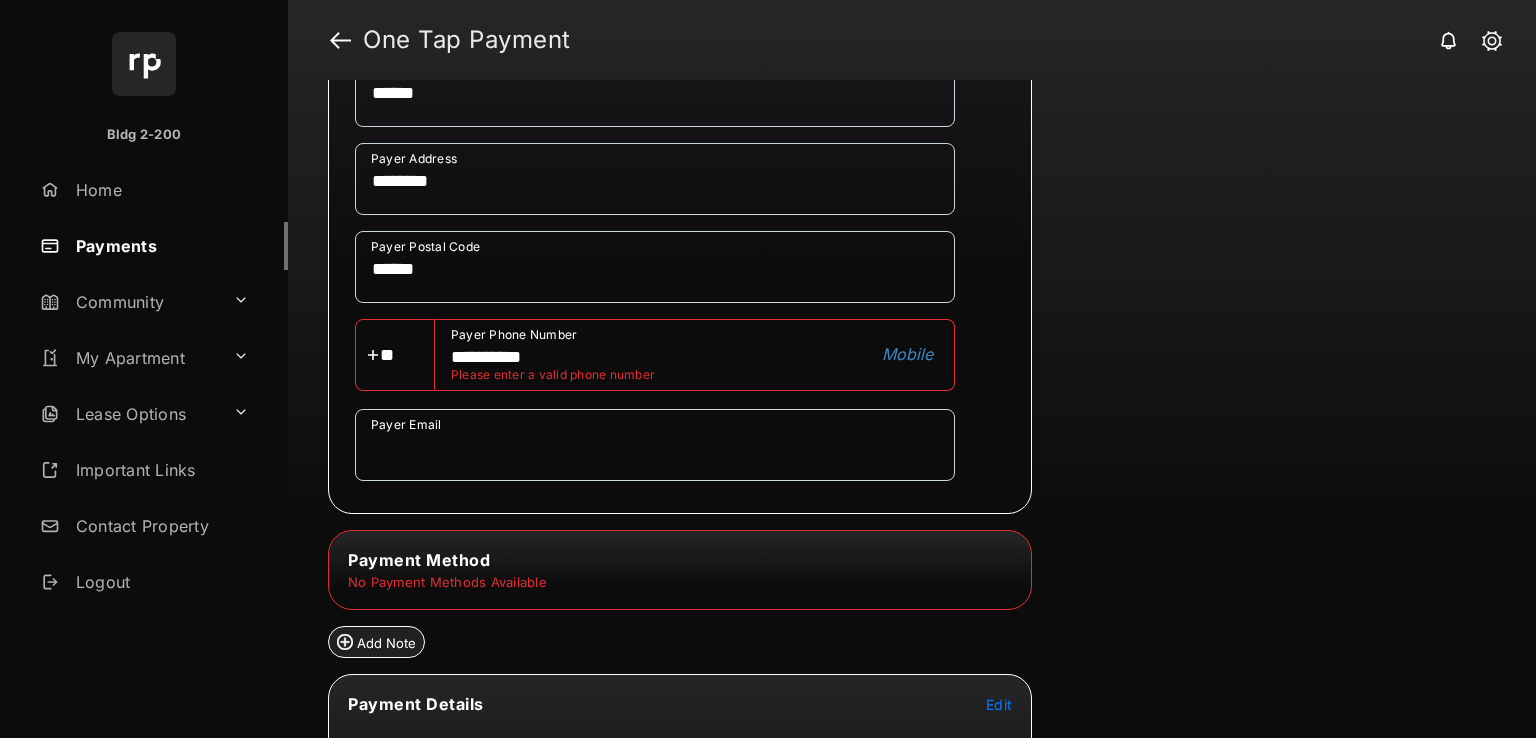 click on "**********" at bounding box center (695, 355) 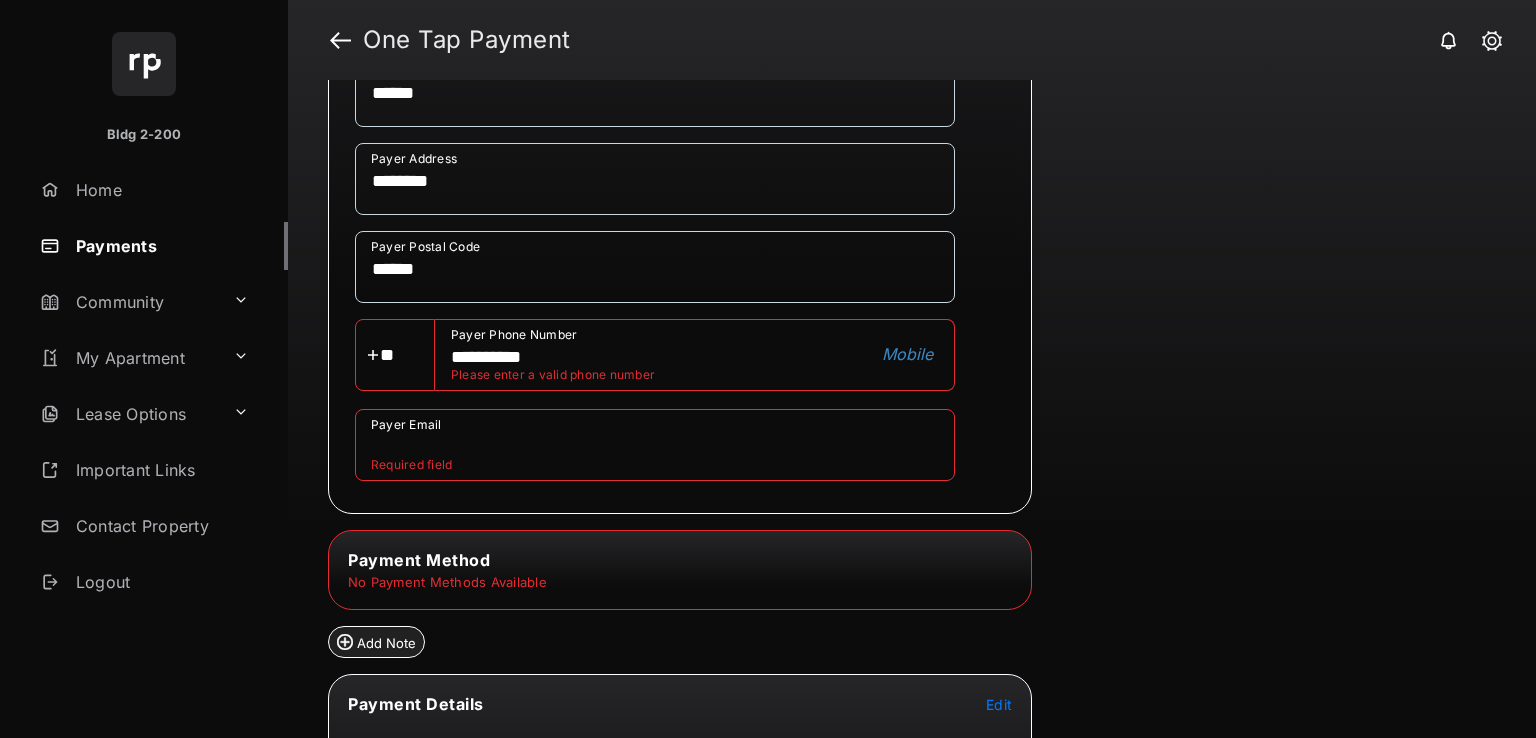 click on "**********" at bounding box center [695, 355] 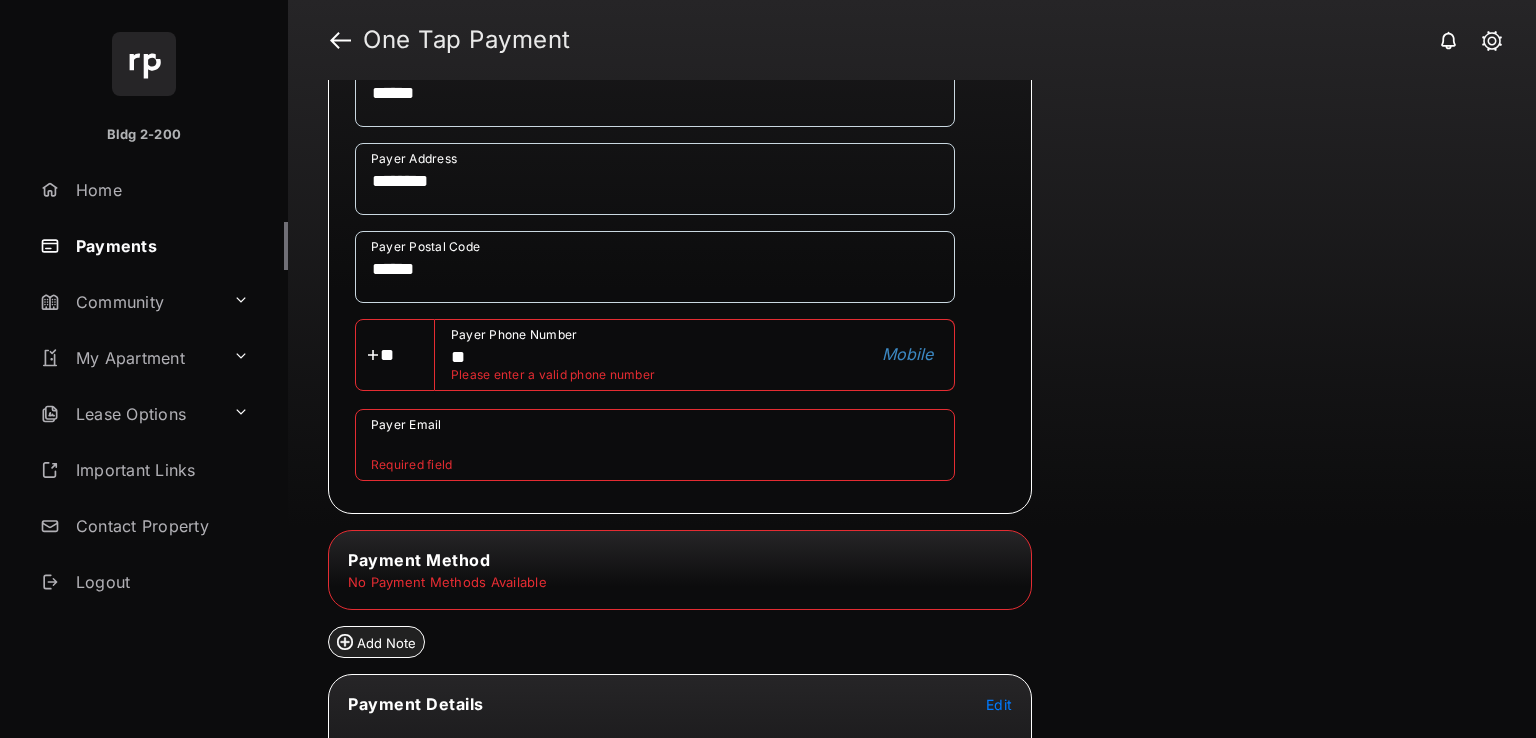 type on "*" 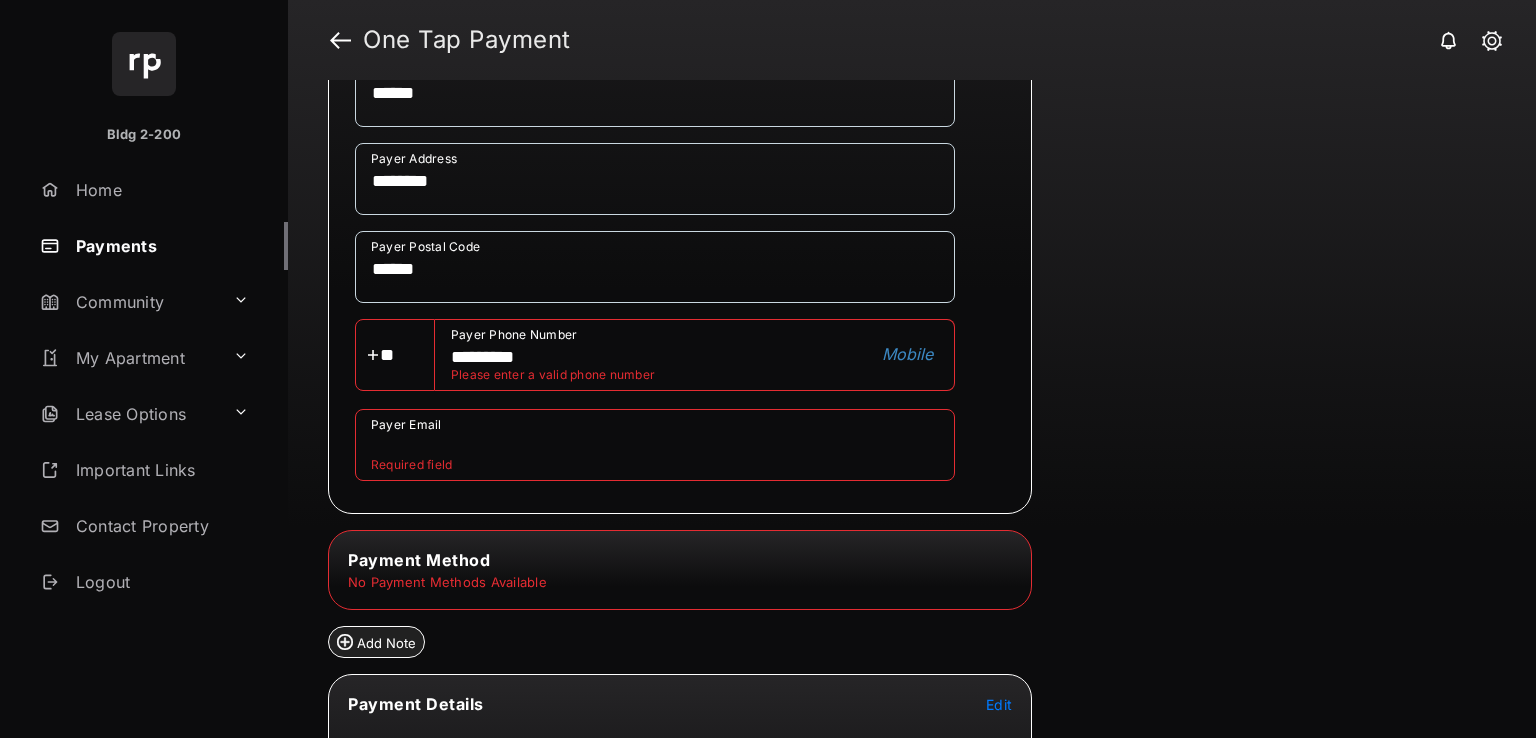 type on "**********" 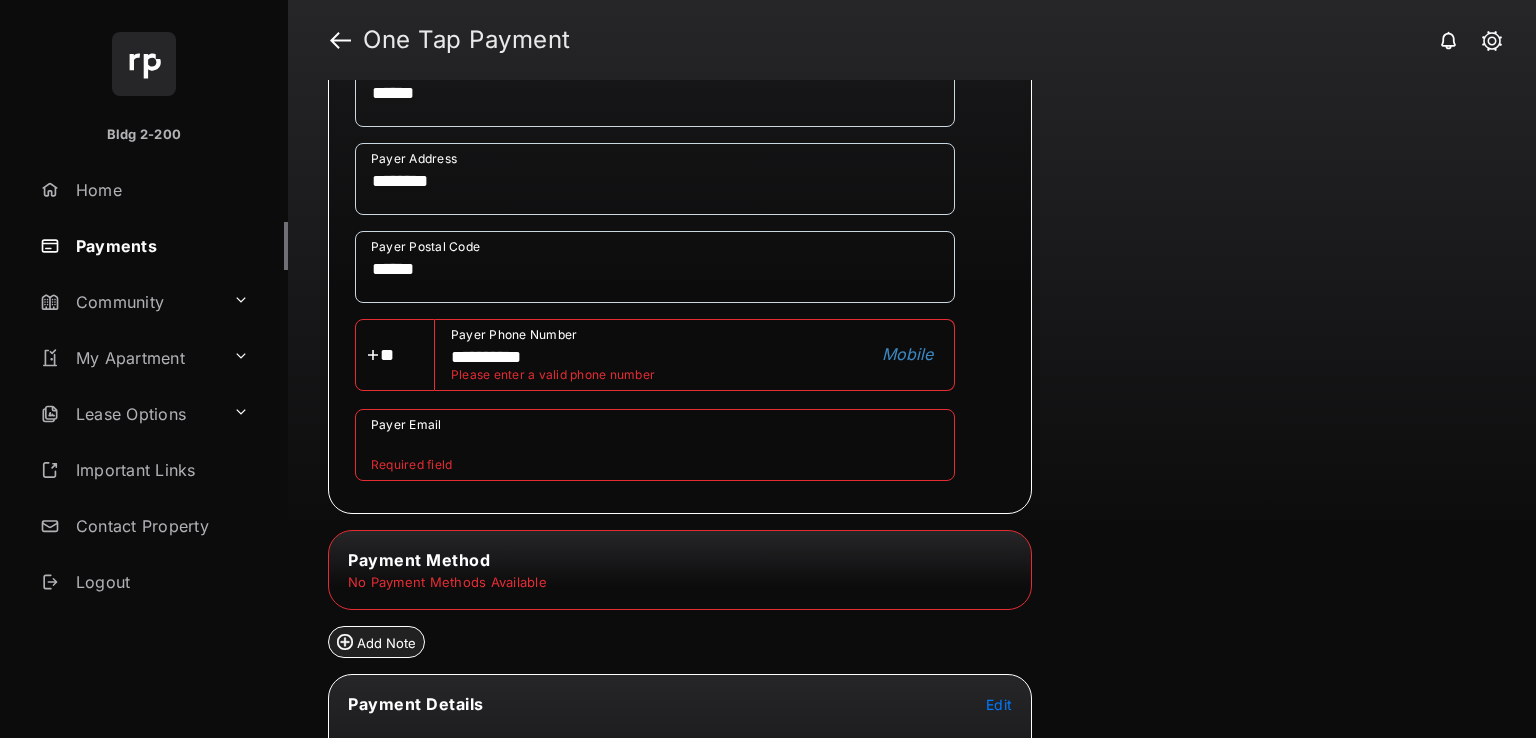 type 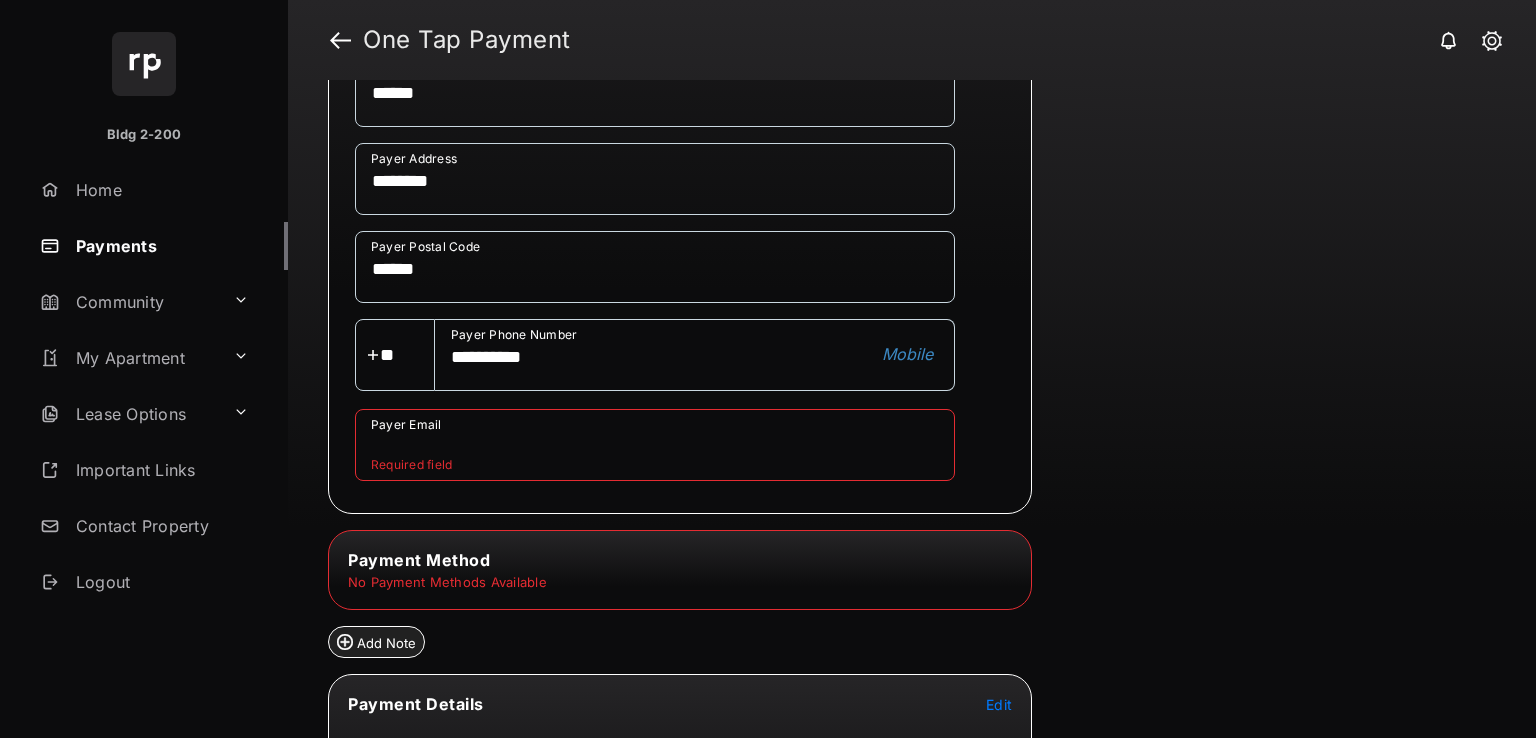 click on "Payer Email" at bounding box center (655, 445) 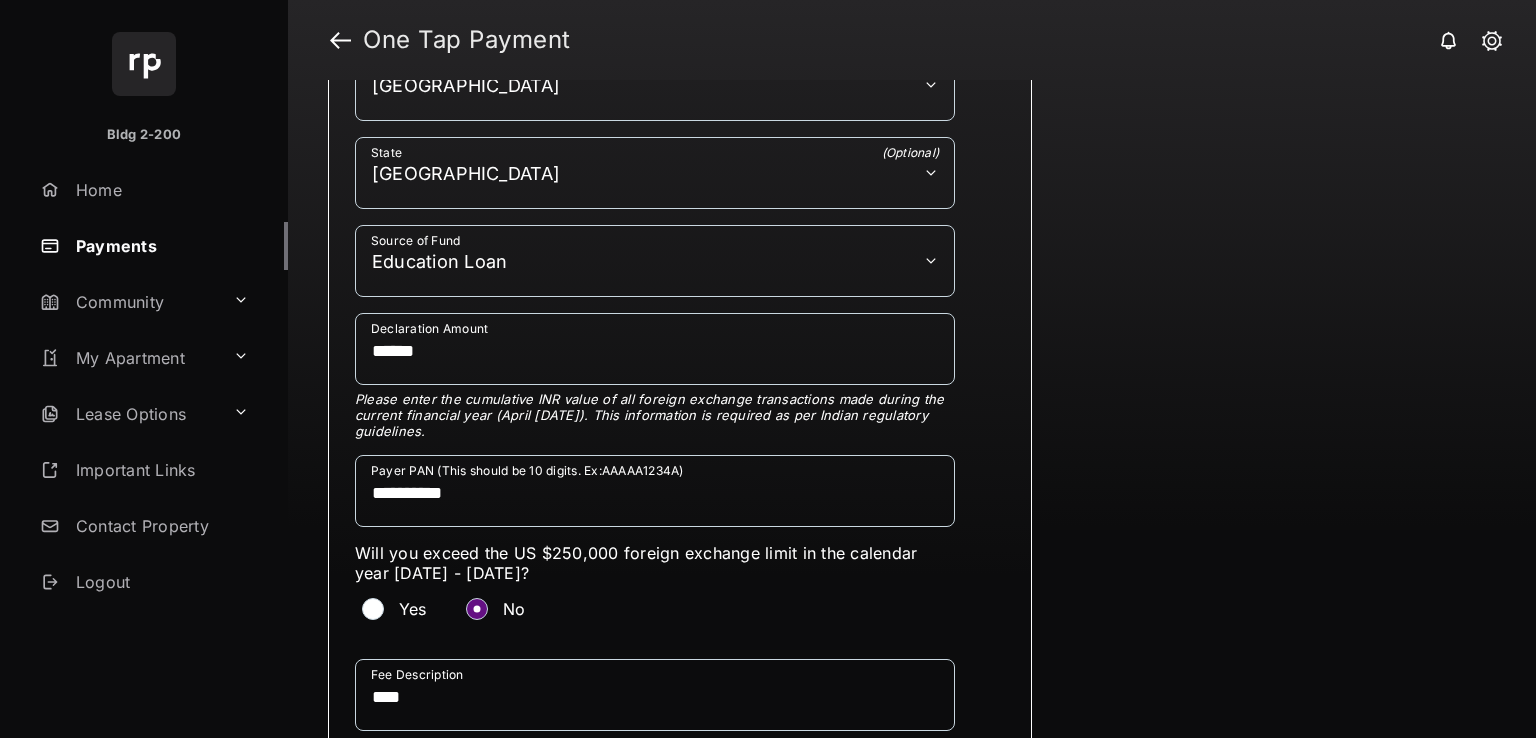 scroll, scrollTop: 100, scrollLeft: 0, axis: vertical 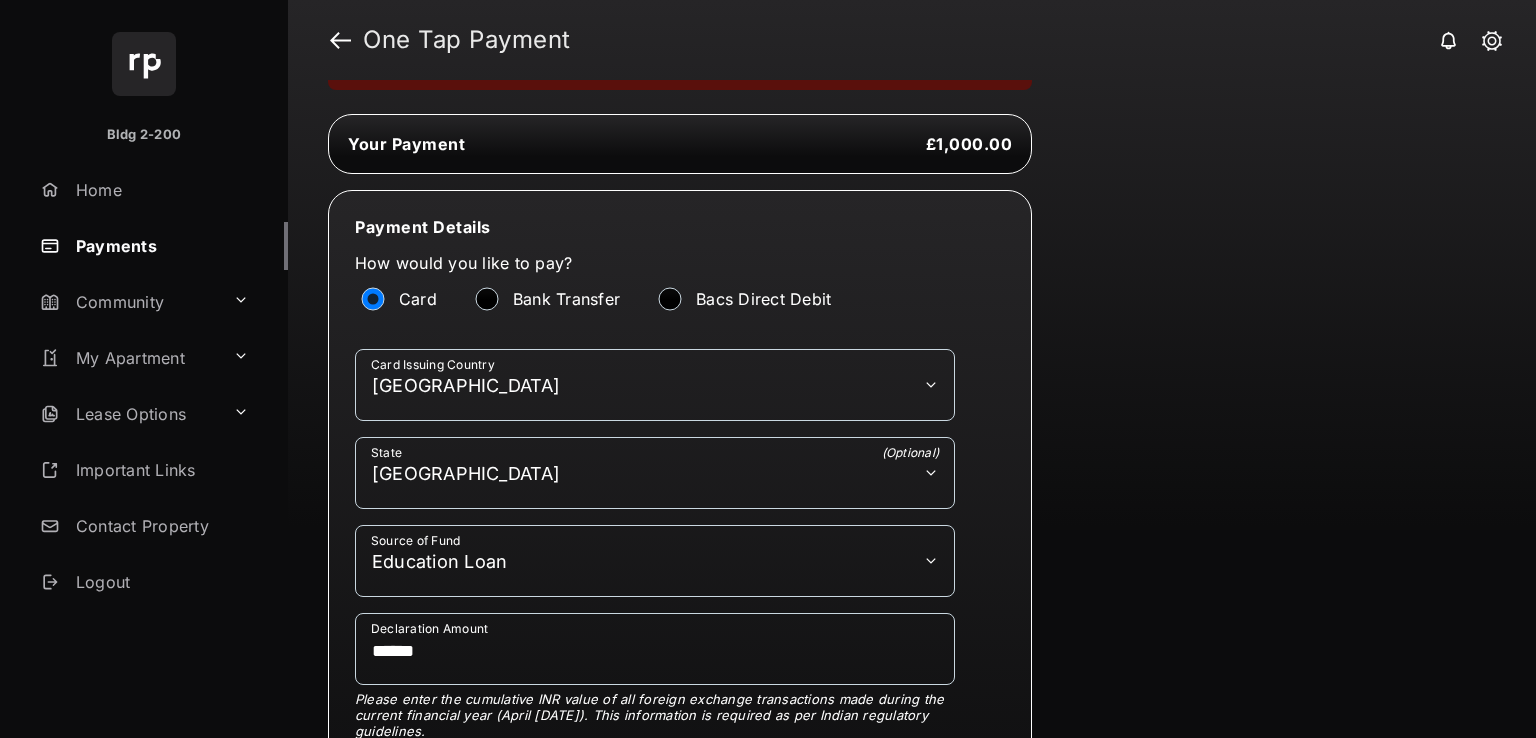 drag, startPoint x: 548, startPoint y: 363, endPoint x: 540, endPoint y: 417, distance: 54.589375 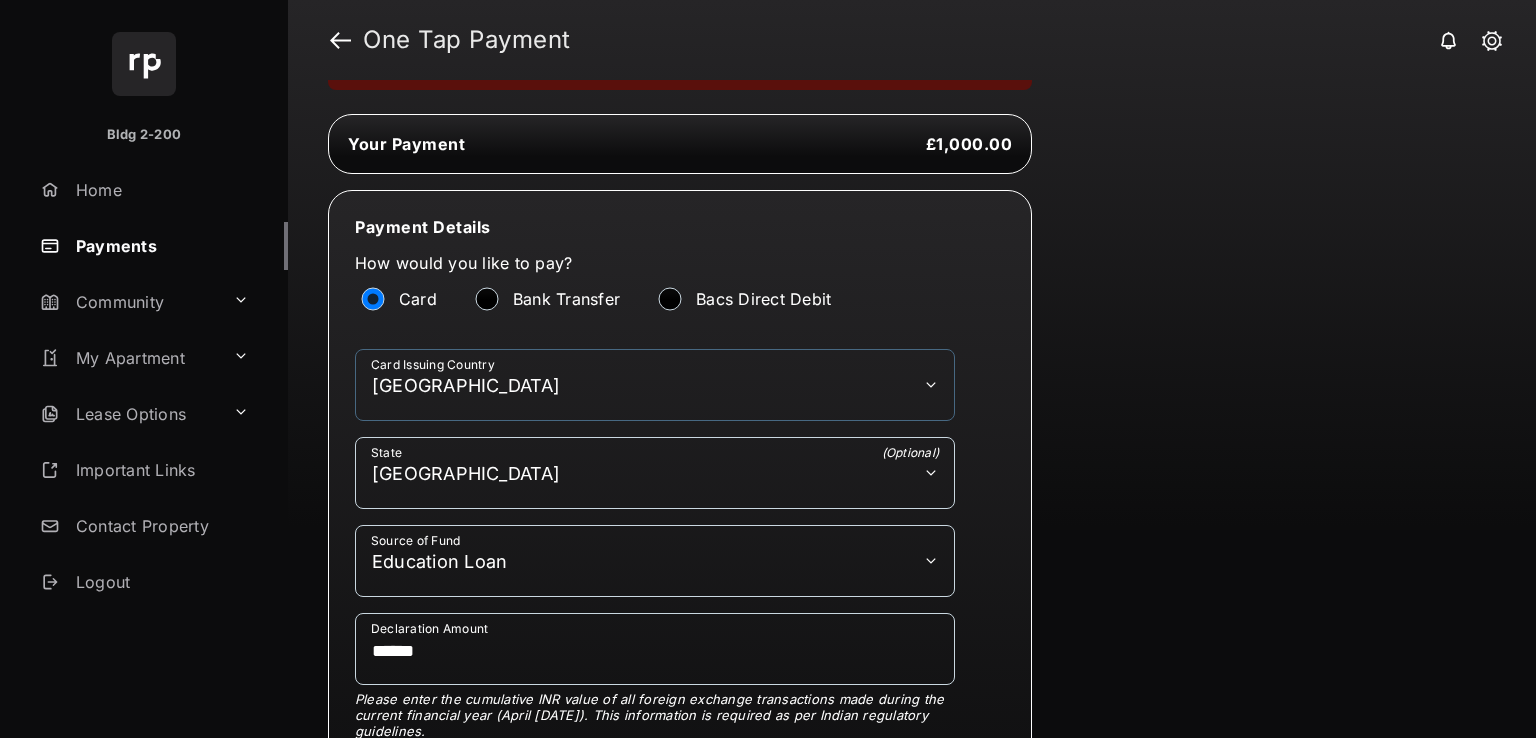 select on "**" 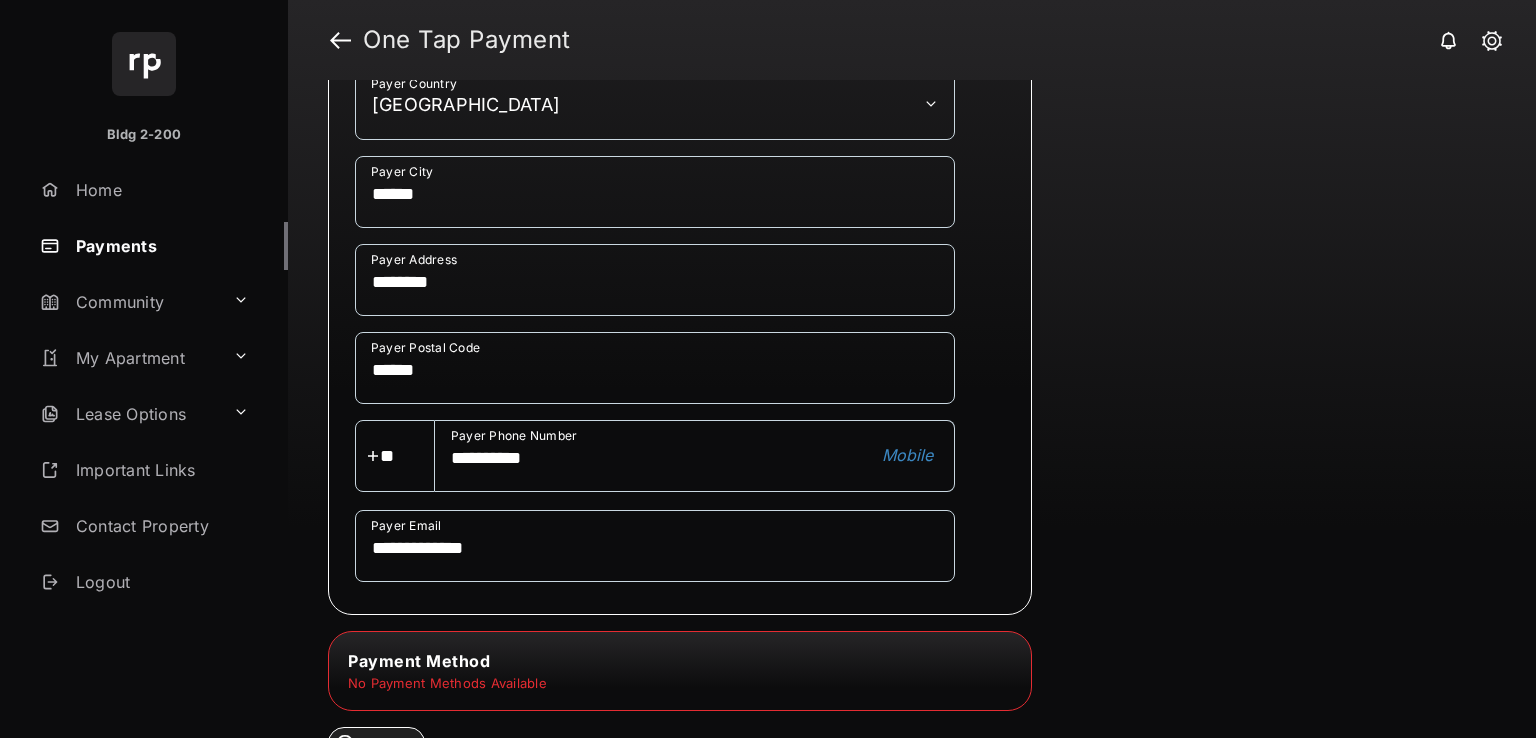 scroll, scrollTop: 1500, scrollLeft: 0, axis: vertical 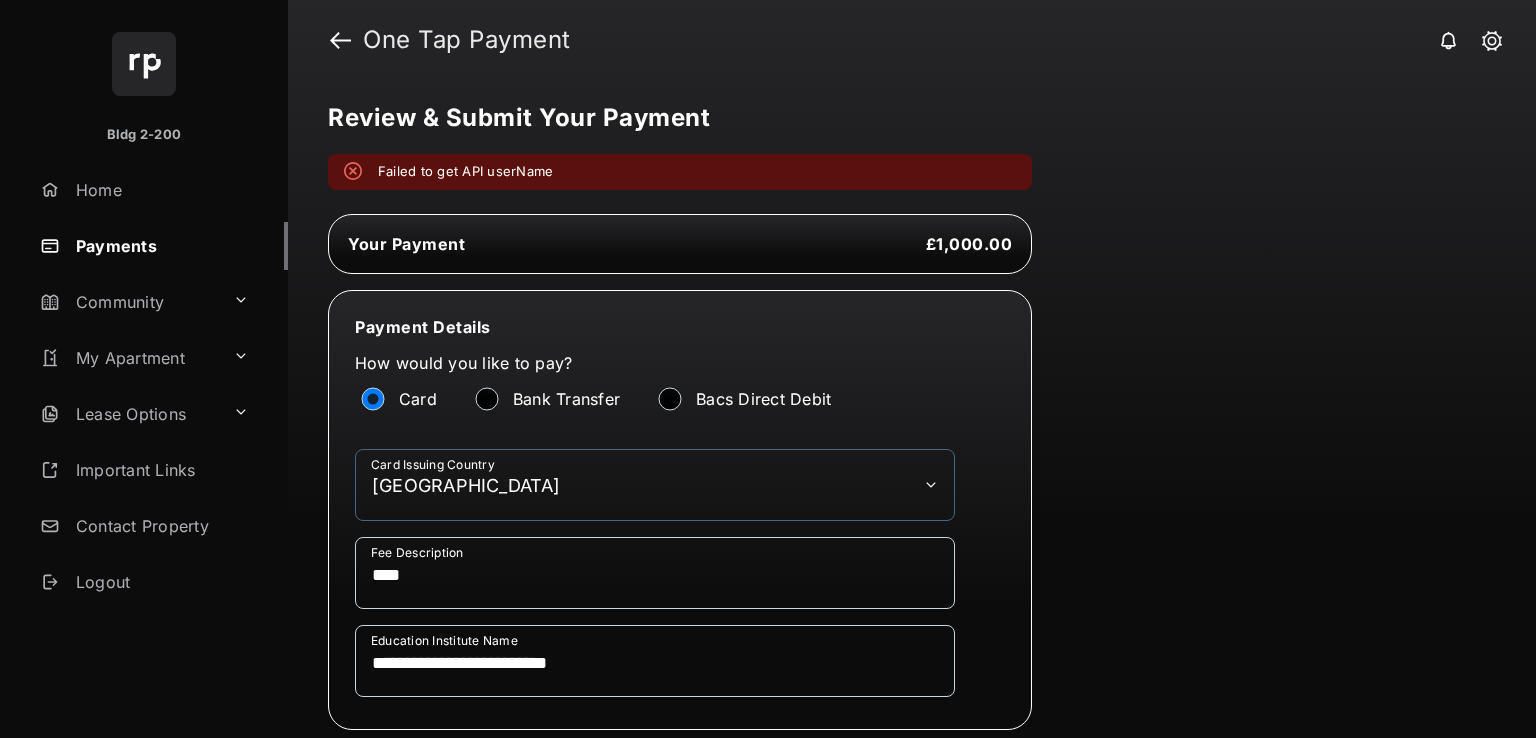 click on "**********" at bounding box center (655, 485) 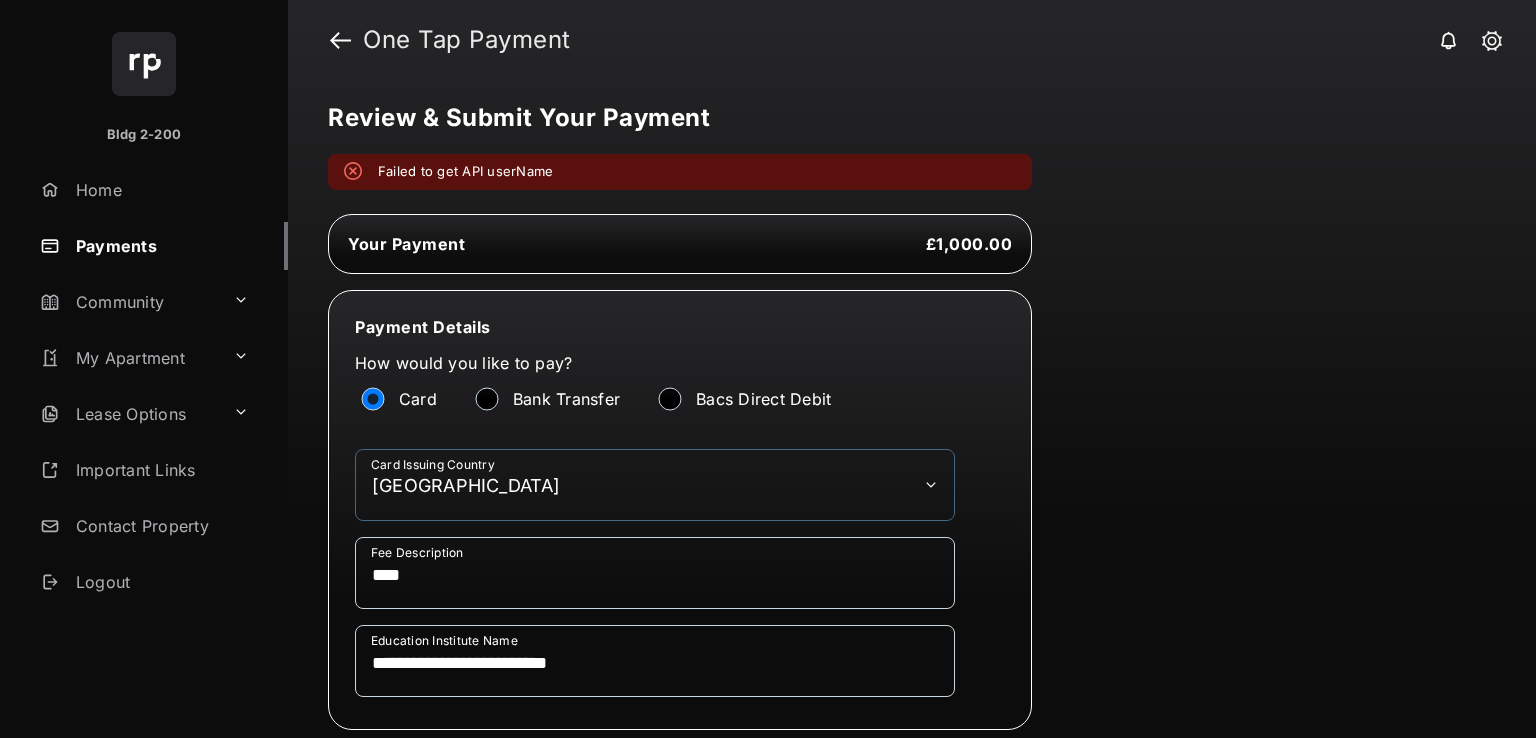 click on "**********" at bounding box center (655, 485) 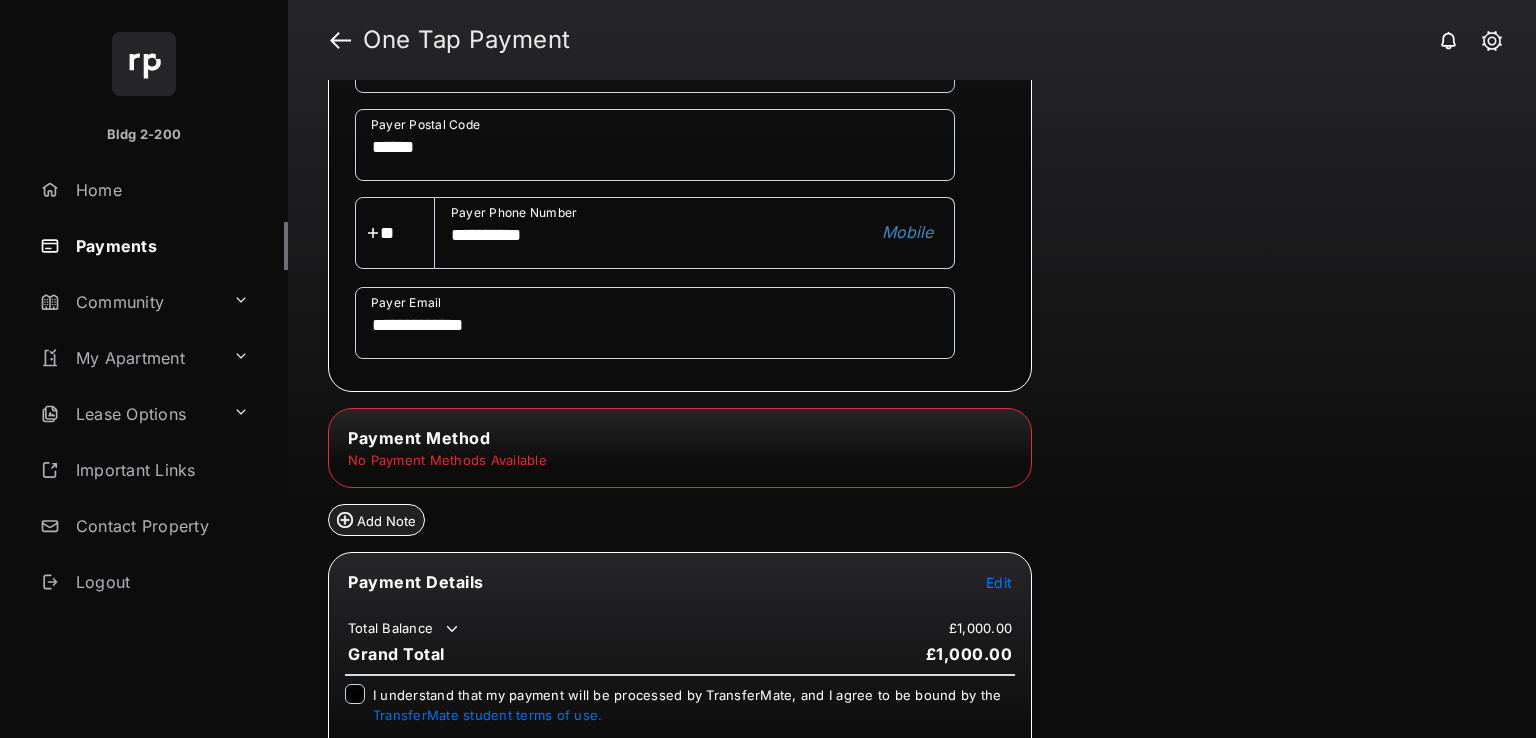 scroll, scrollTop: 1580, scrollLeft: 0, axis: vertical 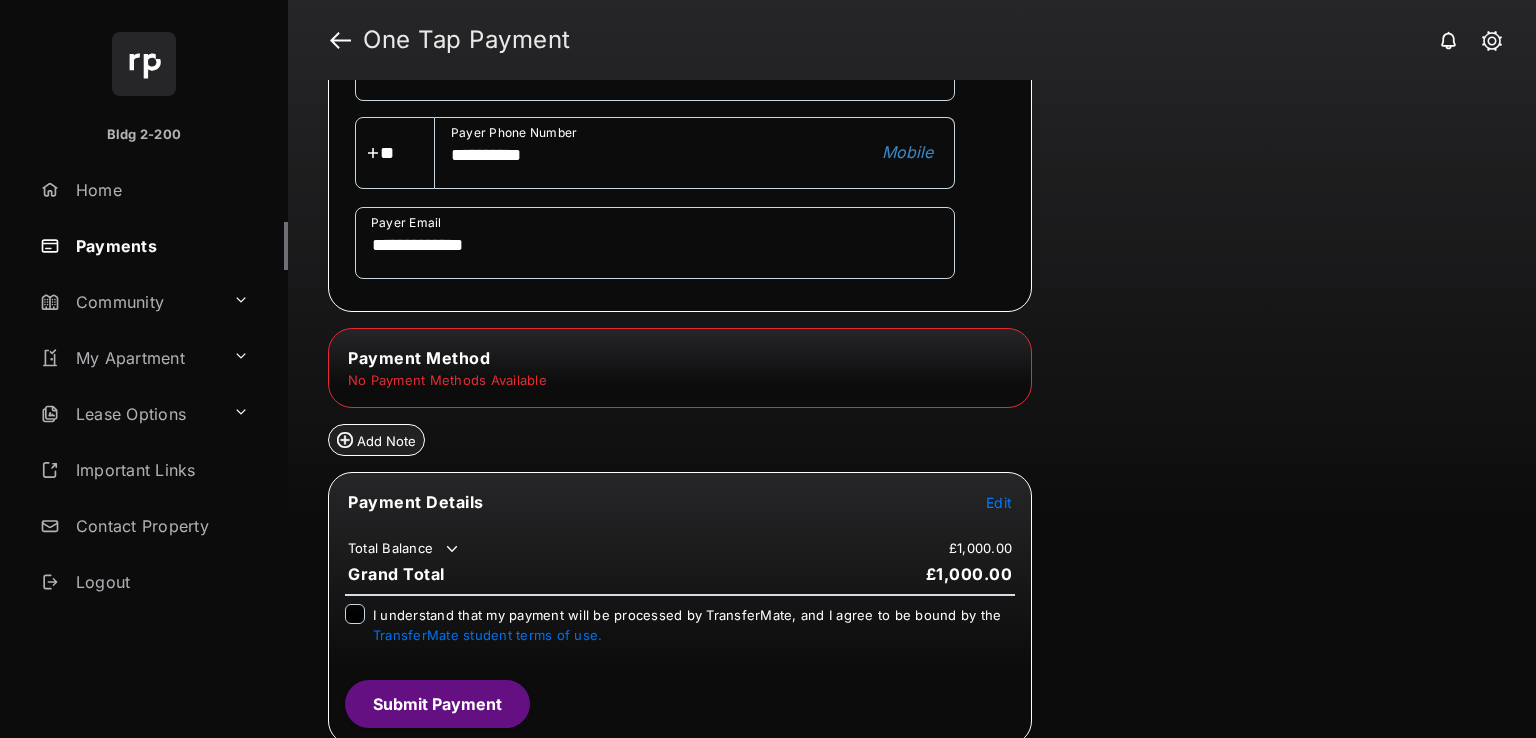 click on "Edit" at bounding box center [999, 502] 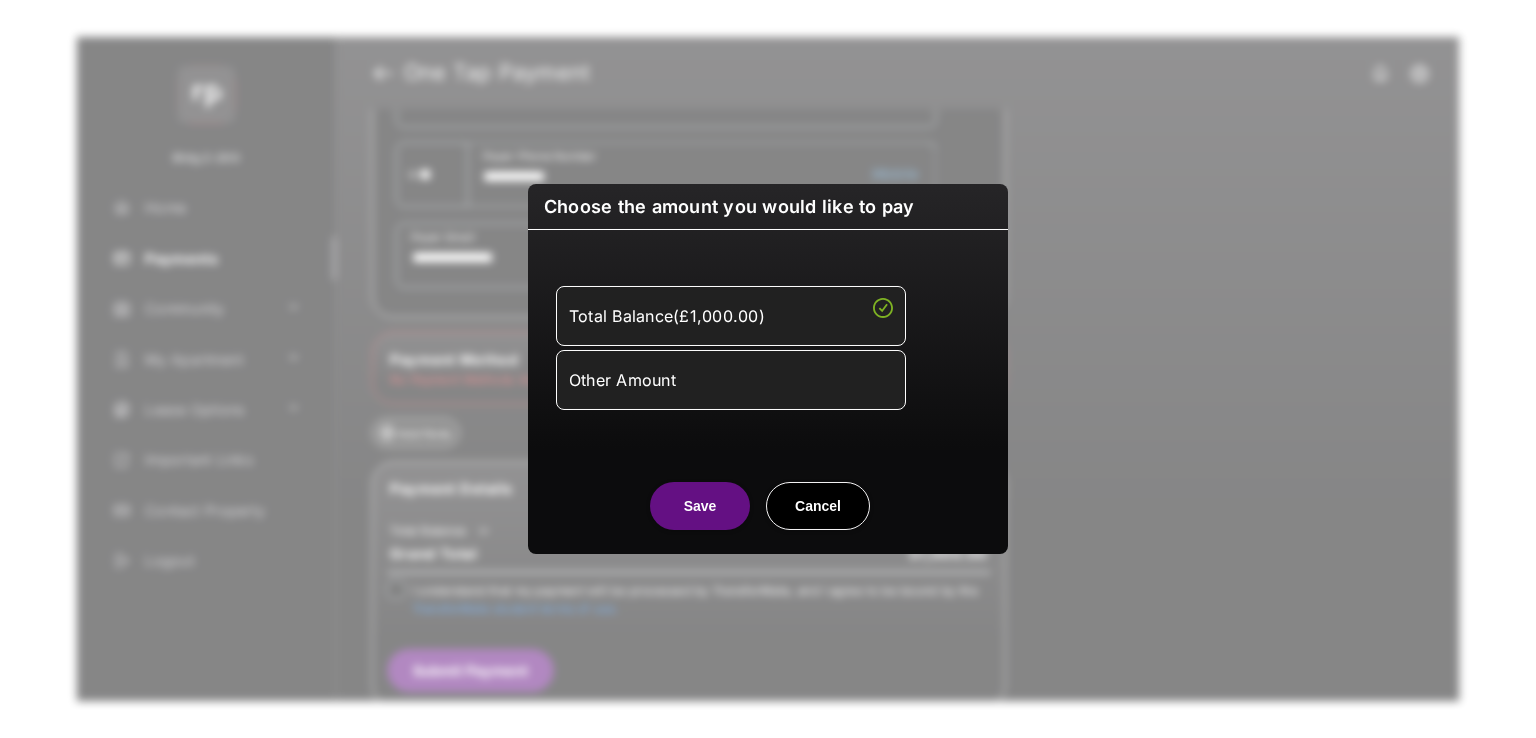 click on "Other Amount" at bounding box center [731, 380] 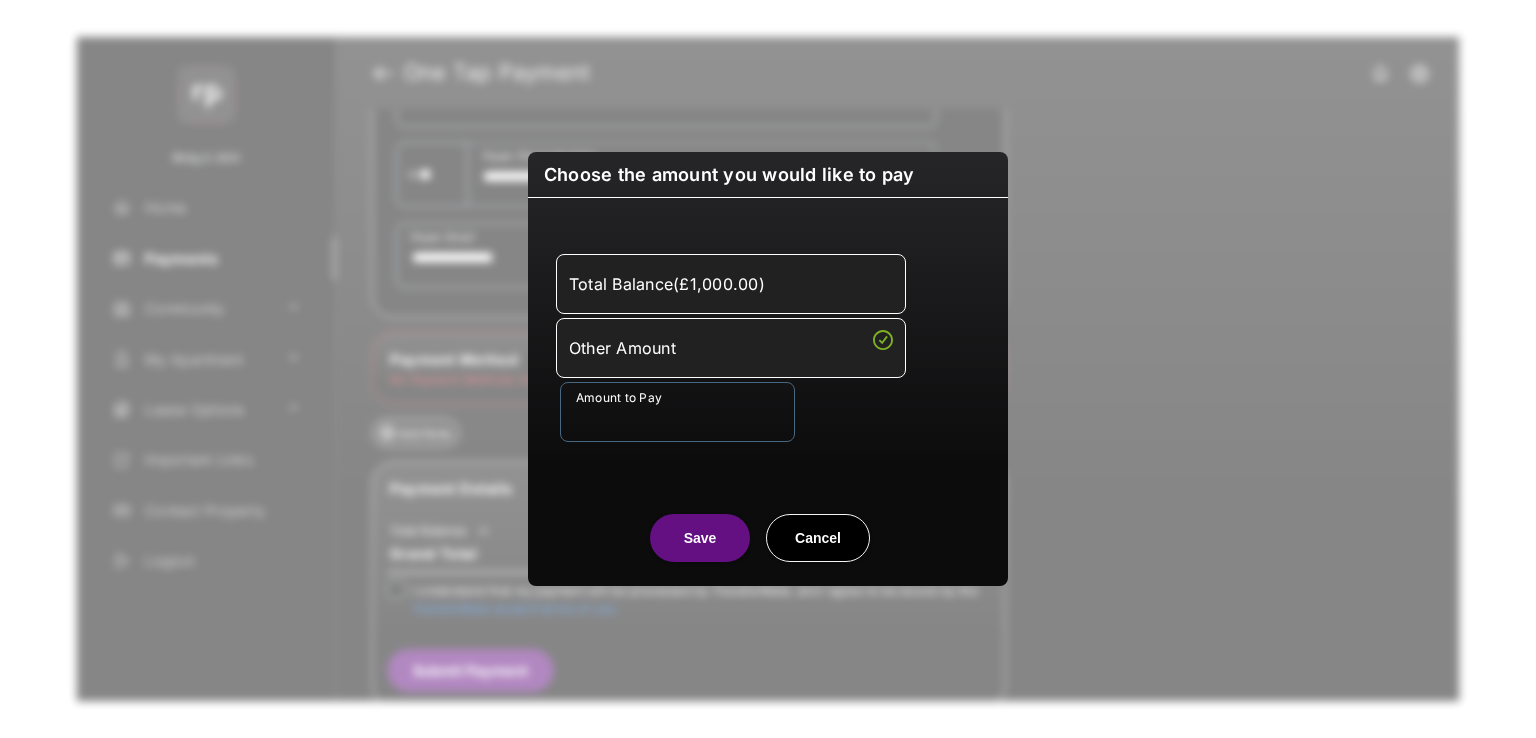 click on "Amount to Pay" at bounding box center [677, 412] 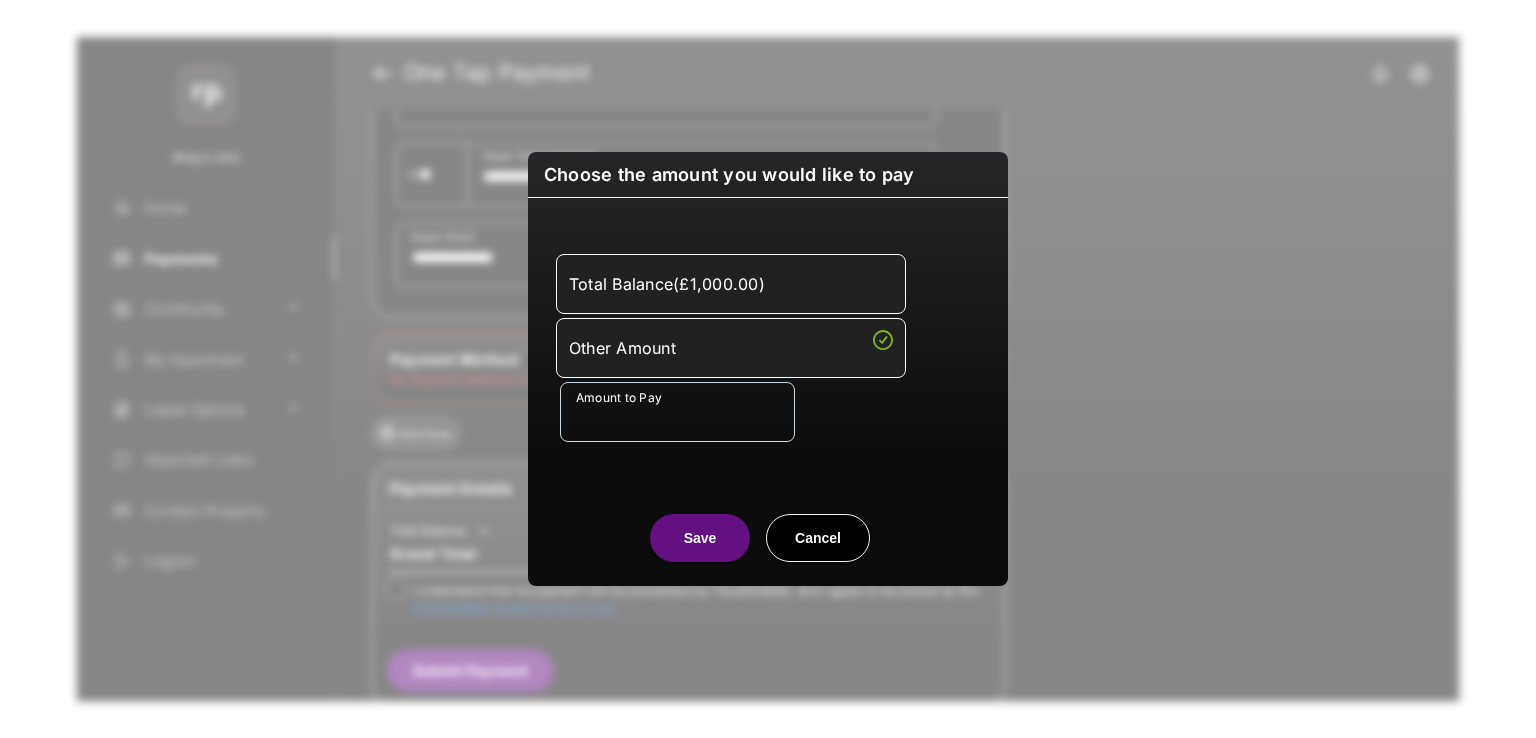 click on "Total Balance  ( £1,000.00 ) Other Amount Amount to Pay Required field" at bounding box center (768, 348) 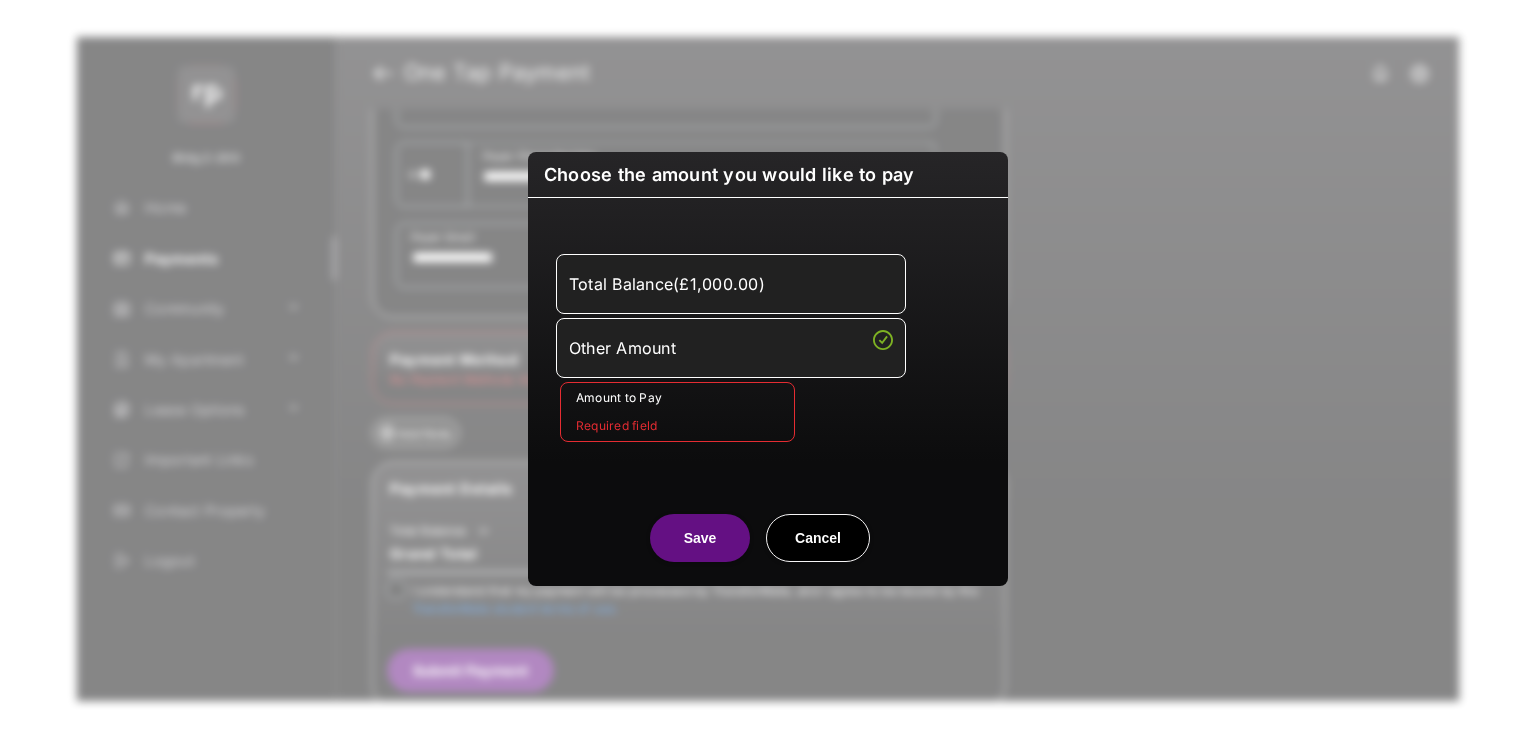 click on "Total Balance  ( £1,000.00 ) Other Amount Amount to Pay Required field" at bounding box center [768, 348] 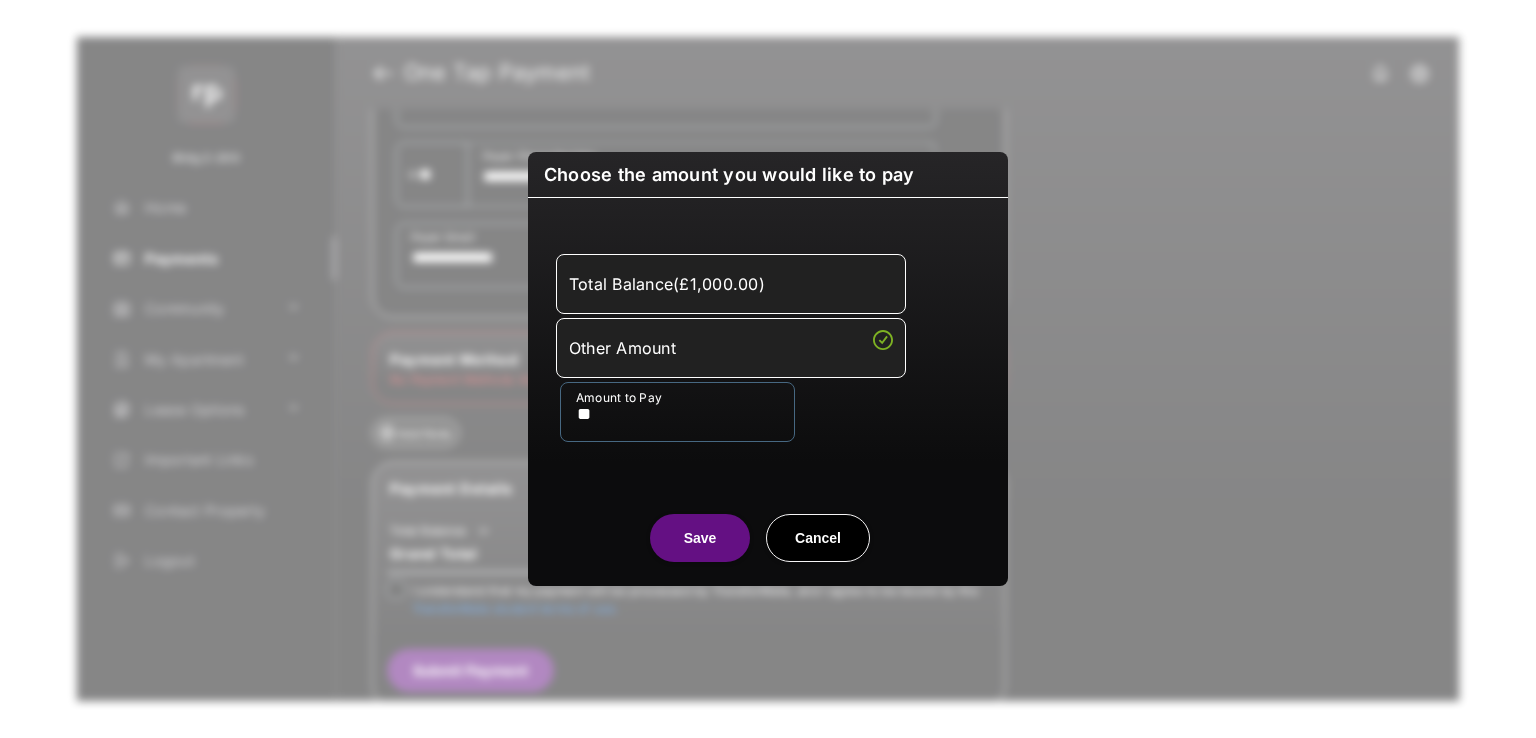 type on "**" 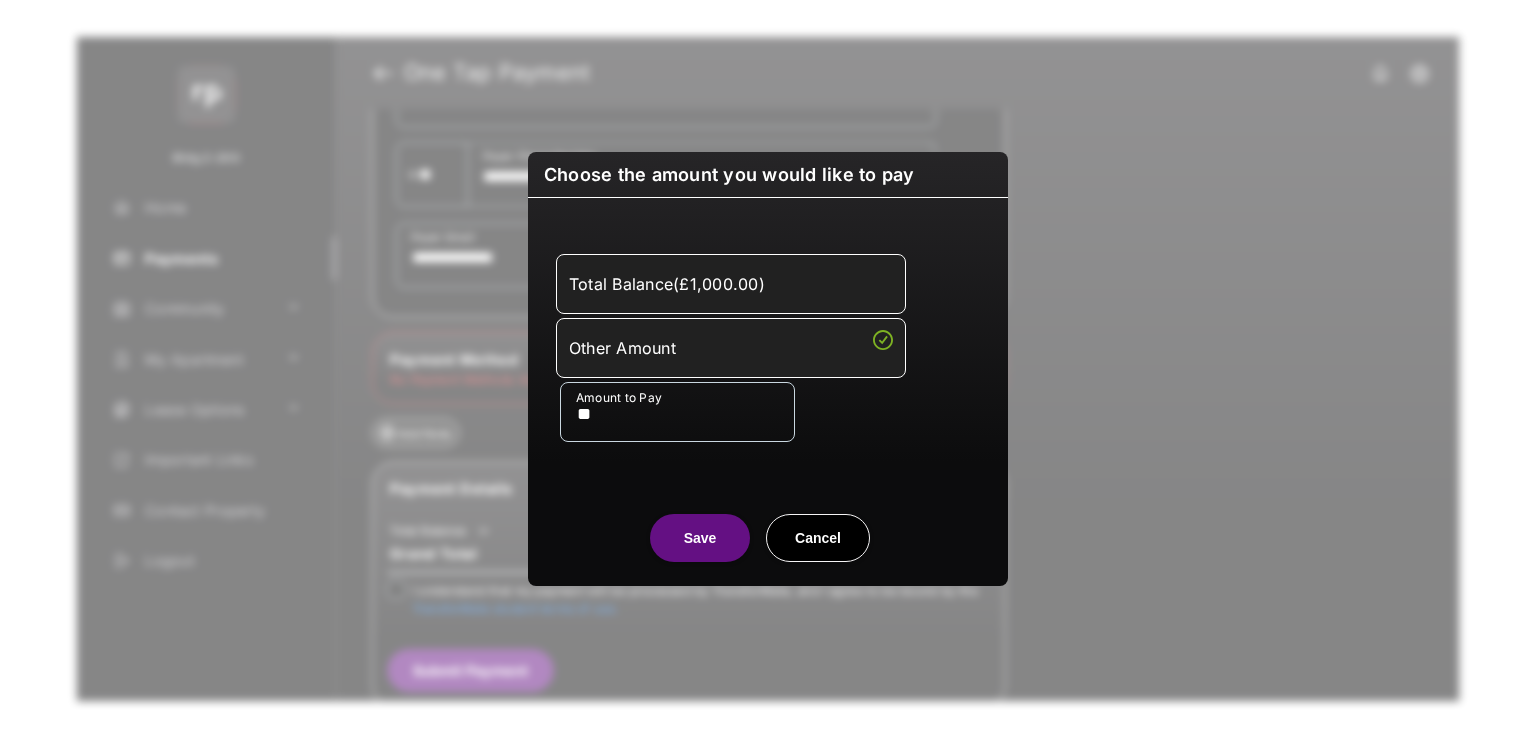 drag, startPoint x: 620, startPoint y: 495, endPoint x: 637, endPoint y: 504, distance: 19.235384 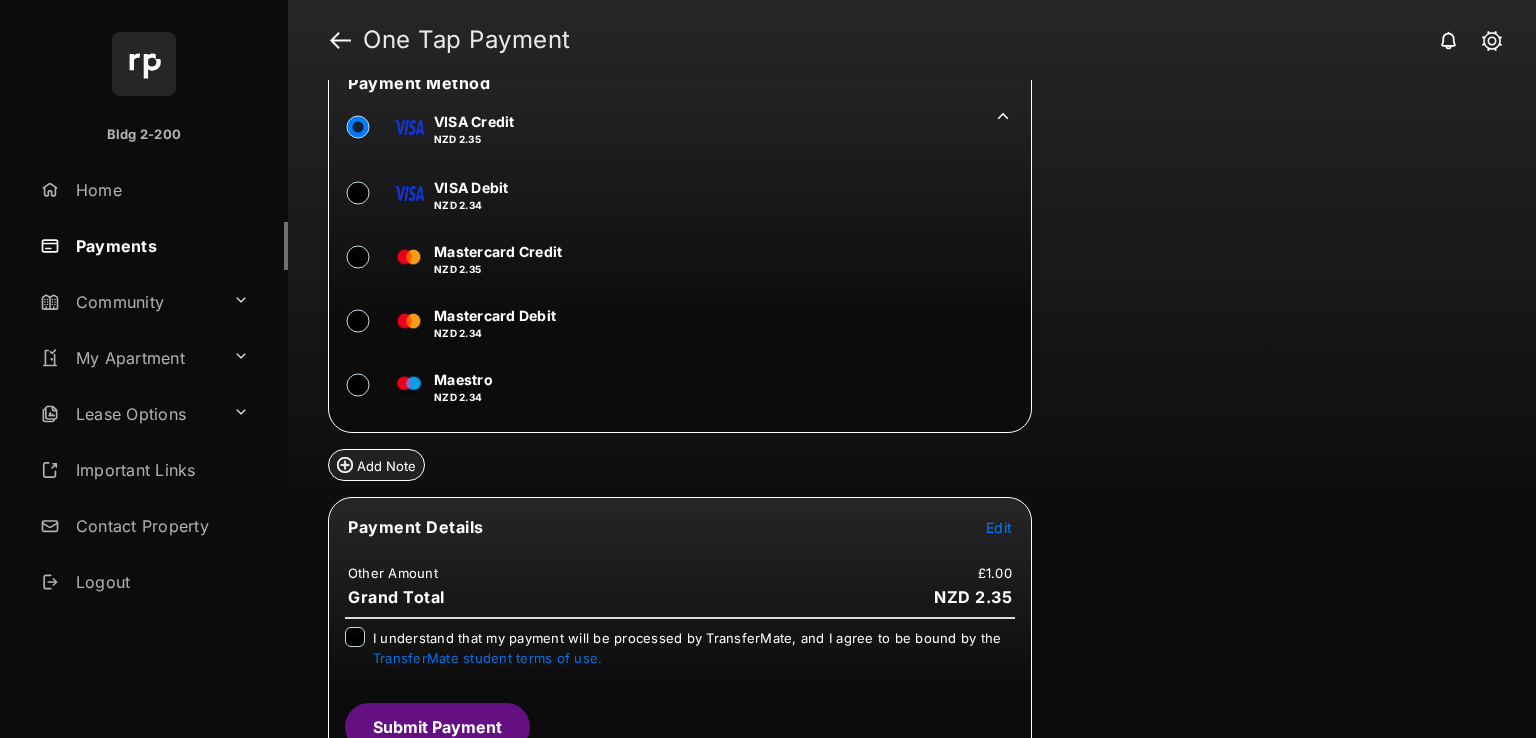 scroll, scrollTop: 1817, scrollLeft: 0, axis: vertical 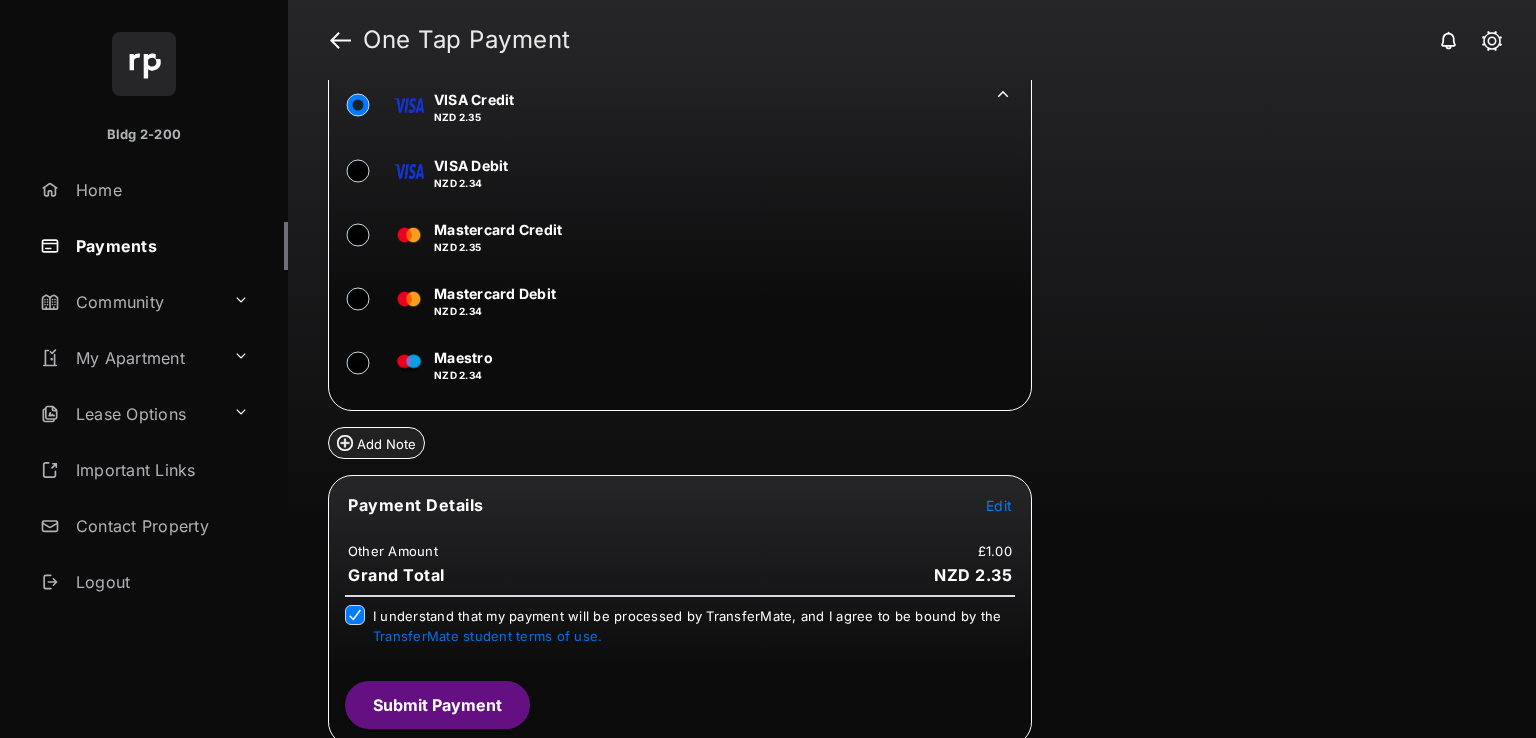 click on "Submit Payment" at bounding box center [437, 705] 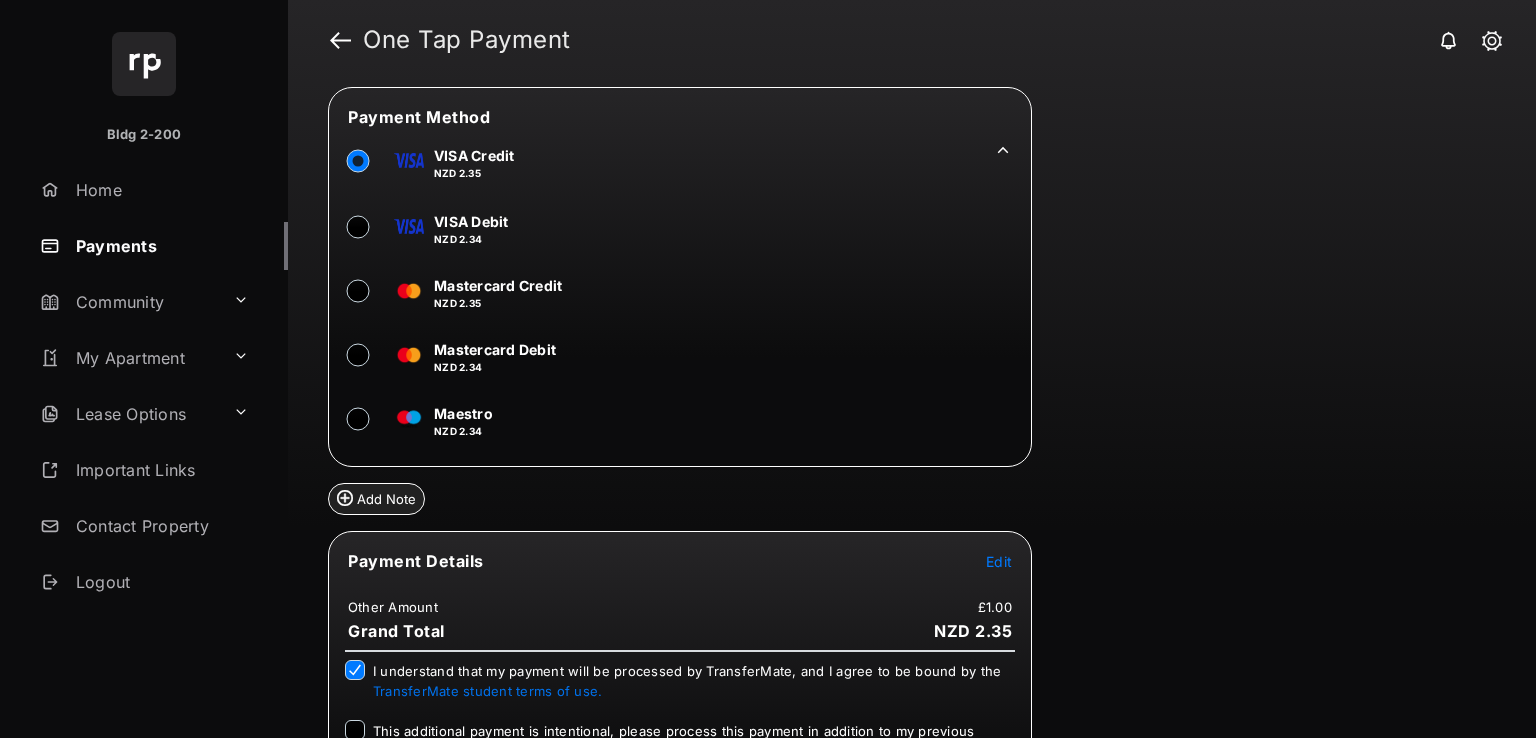 scroll, scrollTop: 1974, scrollLeft: 0, axis: vertical 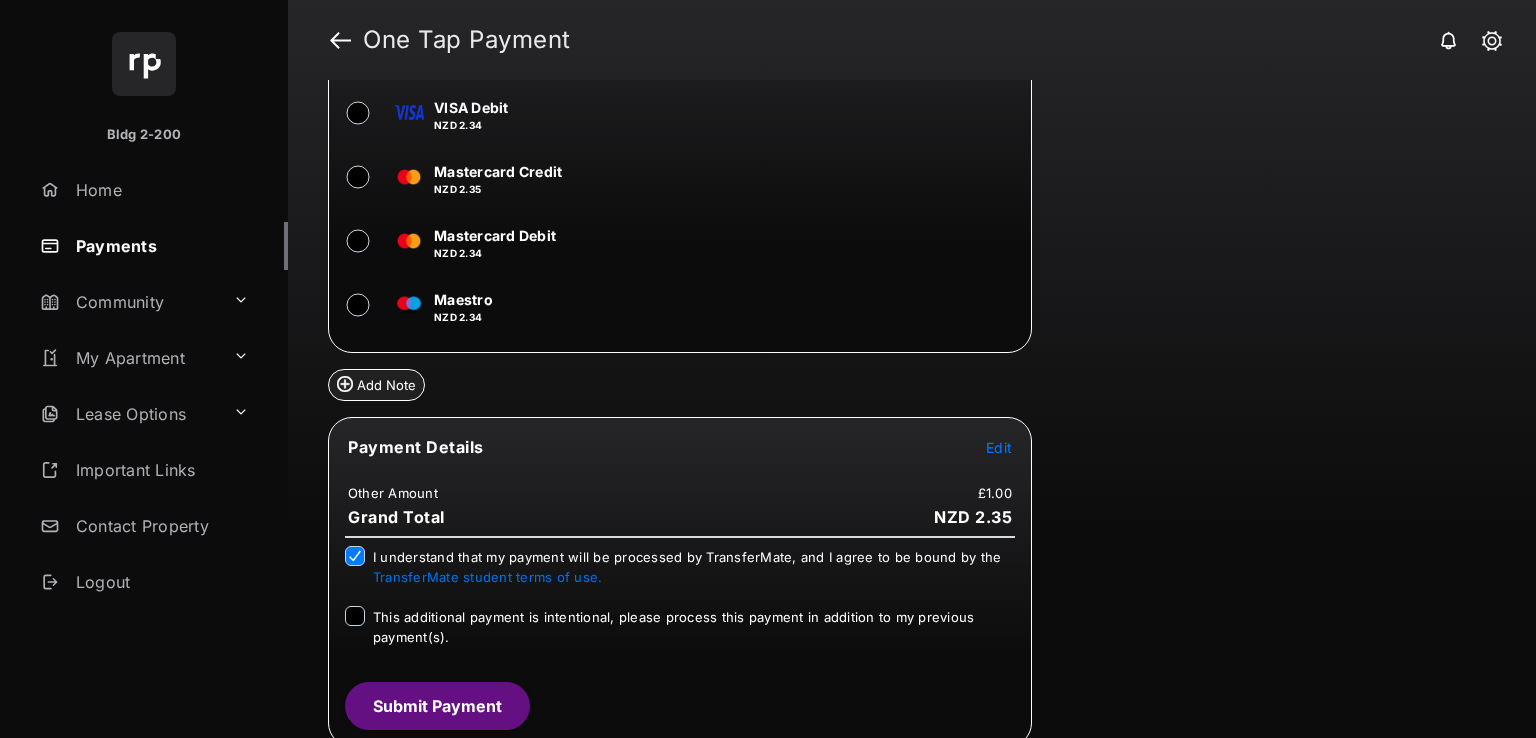 click on "This additional payment is intentional, please process this payment in addition to my previous payment(s)." at bounding box center [694, 626] 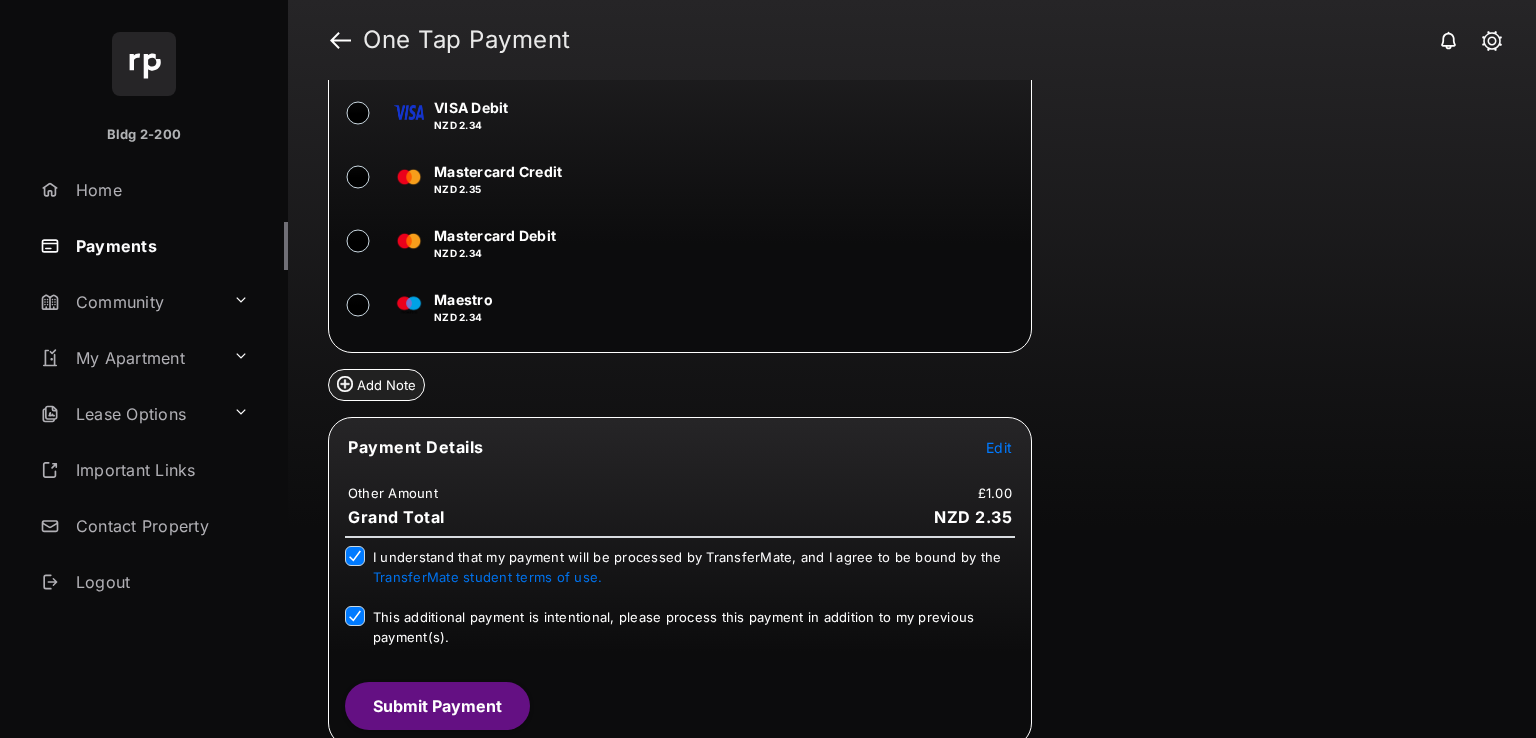 click on "Submit Payment" at bounding box center [437, 706] 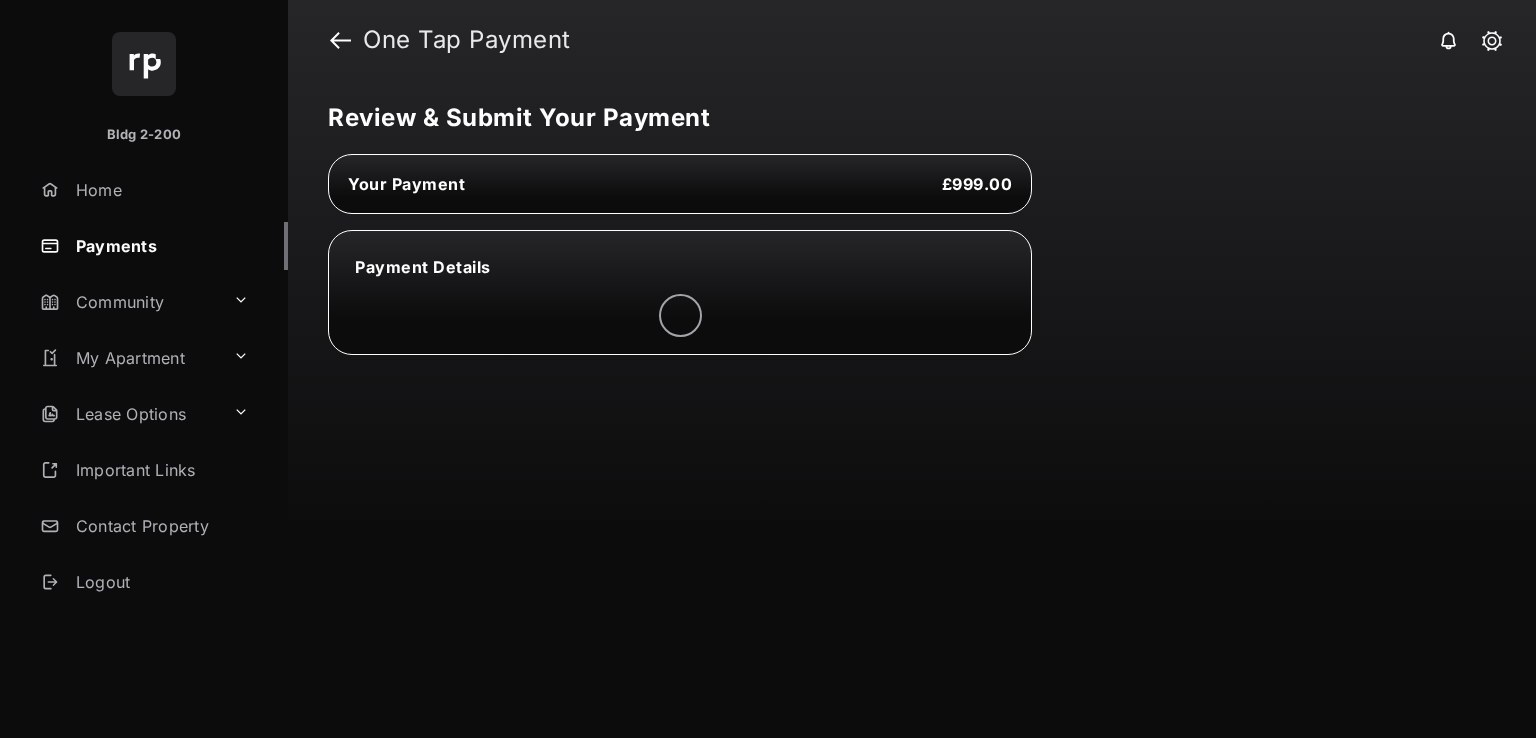 scroll, scrollTop: 0, scrollLeft: 0, axis: both 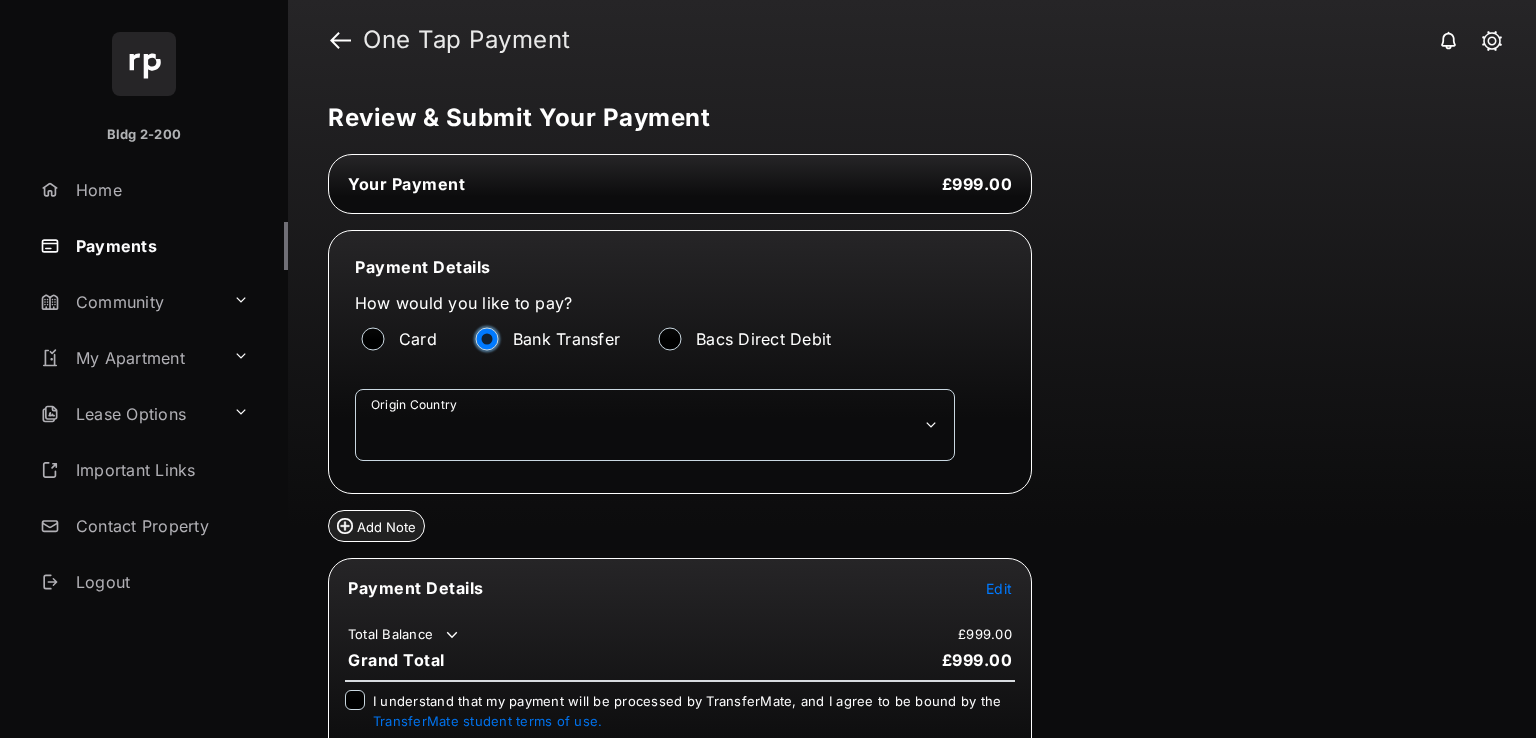 click on "**********" at bounding box center (655, 425) 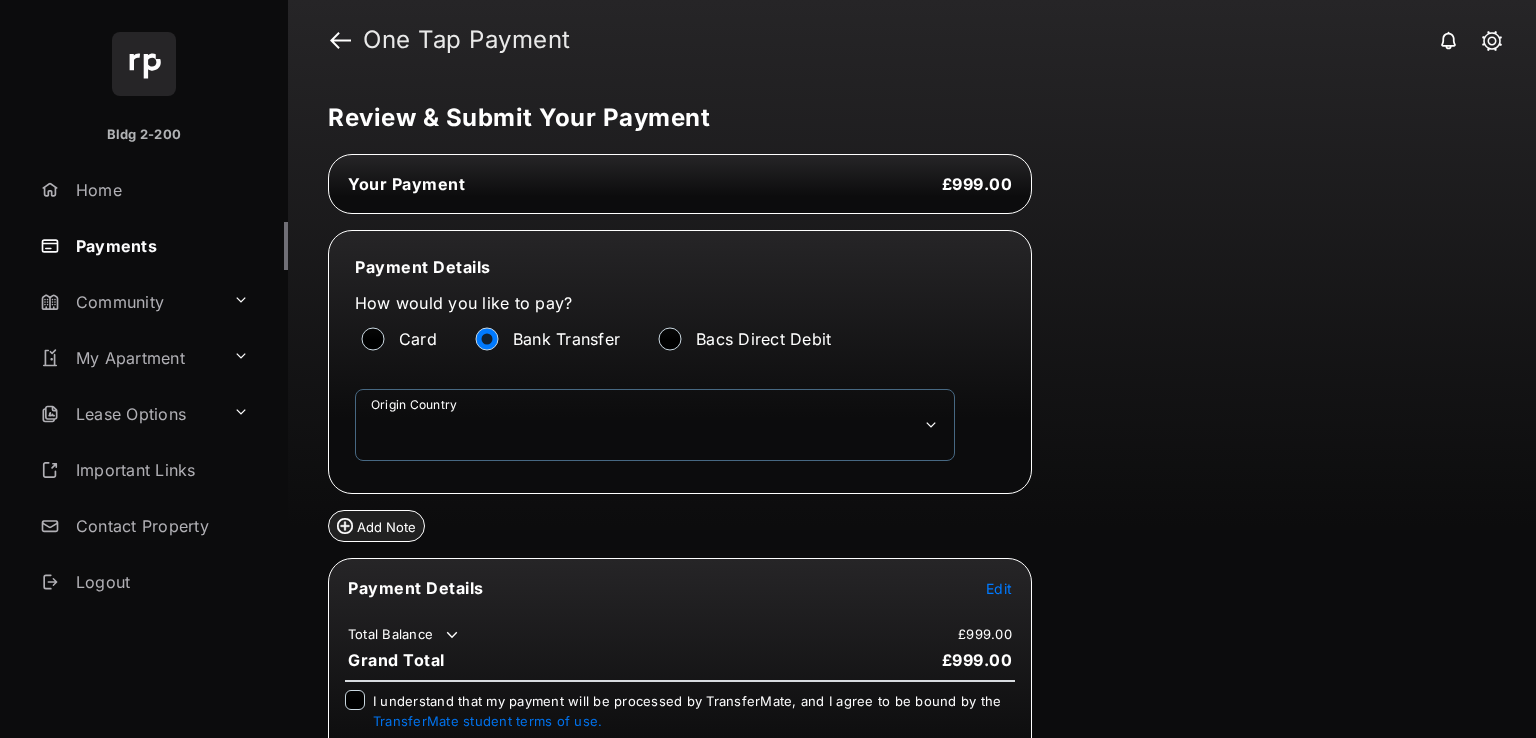 select on "**" 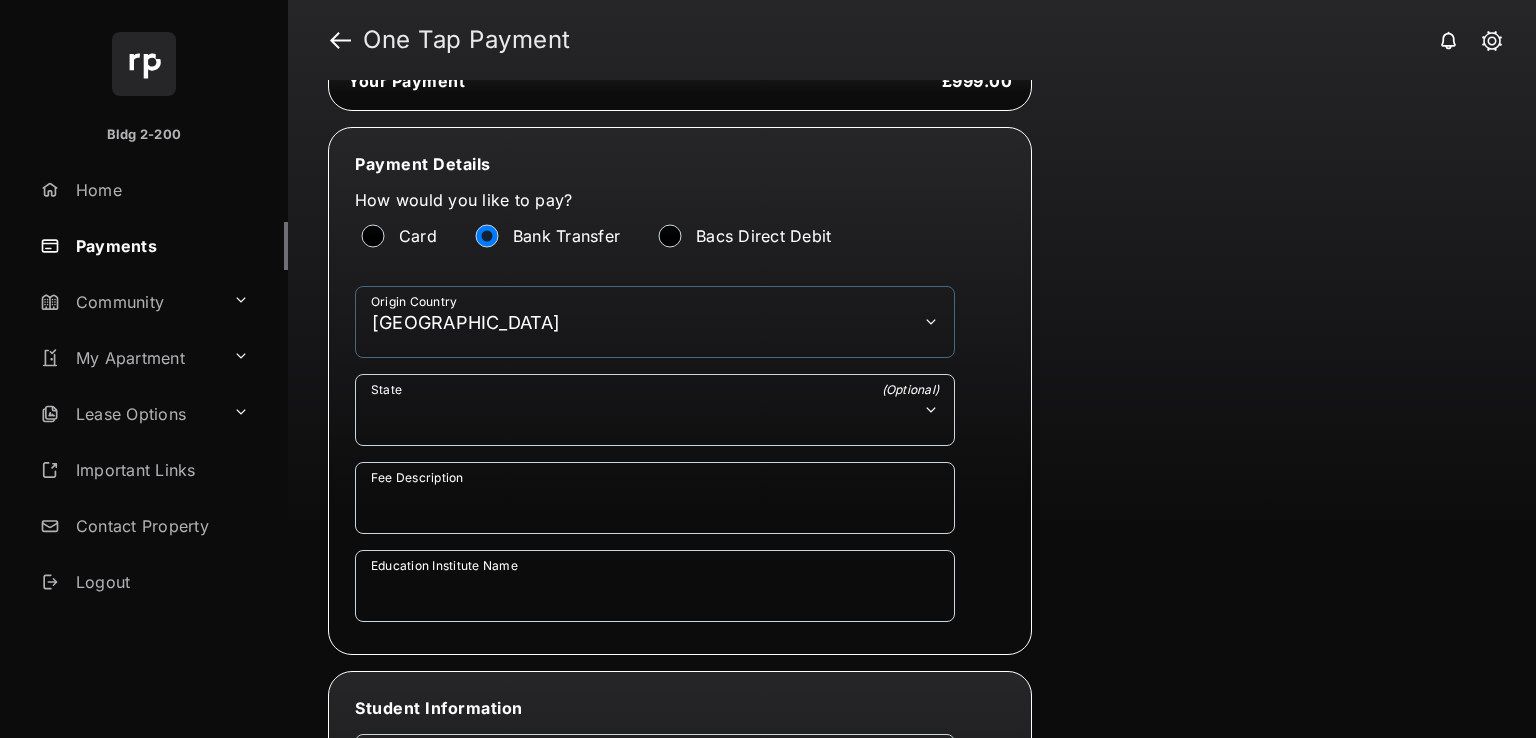 scroll, scrollTop: 200, scrollLeft: 0, axis: vertical 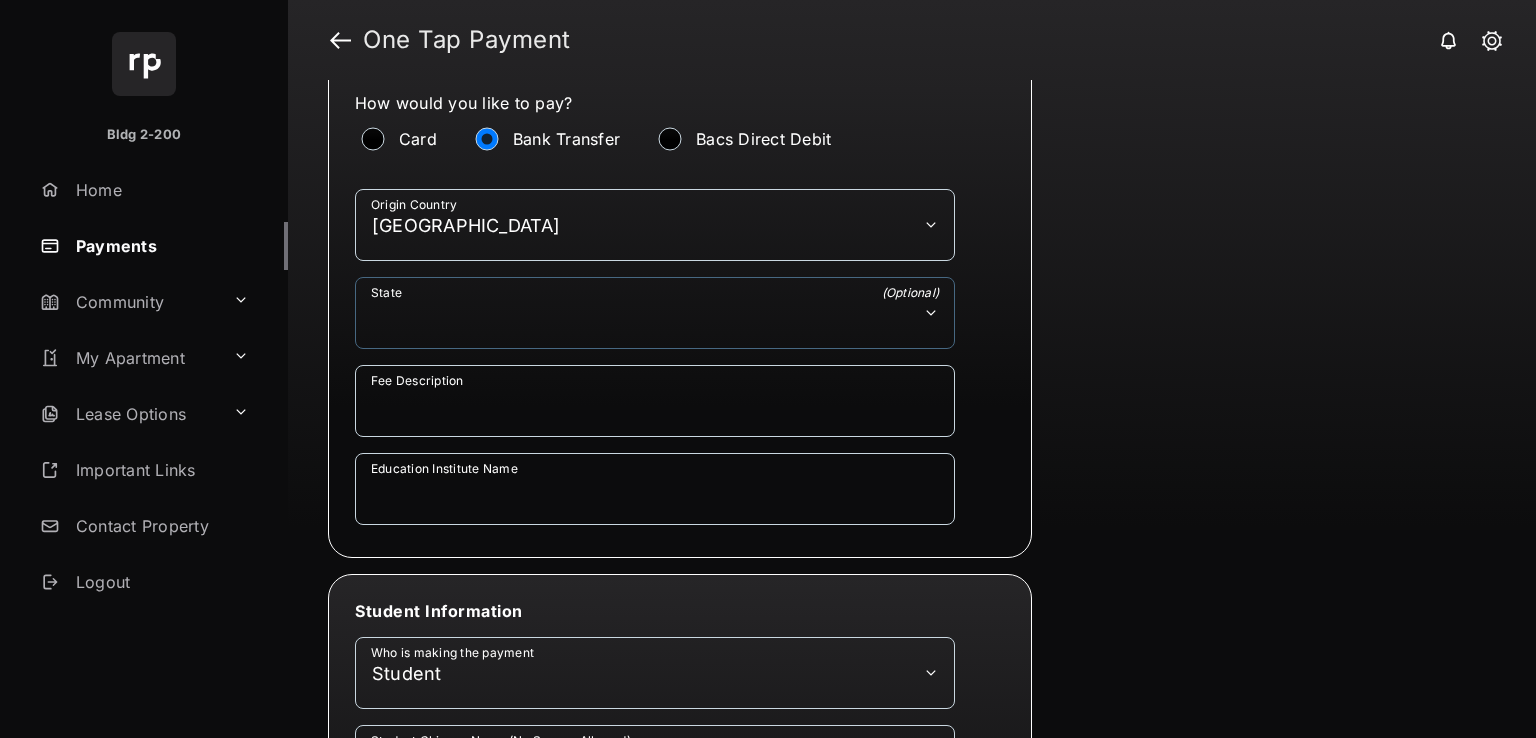 drag, startPoint x: 486, startPoint y: 290, endPoint x: 463, endPoint y: 341, distance: 55.946404 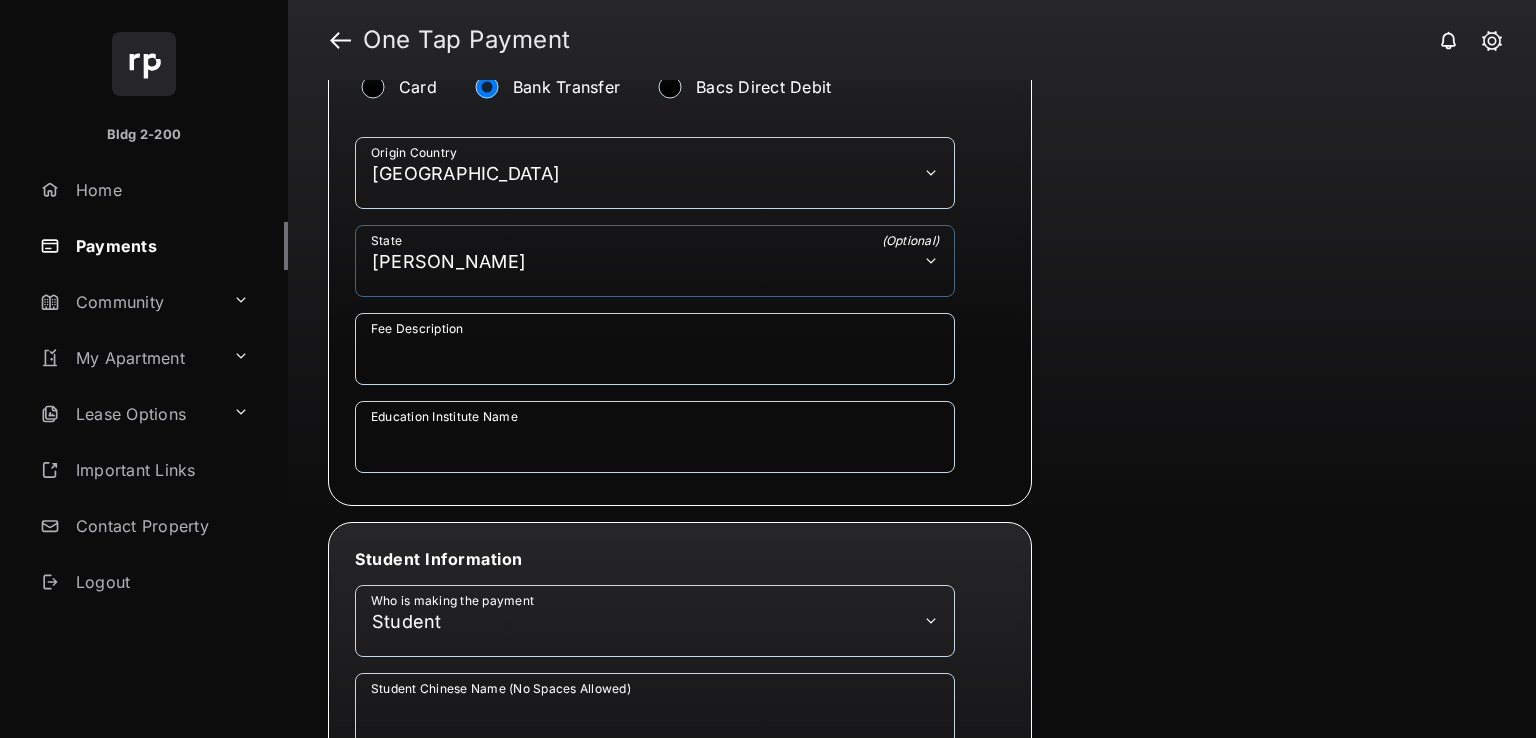 scroll, scrollTop: 300, scrollLeft: 0, axis: vertical 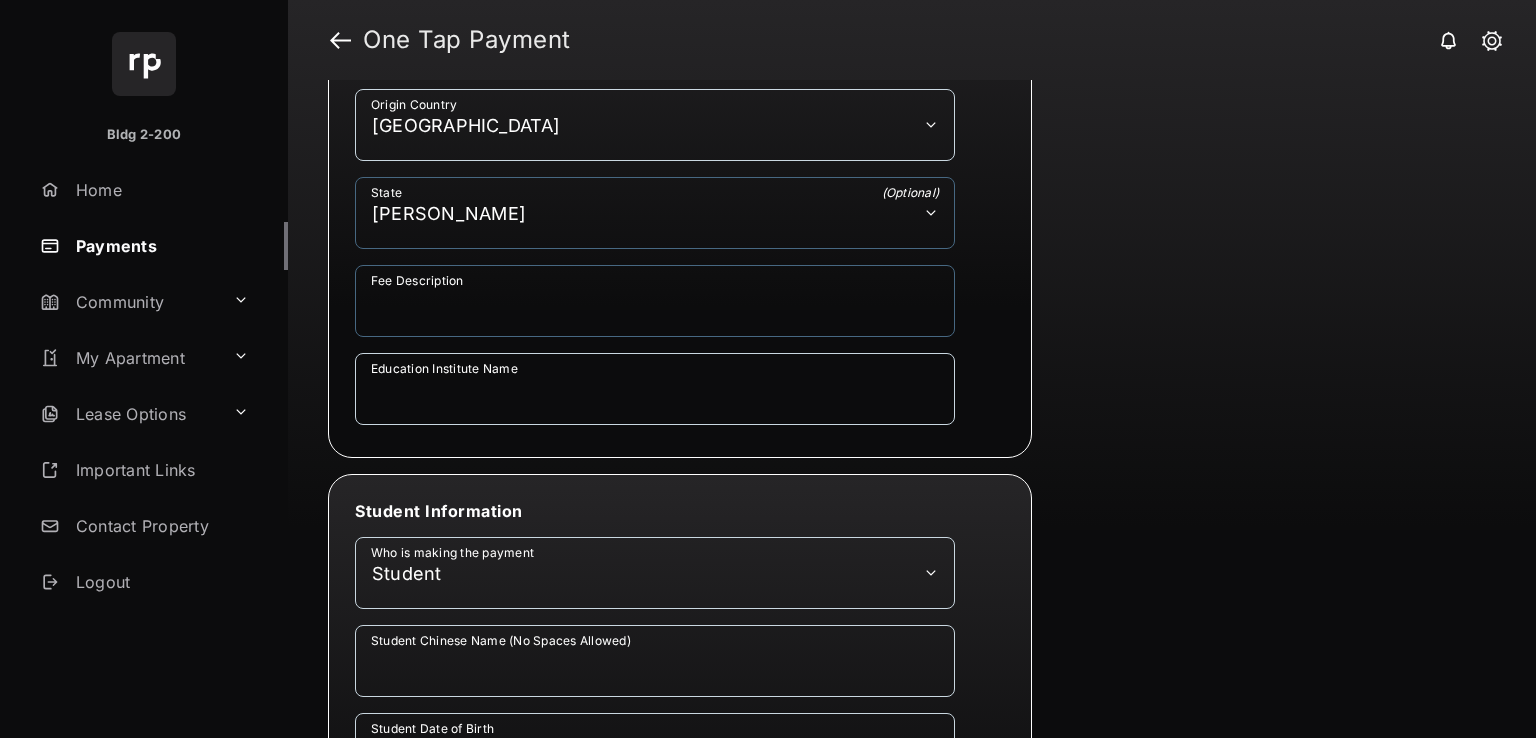 click on "Fee Description" at bounding box center (655, 301) 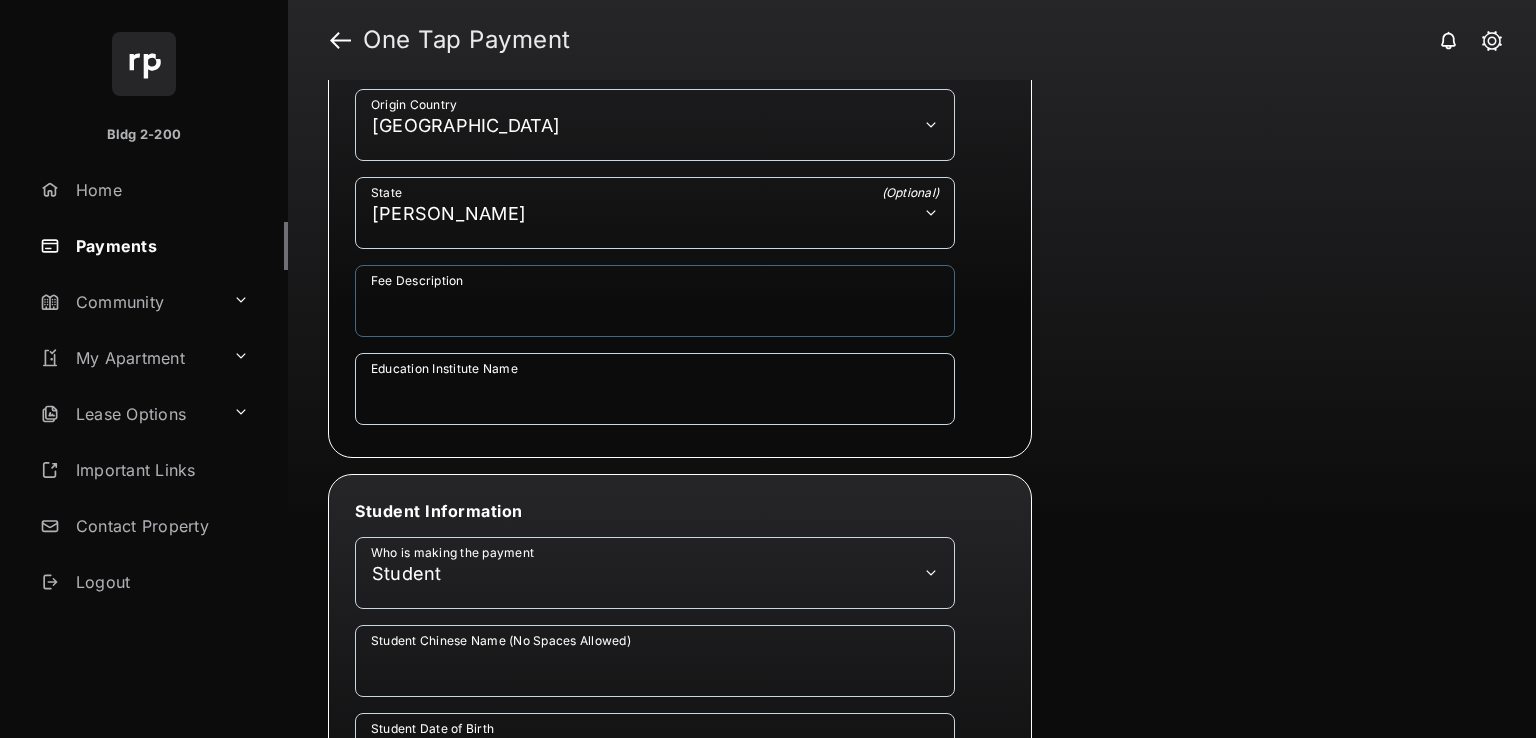 type on "****" 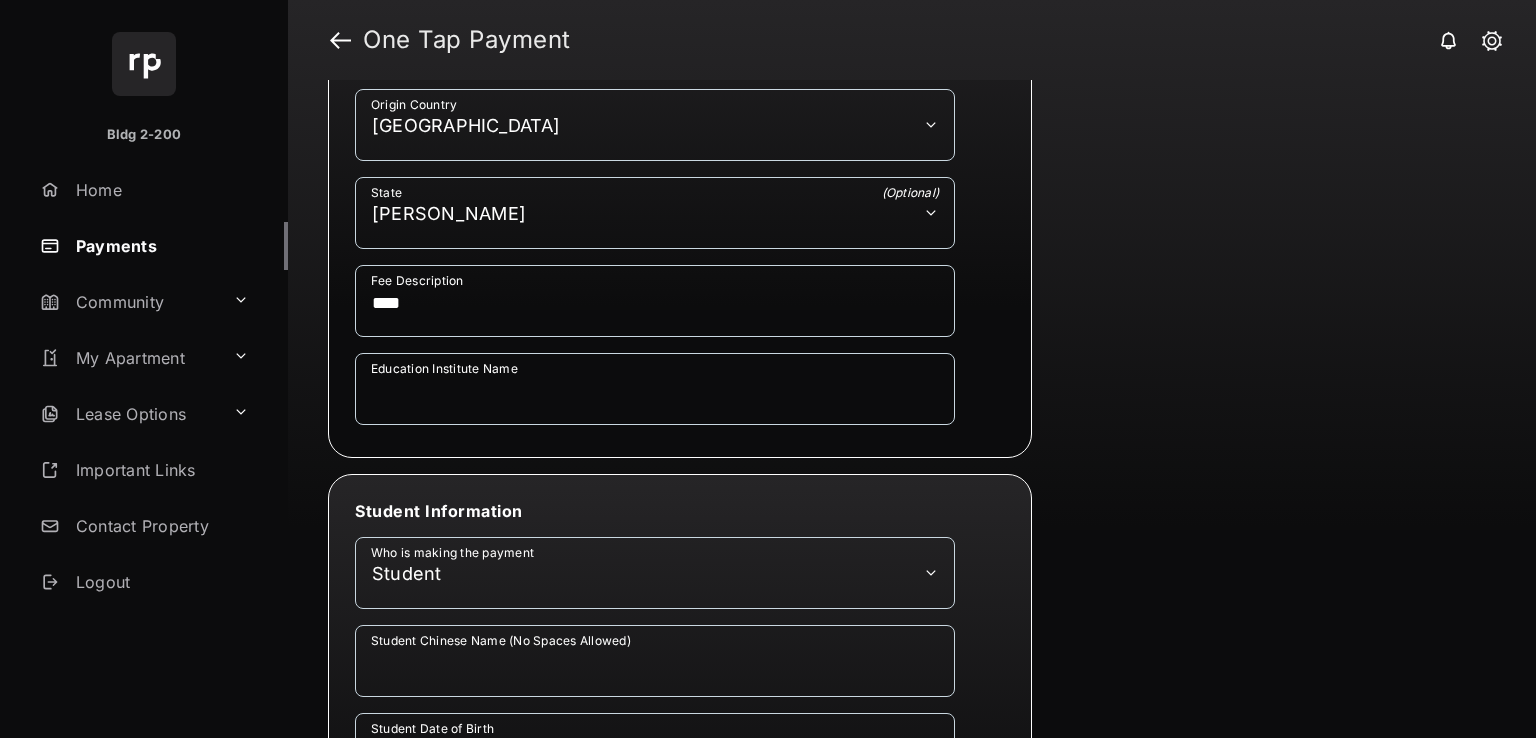 click on "Education Institute Name Required field" at bounding box center [680, 397] 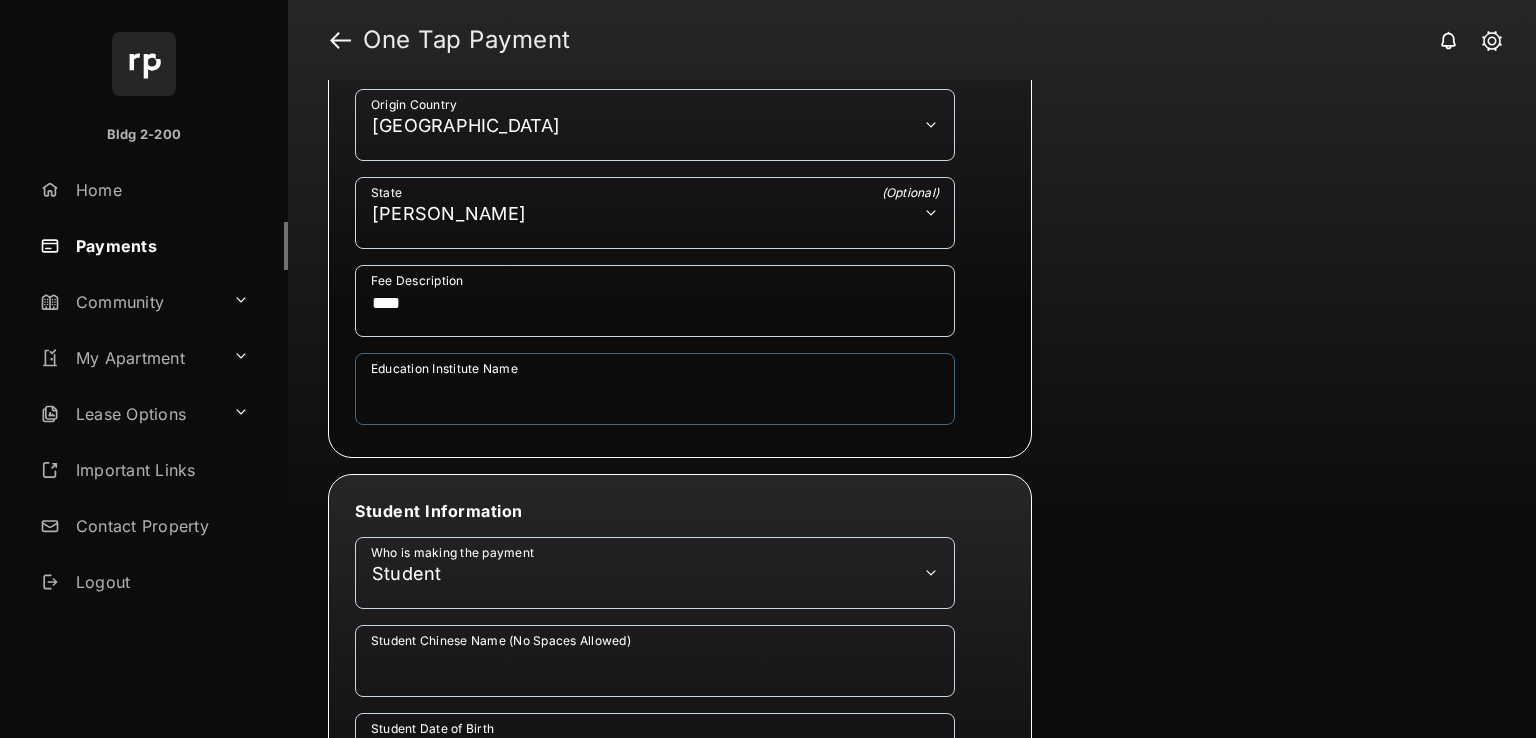 click on "Education Institute Name" at bounding box center (655, 389) 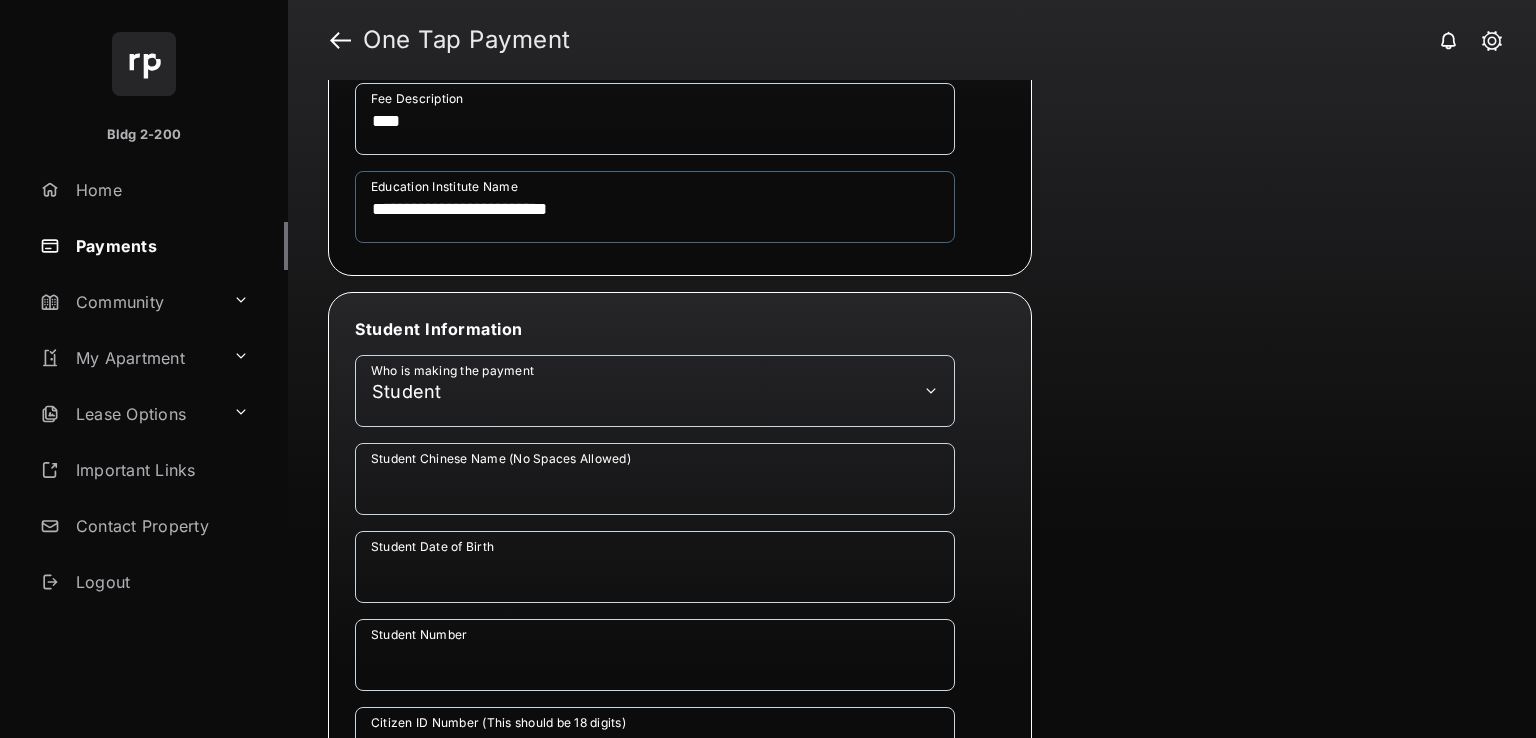 scroll, scrollTop: 500, scrollLeft: 0, axis: vertical 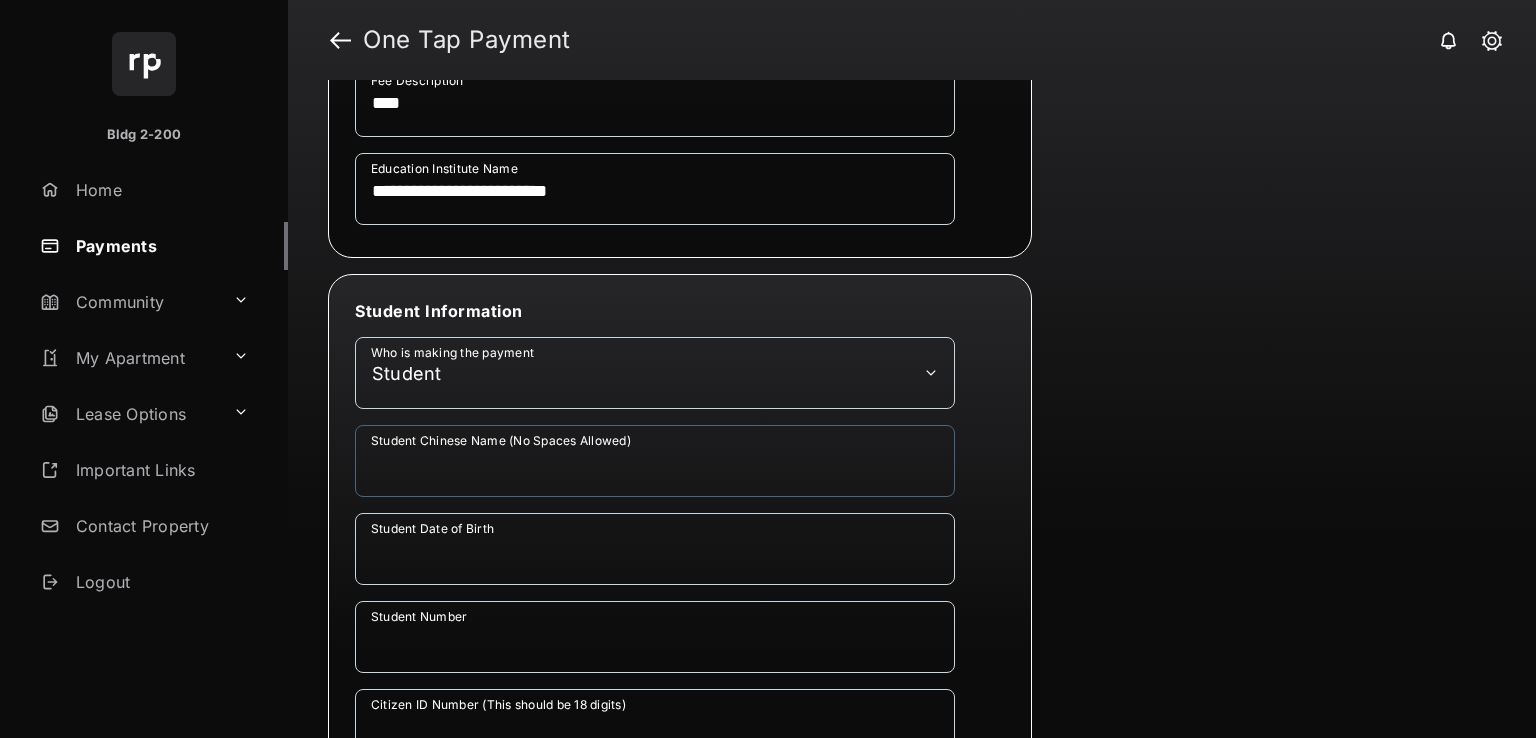 click on "Student Chinese Name (No Spaces Allowed)" at bounding box center (655, 461) 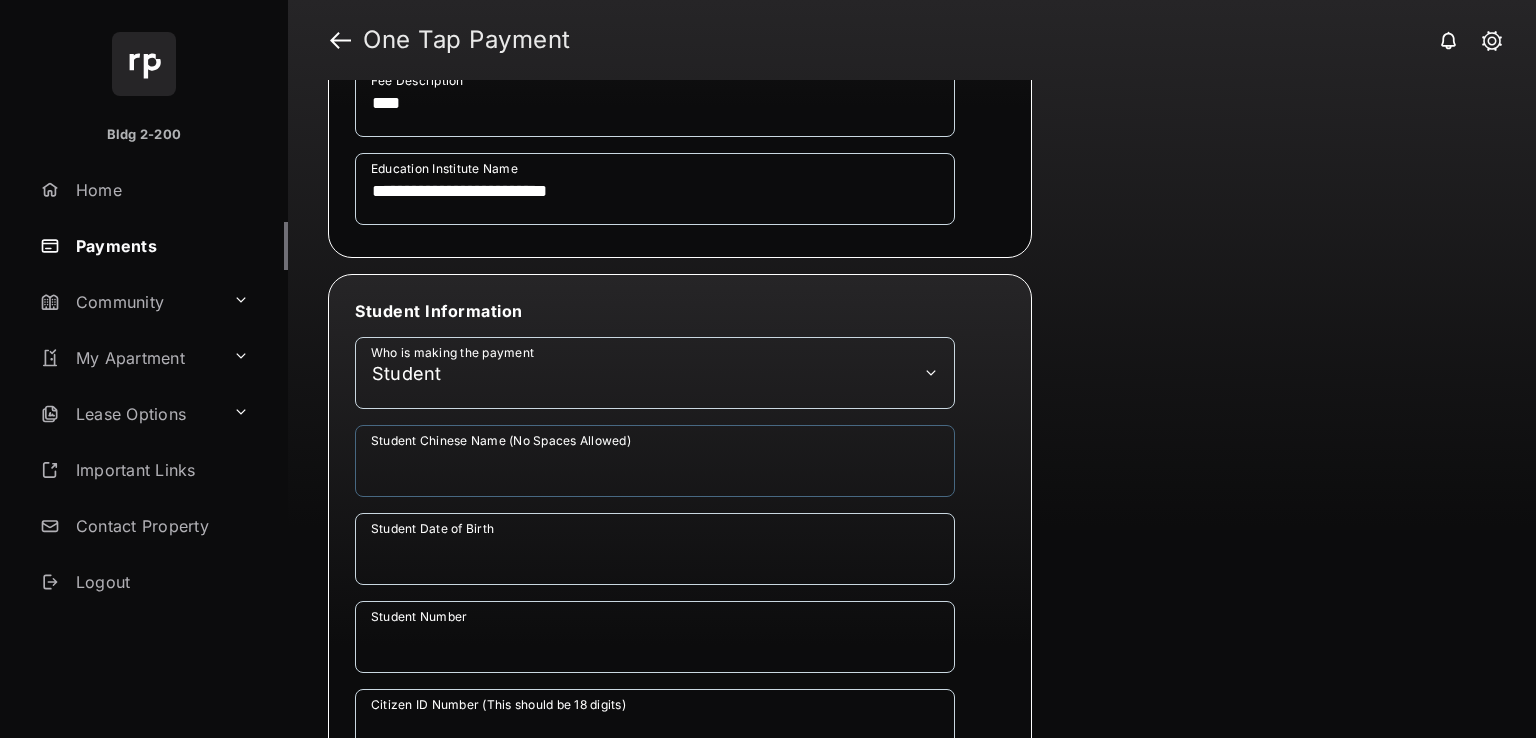 type on "*" 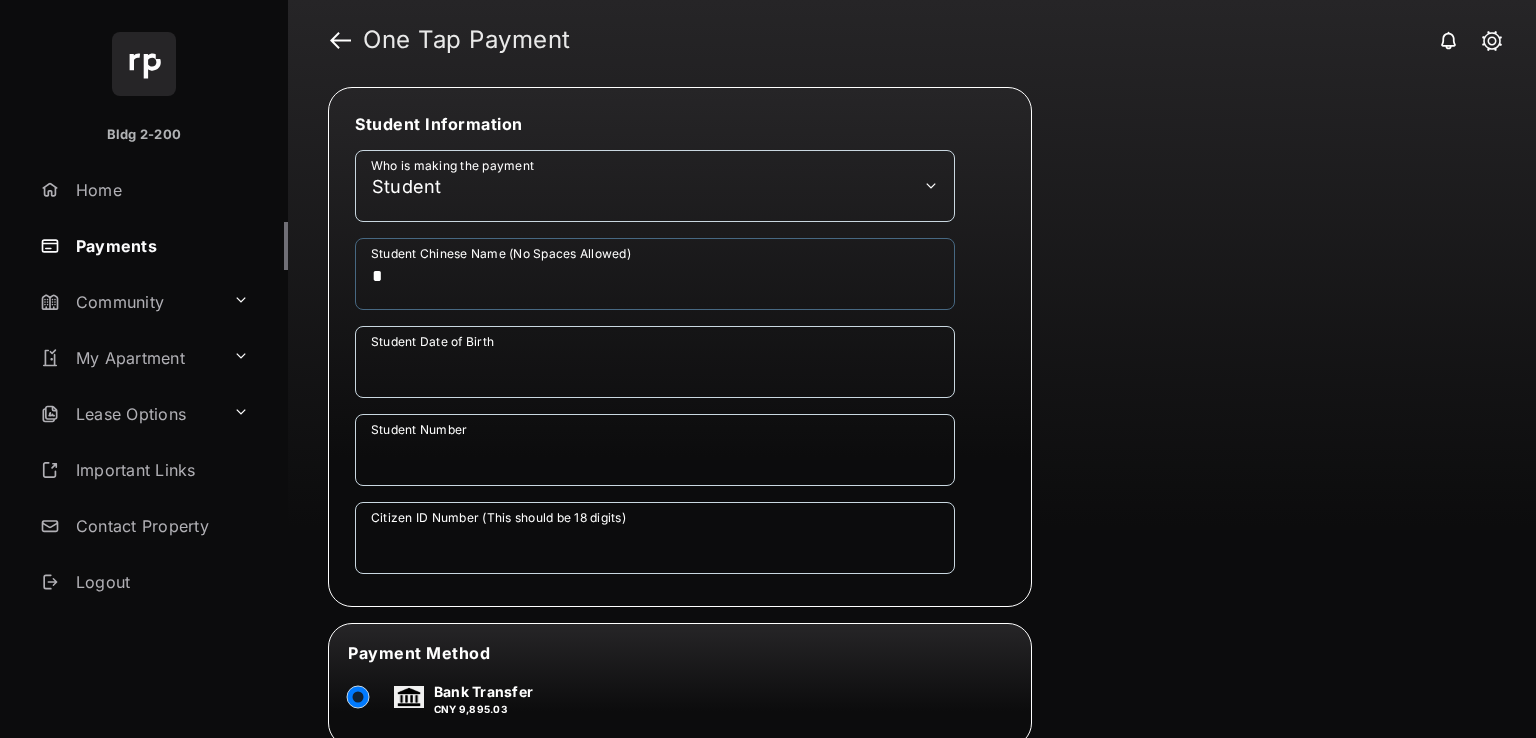 scroll, scrollTop: 700, scrollLeft: 0, axis: vertical 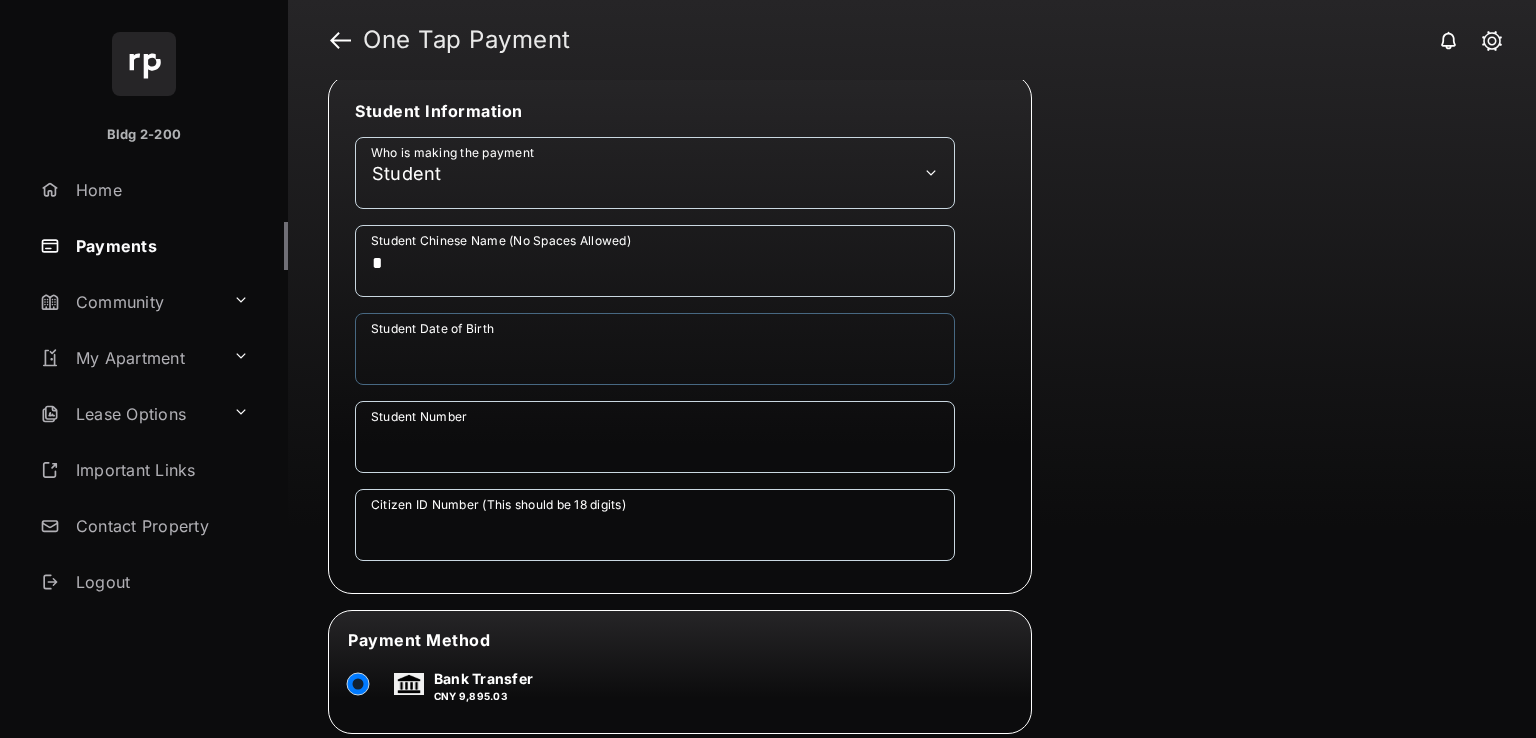 click on "Student Date of Birth" at bounding box center (655, 349) 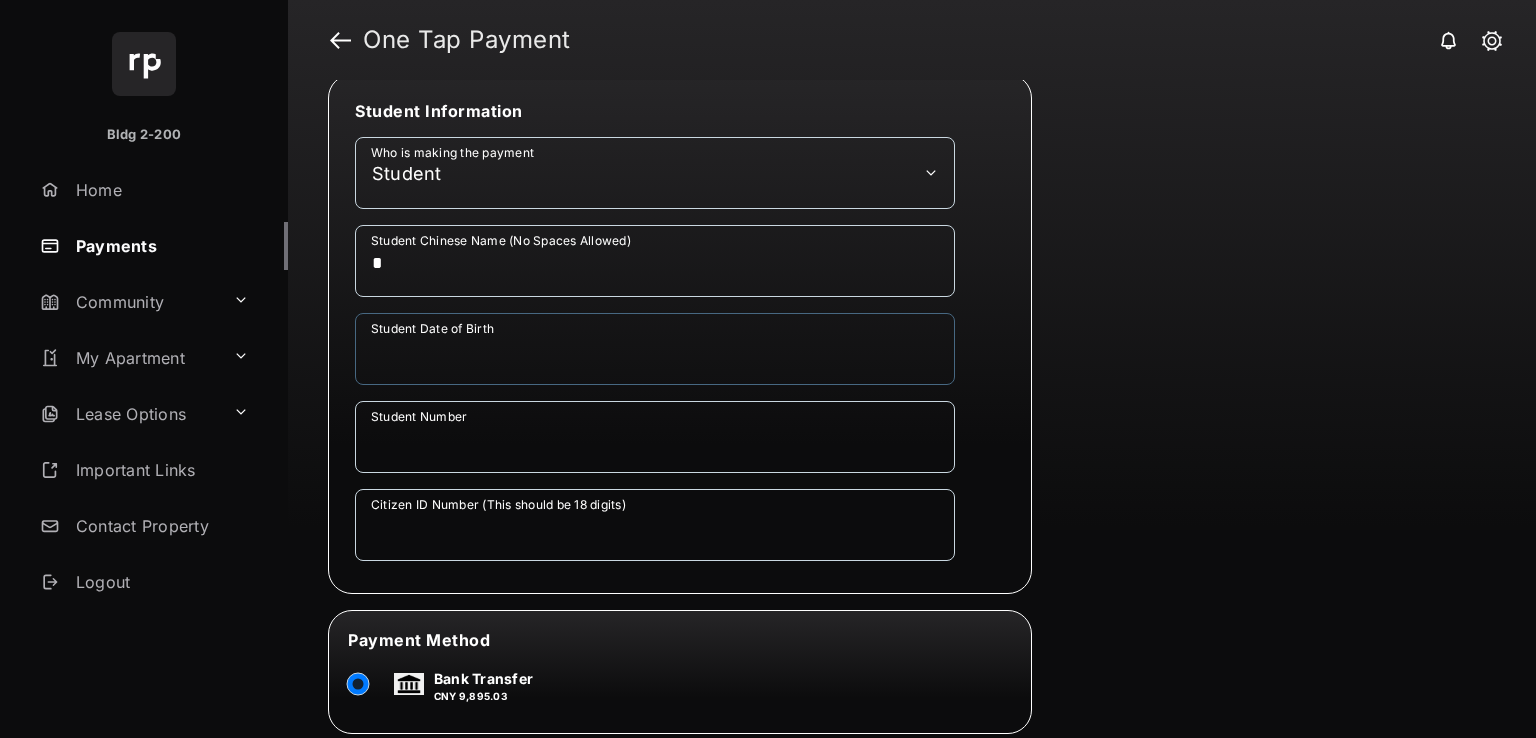 click on "Student Date of Birth" at bounding box center (655, 349) 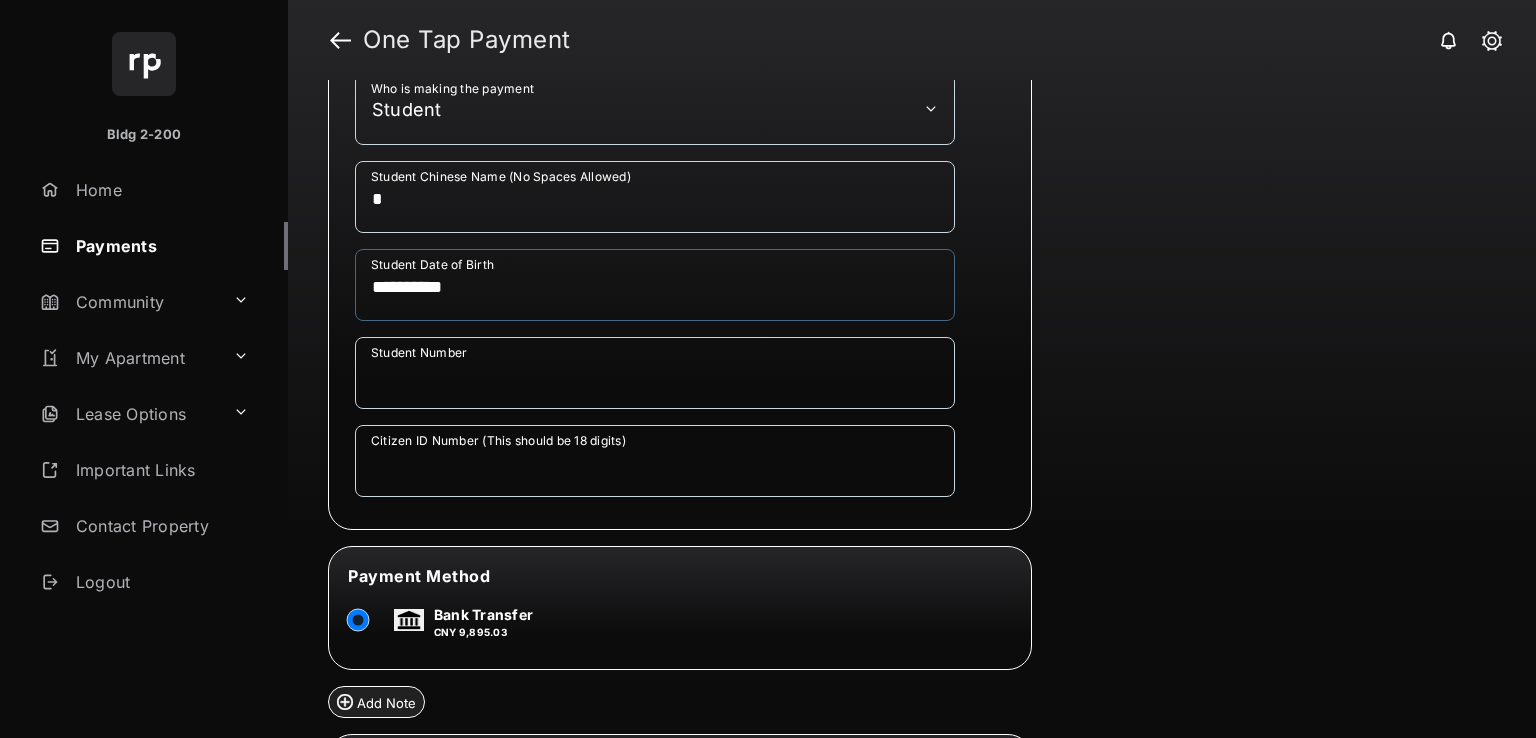 scroll, scrollTop: 800, scrollLeft: 0, axis: vertical 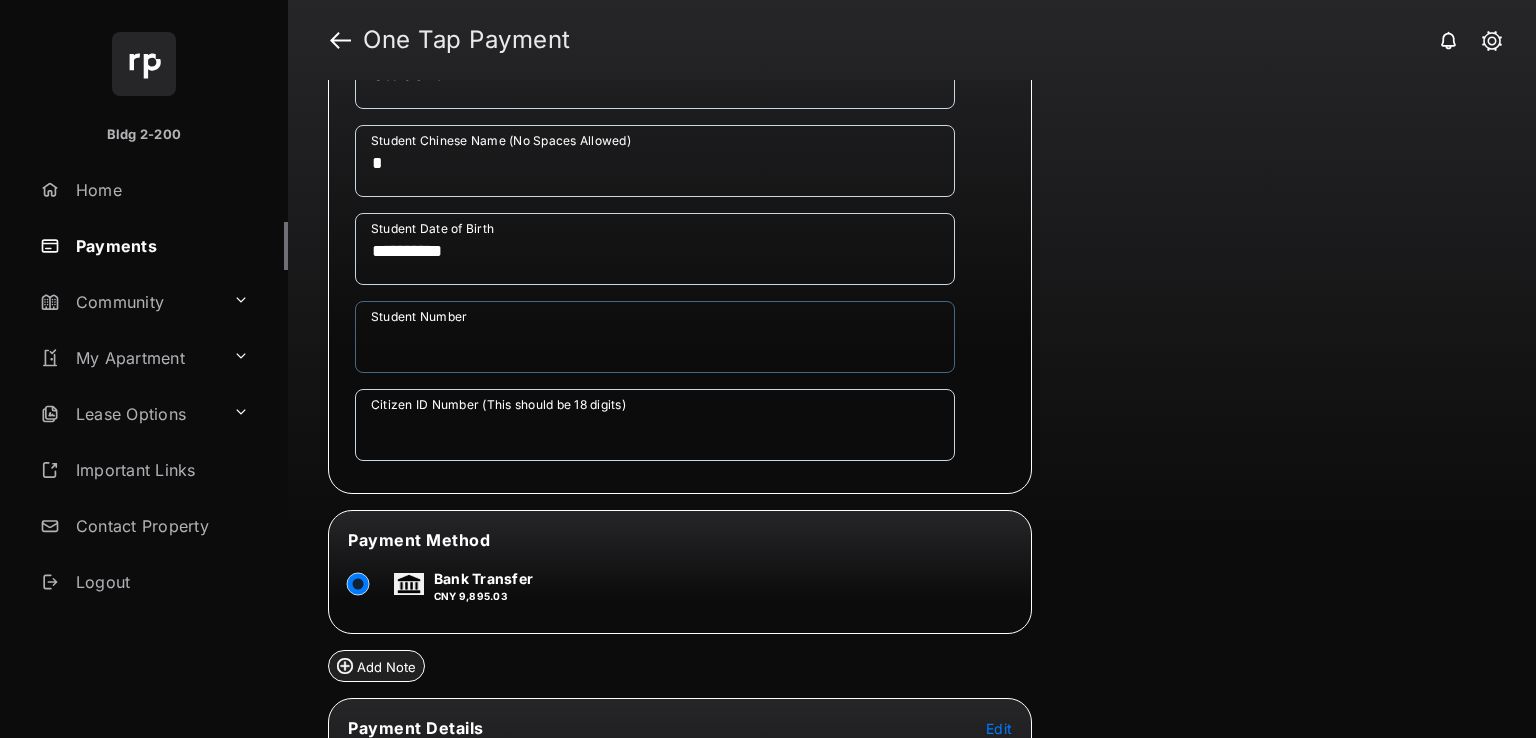 type on "**********" 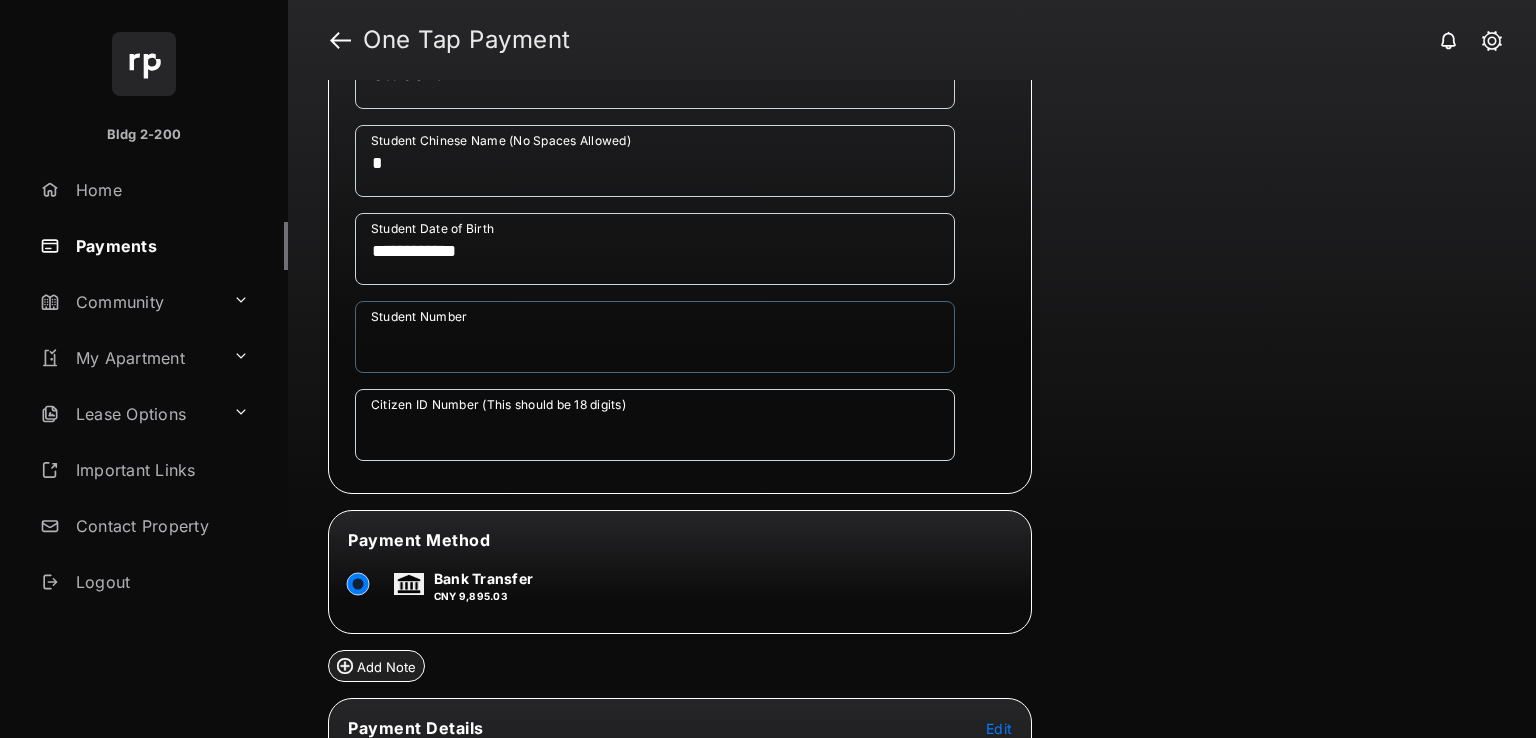 click on "Student Number" at bounding box center [655, 337] 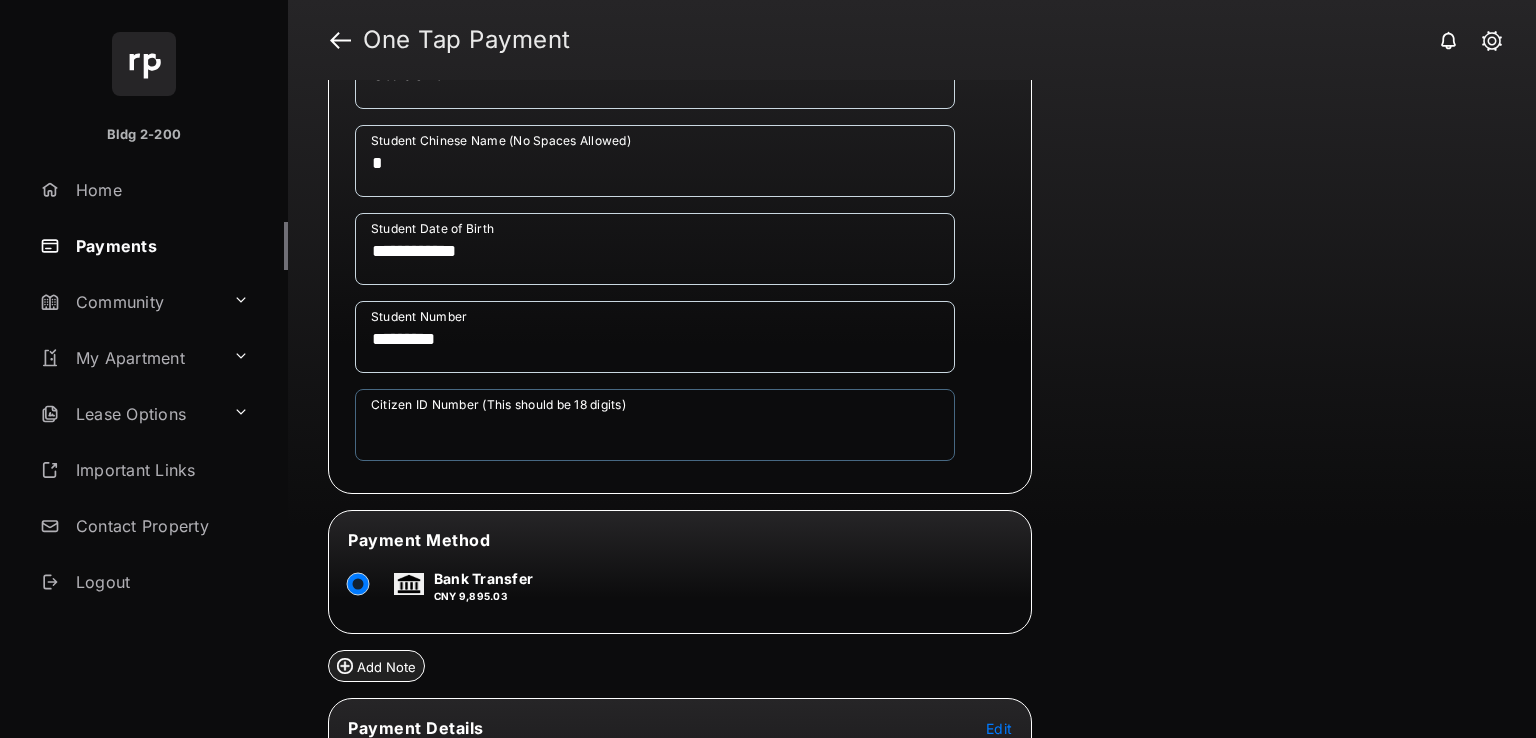 click on "Citizen ID Number (This should be 18 digits)" at bounding box center (655, 425) 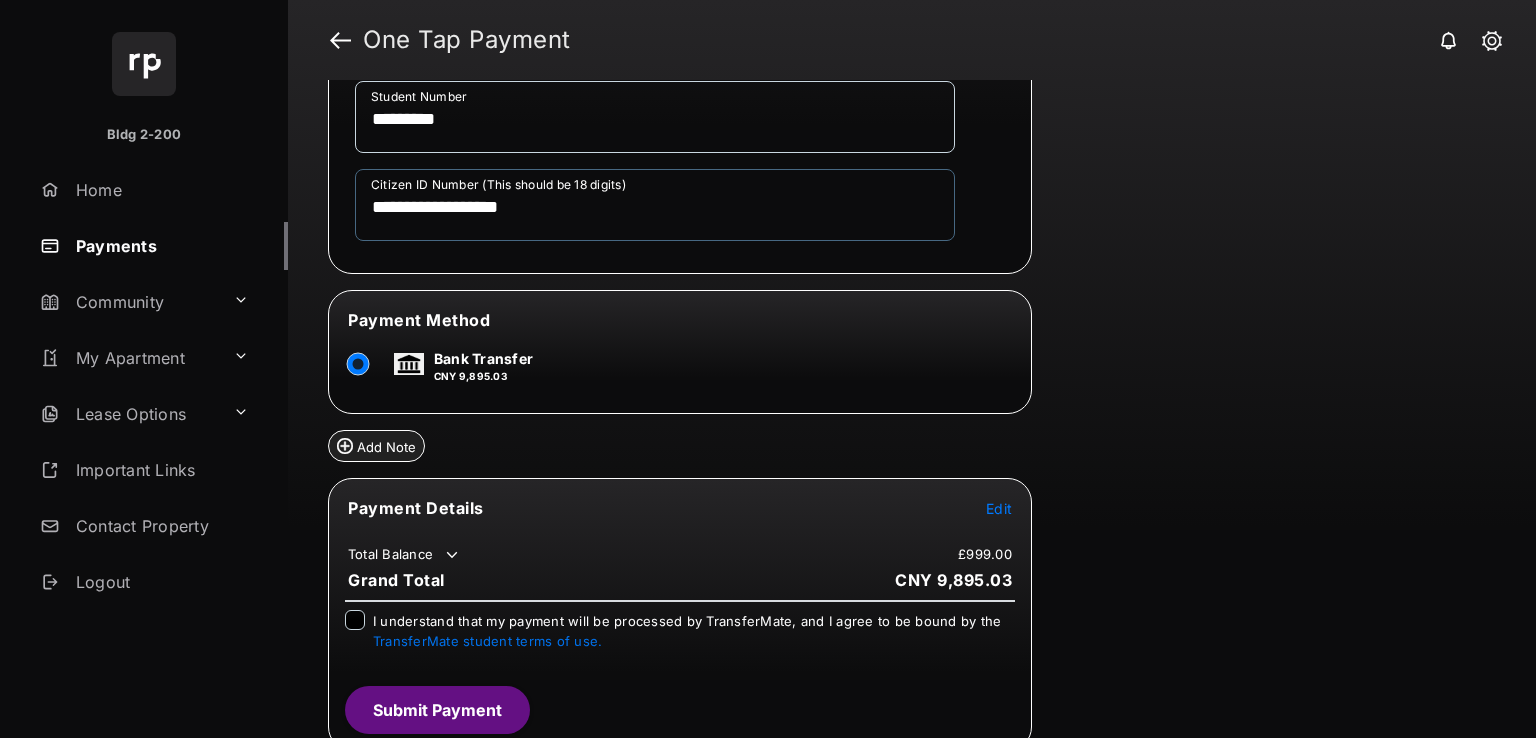 scroll, scrollTop: 1026, scrollLeft: 0, axis: vertical 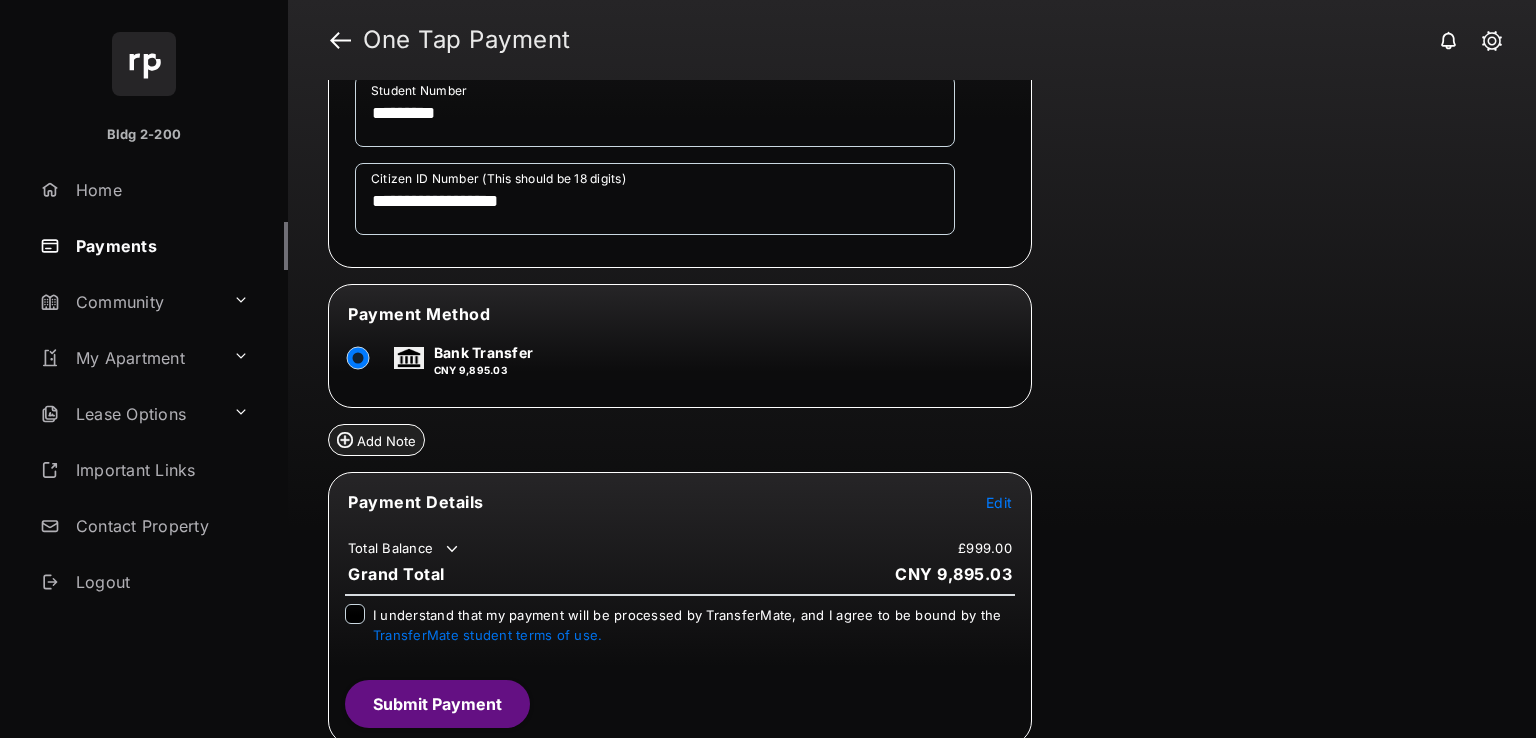 click on "Edit" at bounding box center [999, 502] 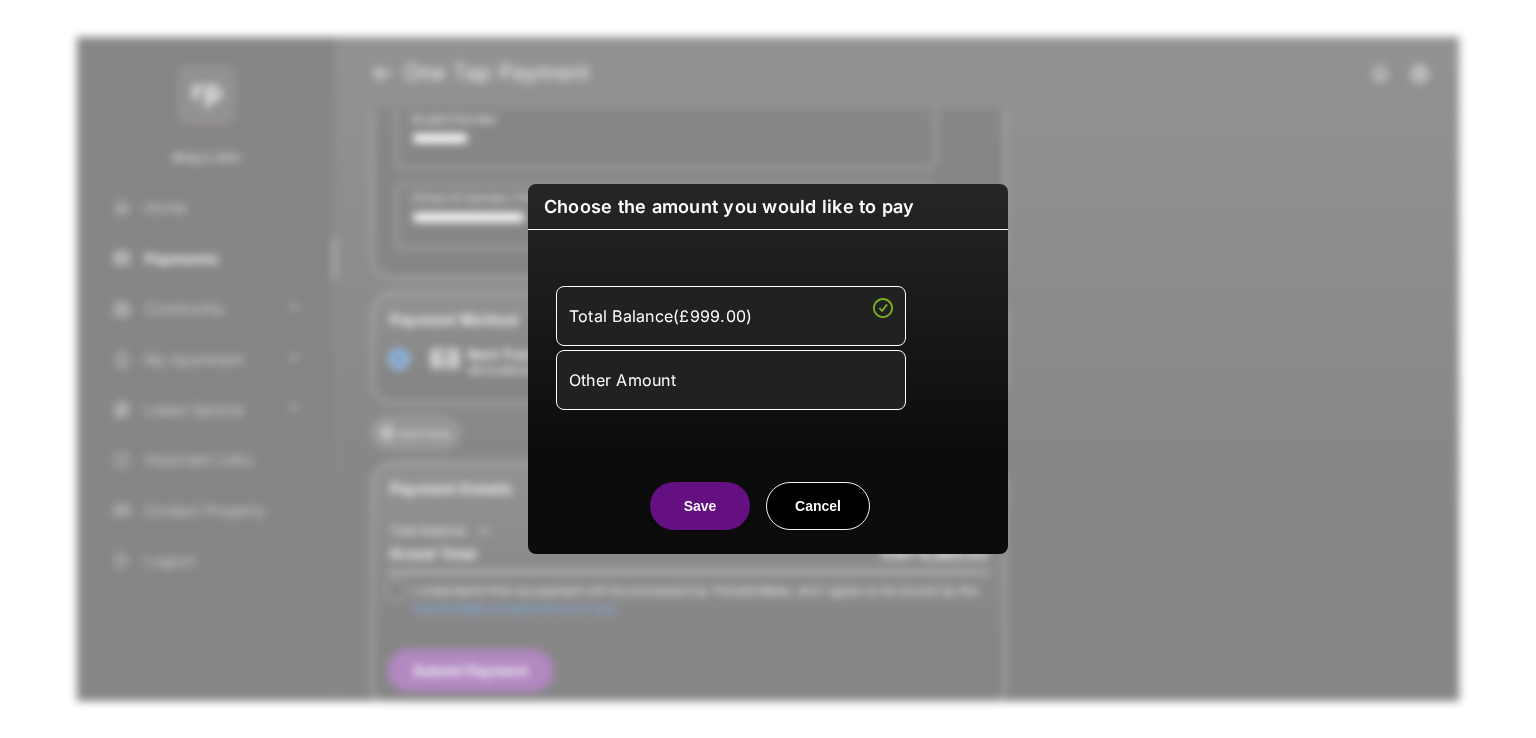 click on "Other Amount" at bounding box center (731, 380) 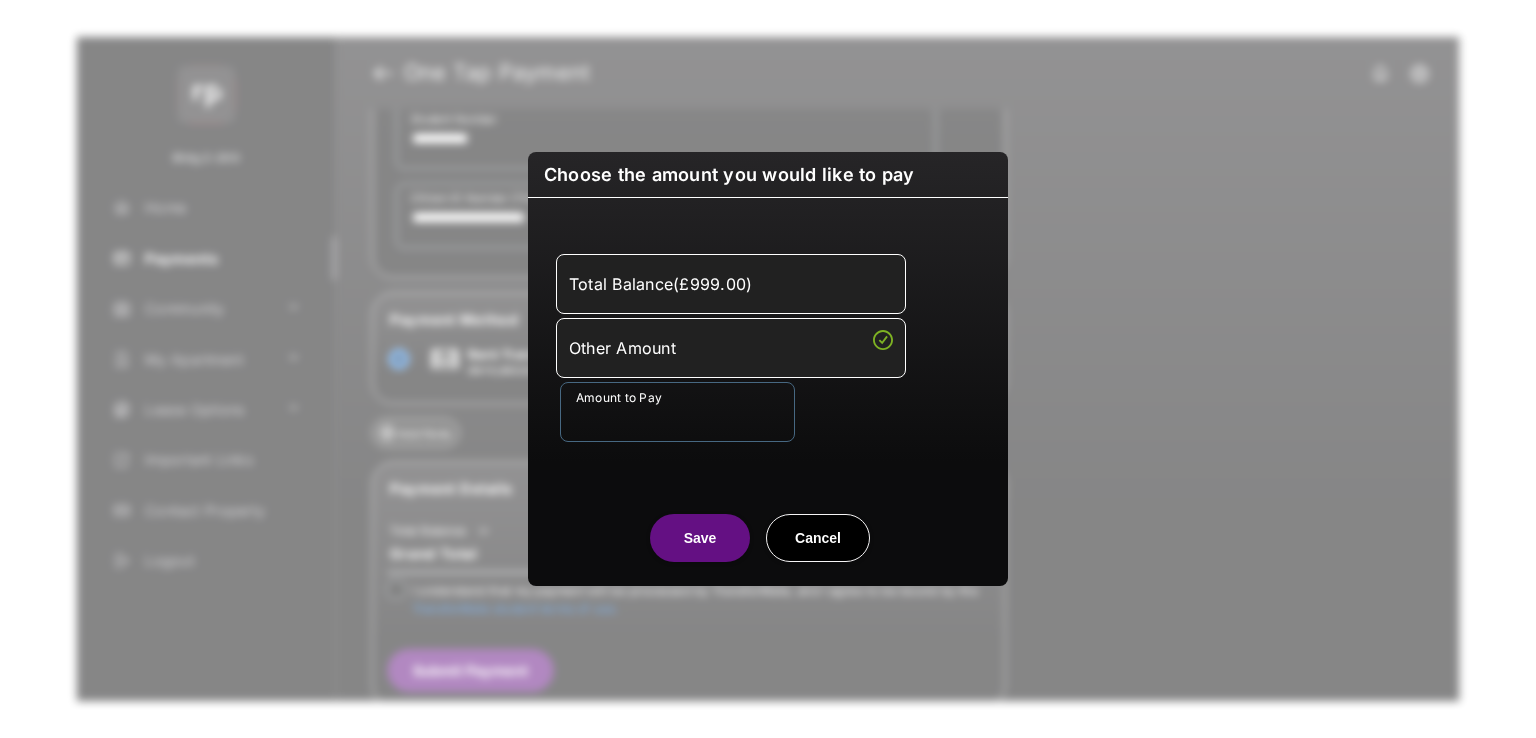 click on "Amount to Pay" at bounding box center [677, 412] 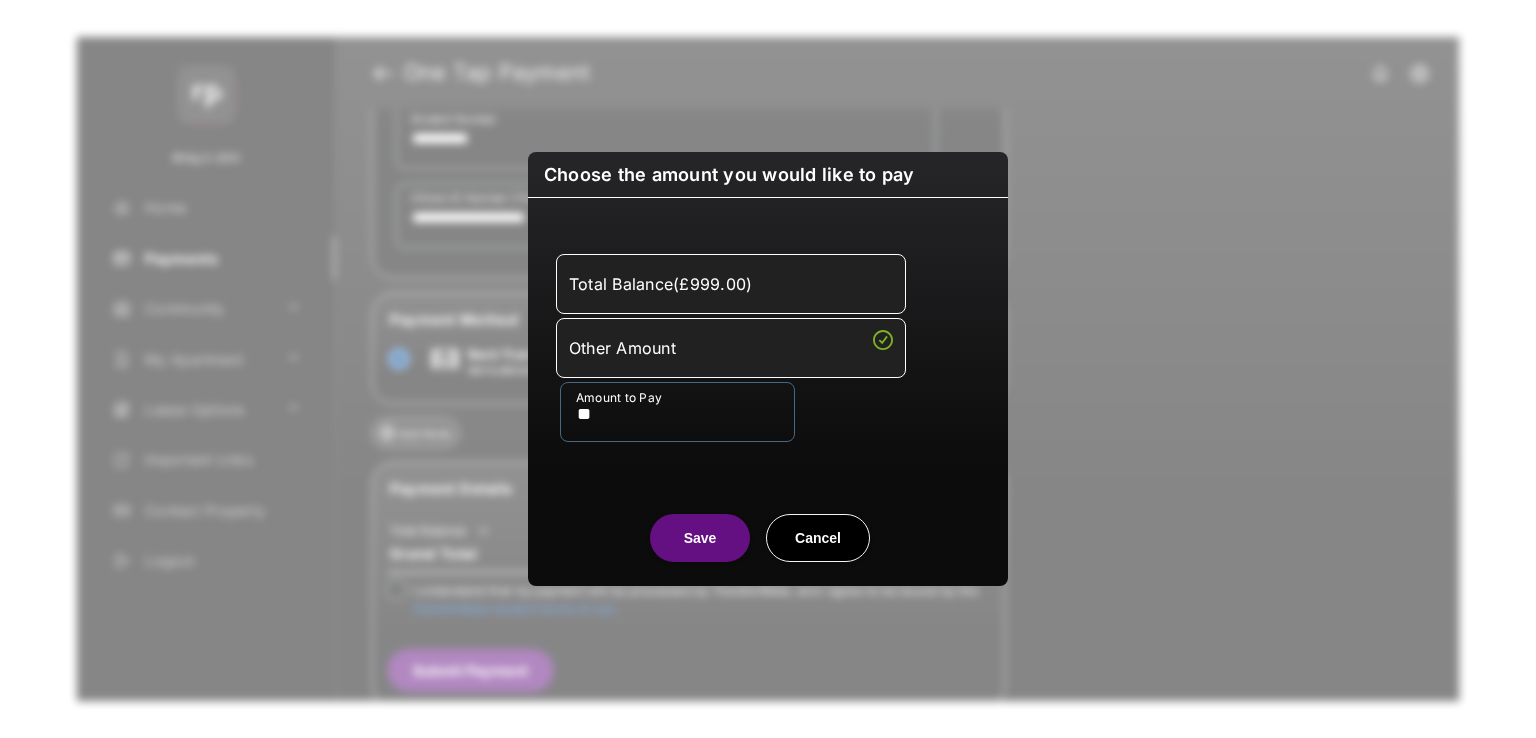type on "**" 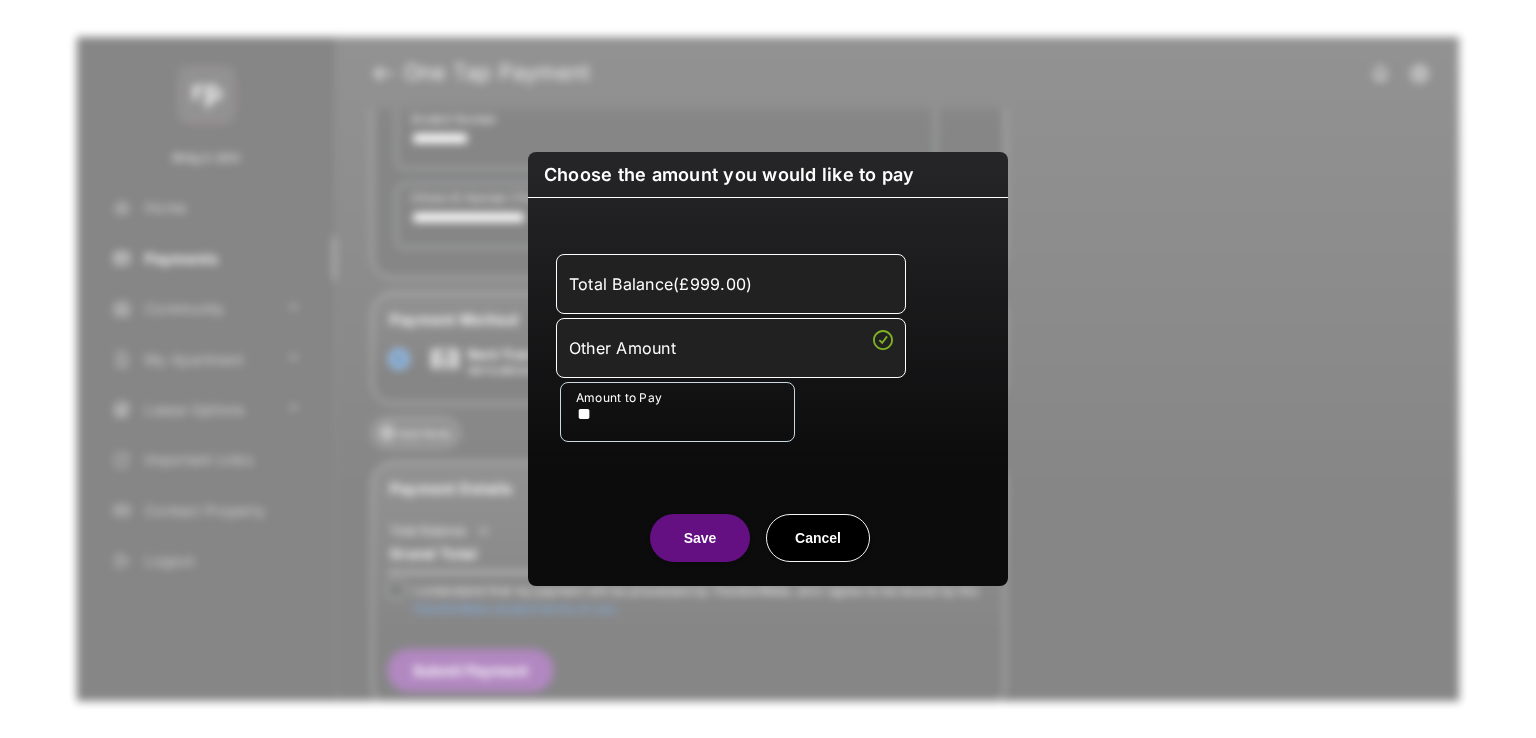 drag, startPoint x: 594, startPoint y: 494, endPoint x: 602, endPoint y: 502, distance: 11.313708 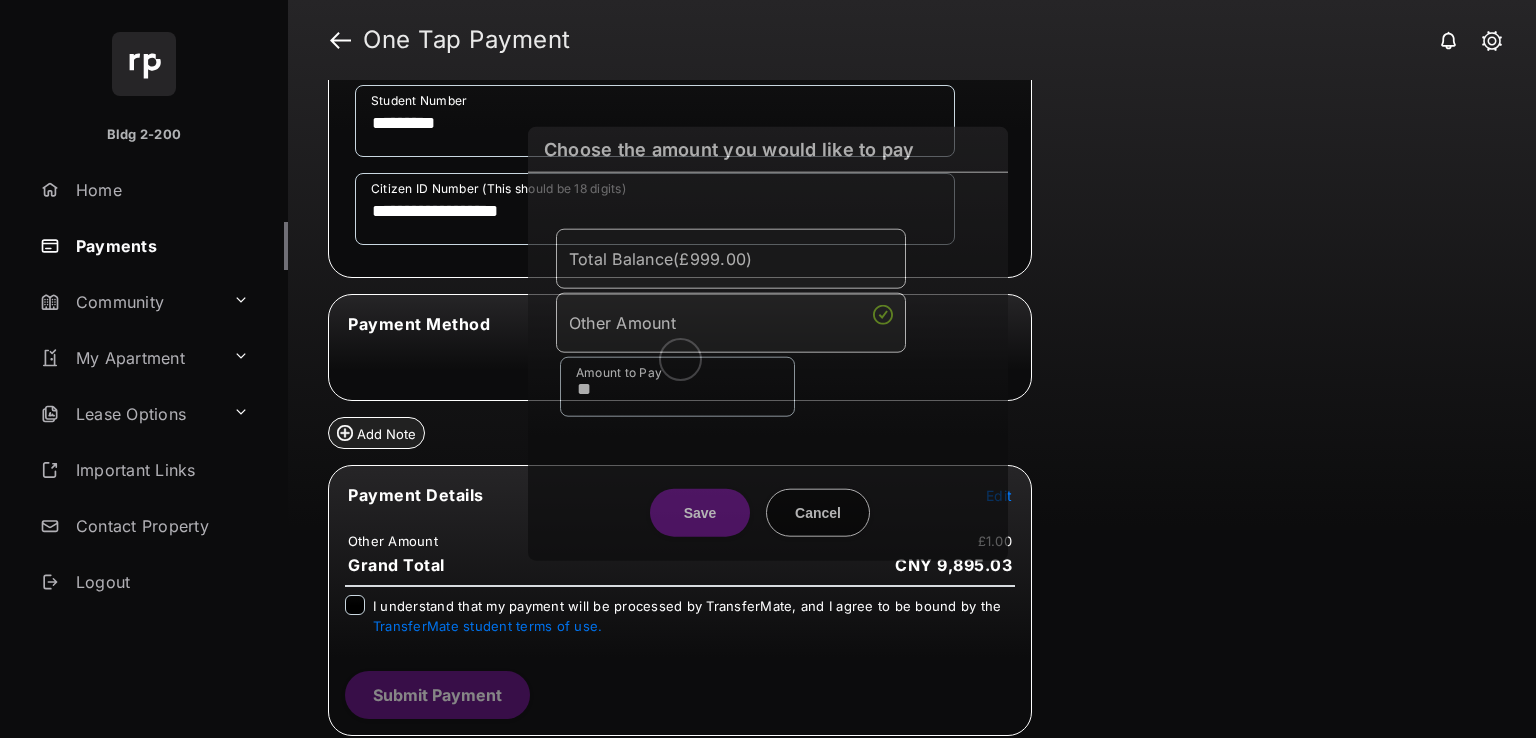 scroll, scrollTop: 1007, scrollLeft: 0, axis: vertical 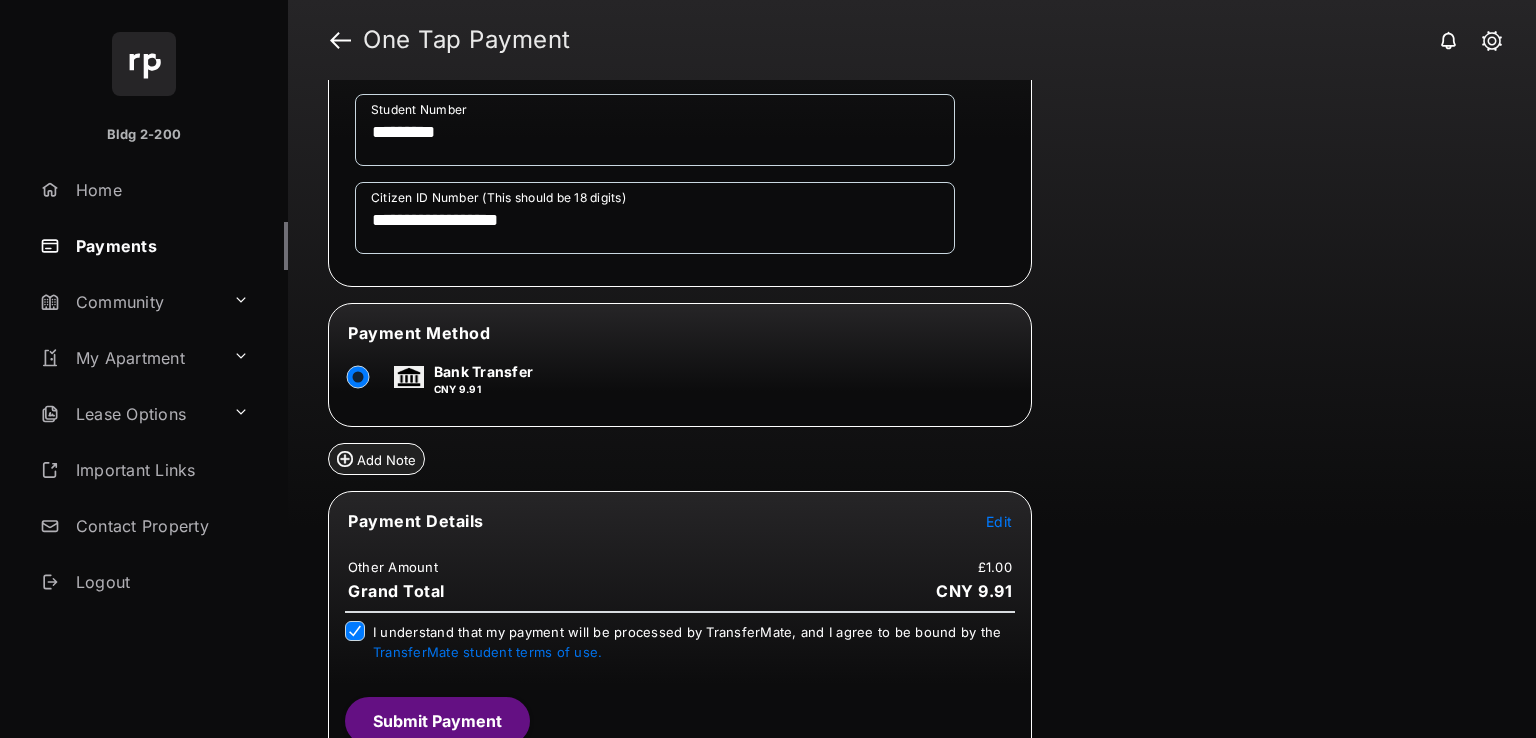 click on "Submit Payment" at bounding box center [437, 721] 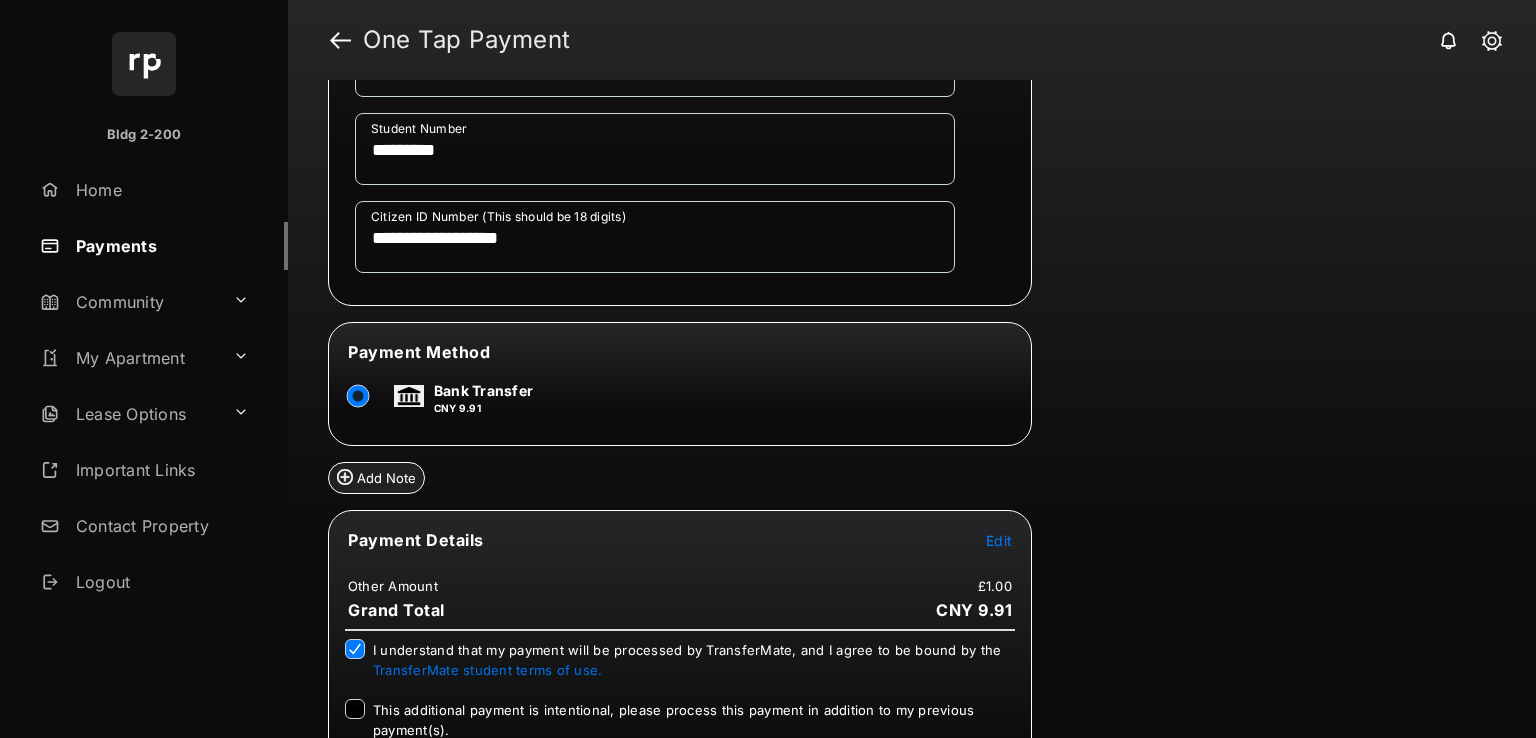 scroll, scrollTop: 1180, scrollLeft: 0, axis: vertical 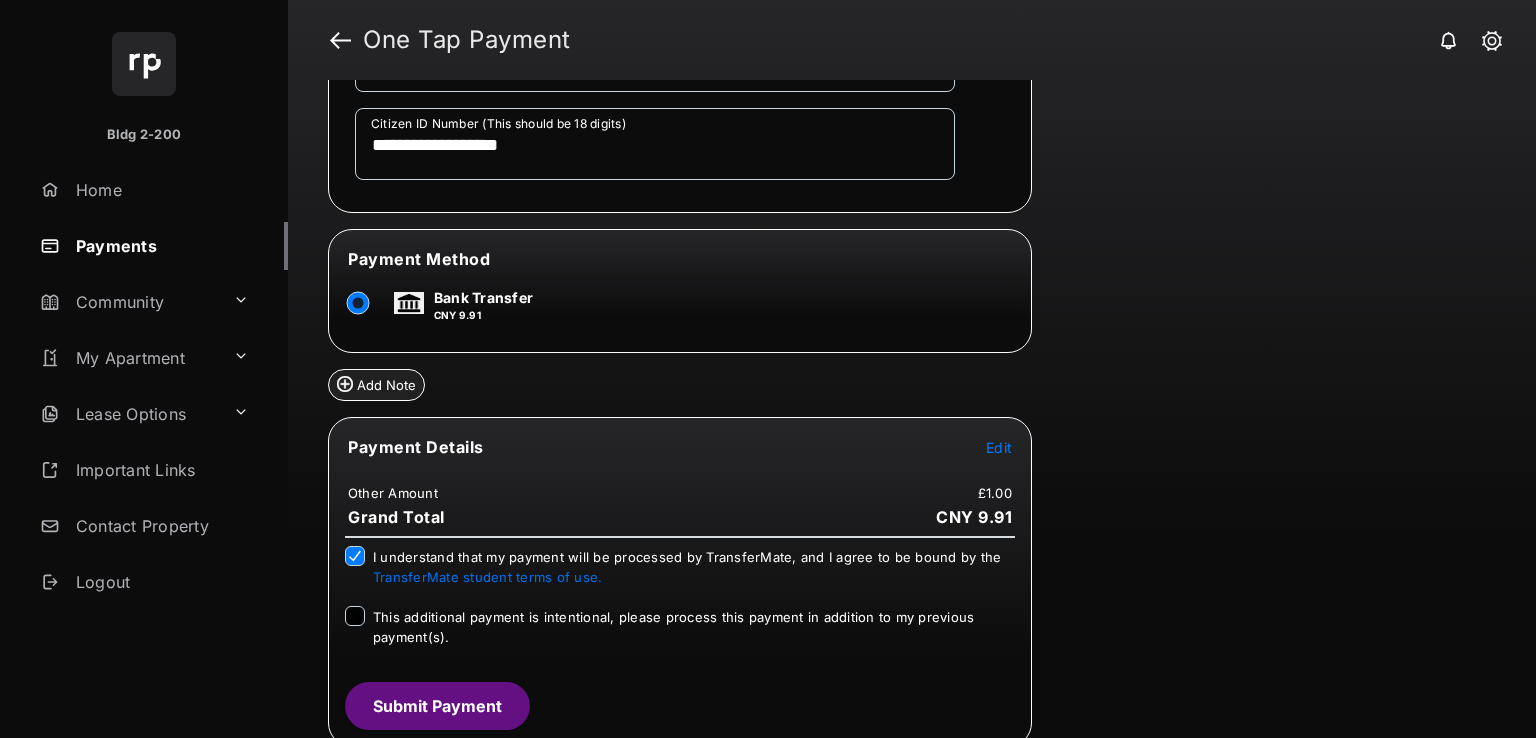 click on "This additional payment is intentional, please process this payment in addition to my previous payment(s)." at bounding box center [673, 627] 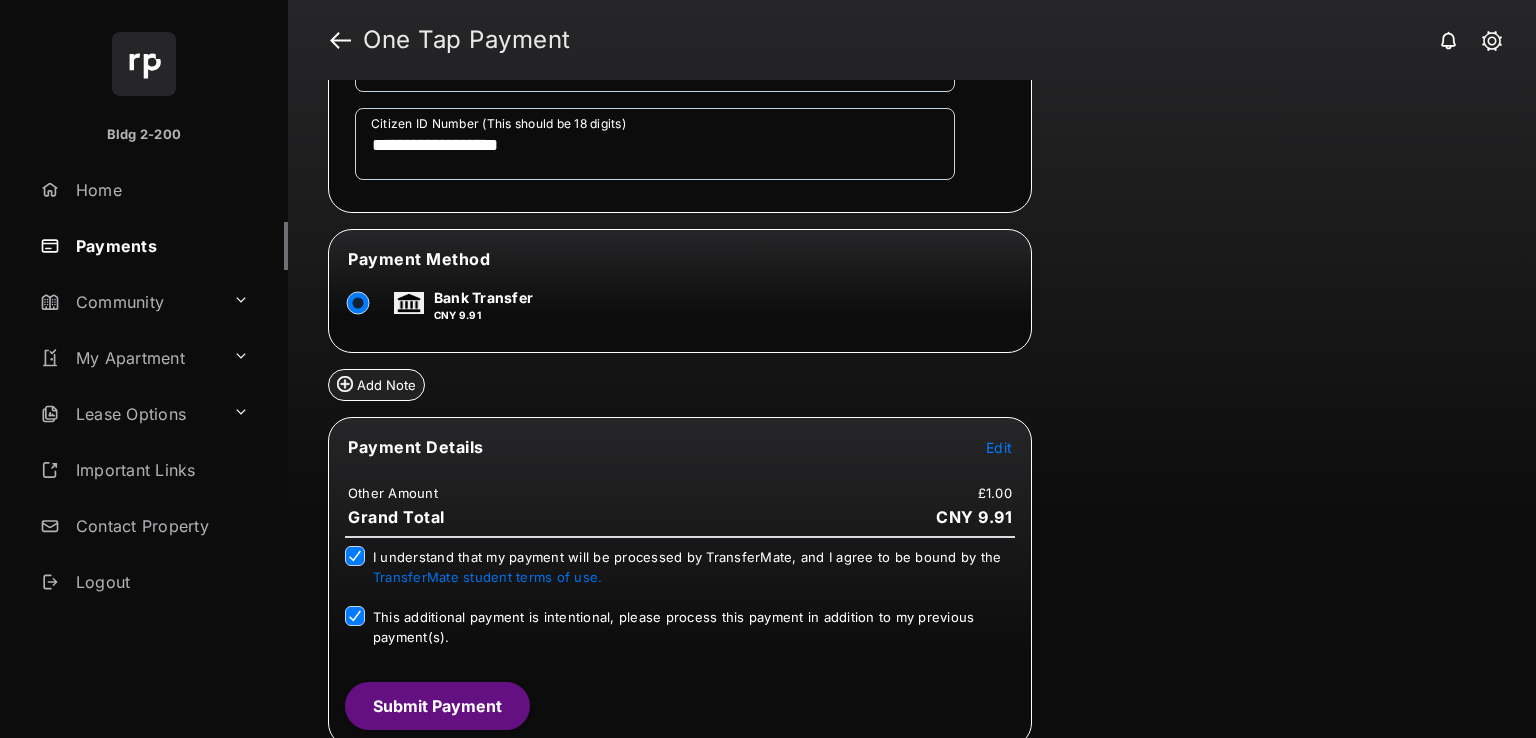 click on "Submit Payment" at bounding box center (437, 706) 